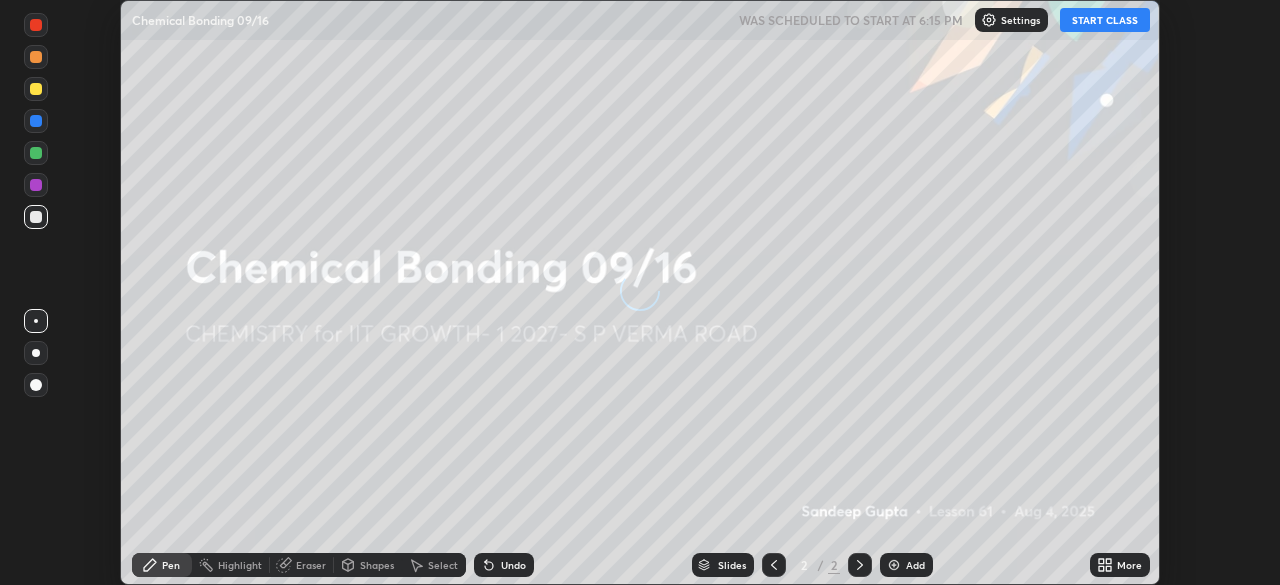 scroll, scrollTop: 0, scrollLeft: 0, axis: both 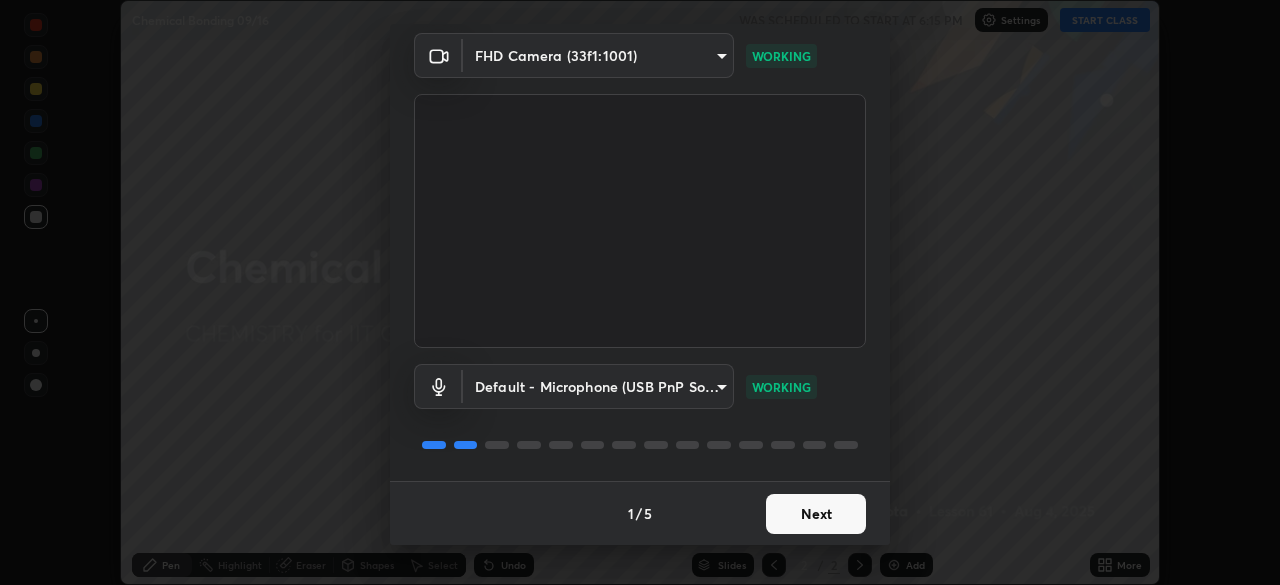 click on "Next" at bounding box center (816, 514) 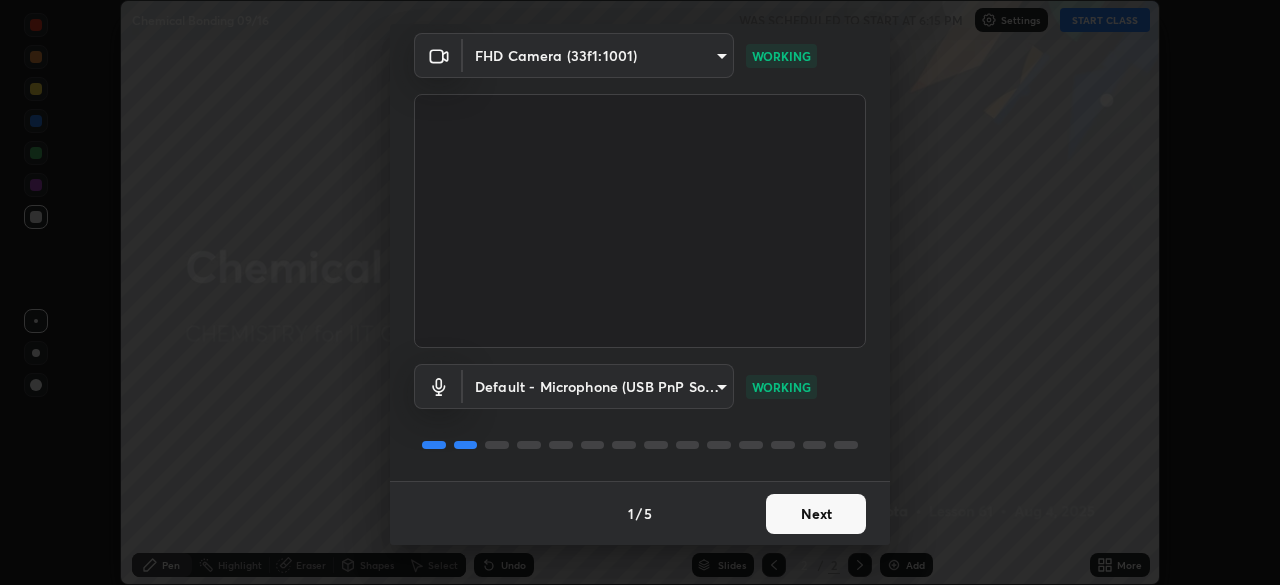 scroll, scrollTop: 0, scrollLeft: 0, axis: both 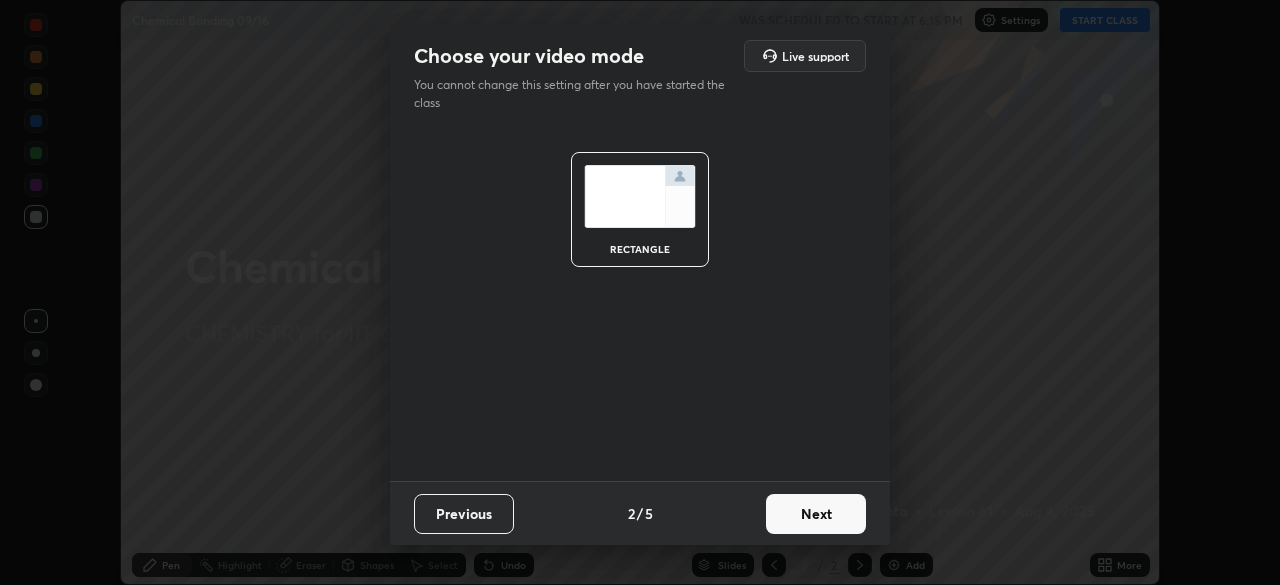 click on "Next" at bounding box center [816, 514] 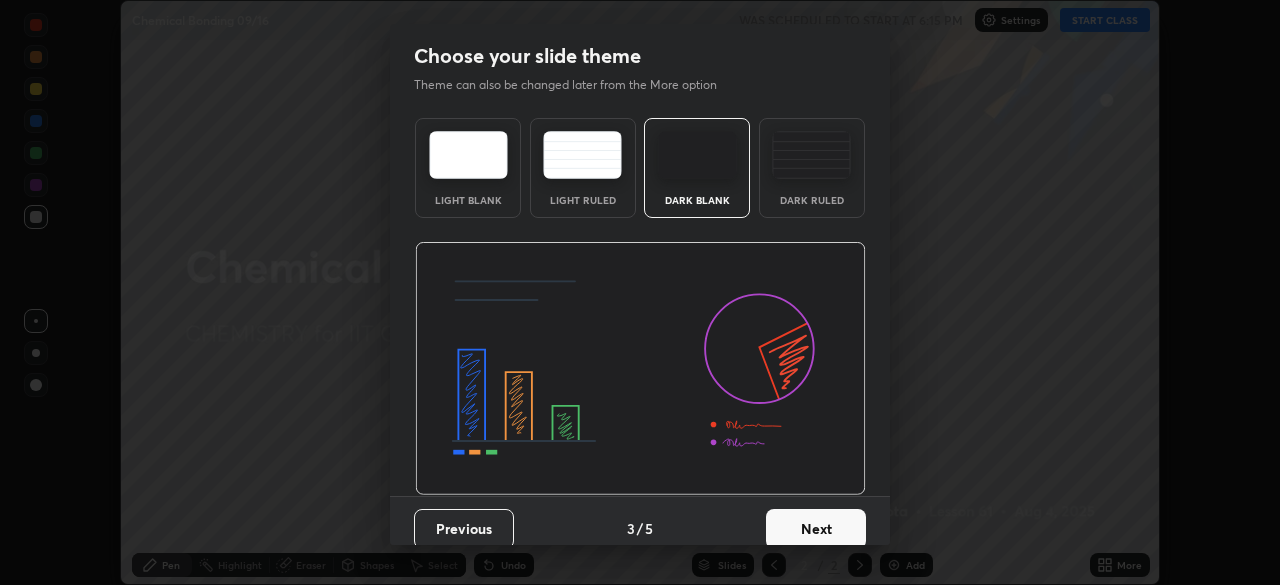 click on "Next" at bounding box center (816, 529) 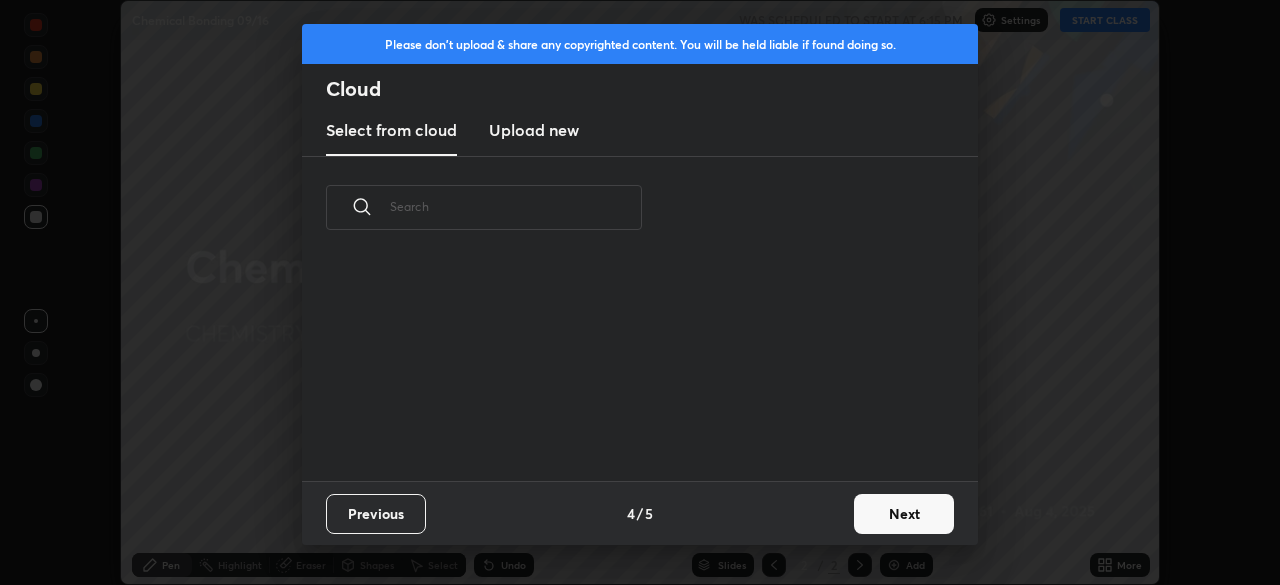 click on "Next" at bounding box center (904, 514) 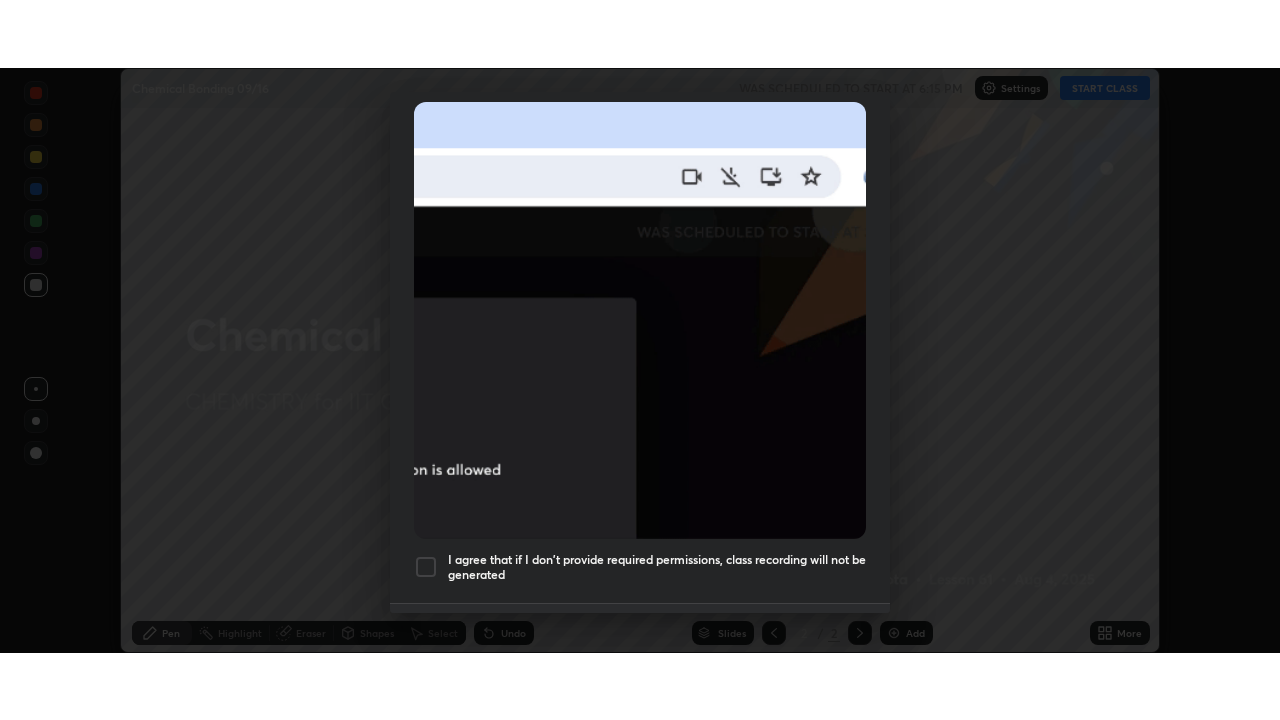 scroll, scrollTop: 479, scrollLeft: 0, axis: vertical 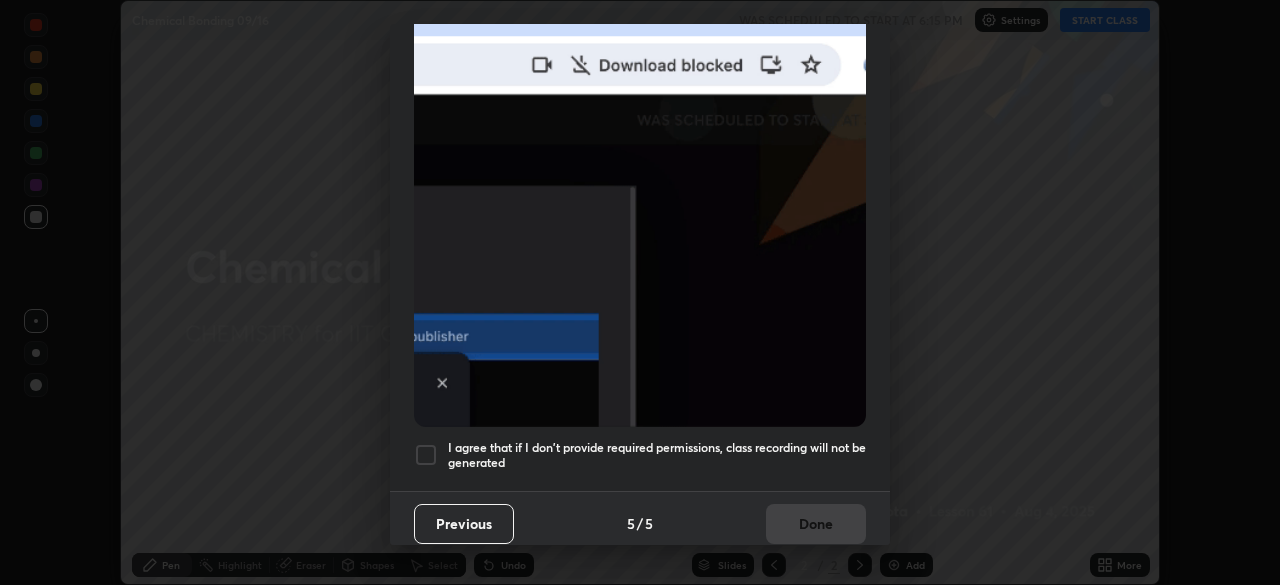 click at bounding box center (426, 455) 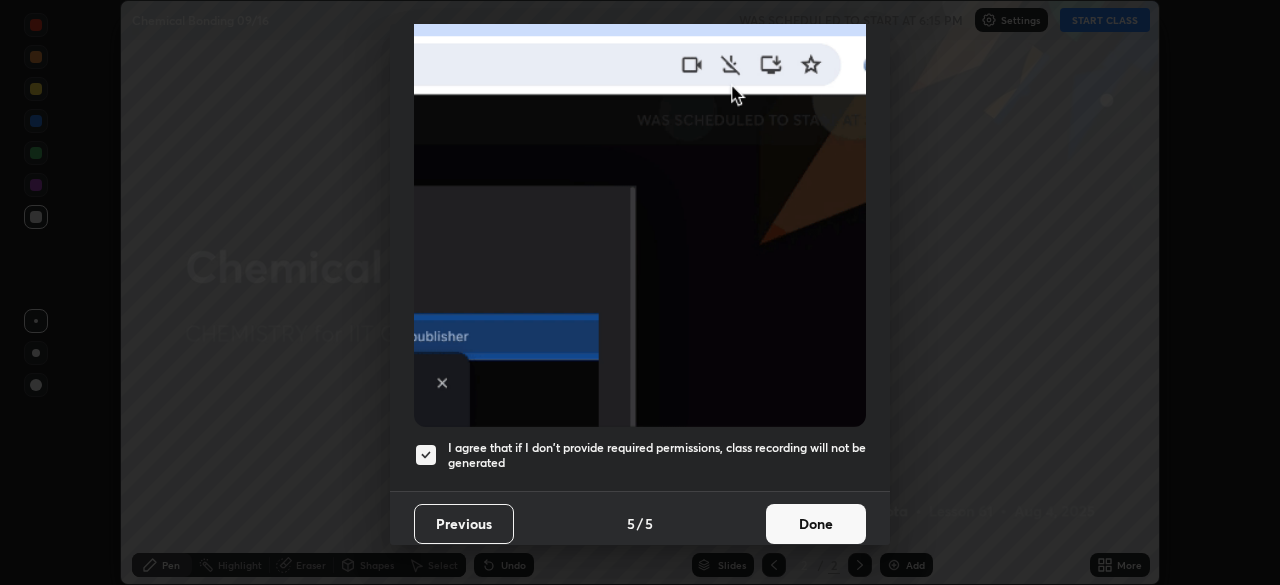 click on "Done" at bounding box center (816, 524) 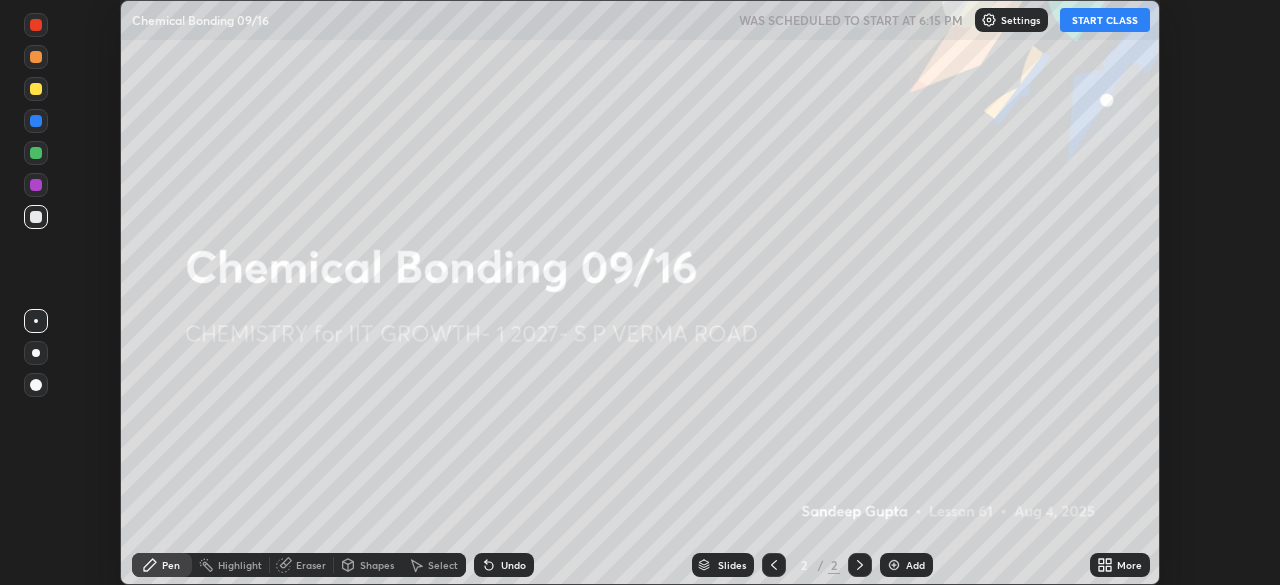 click 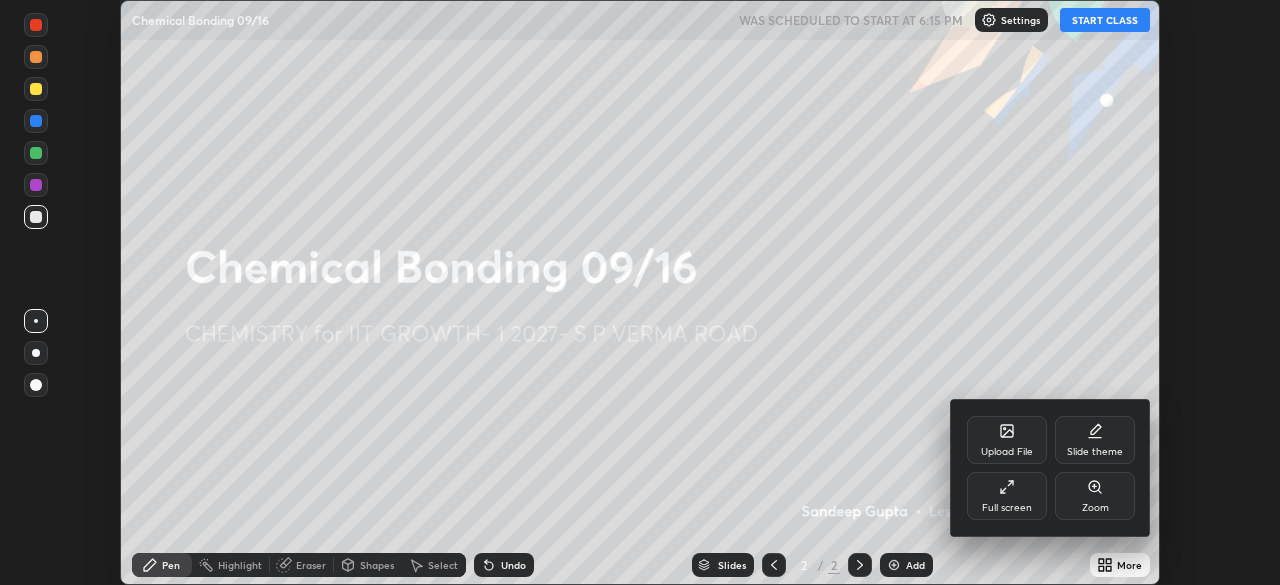 click on "Full screen" at bounding box center (1007, 496) 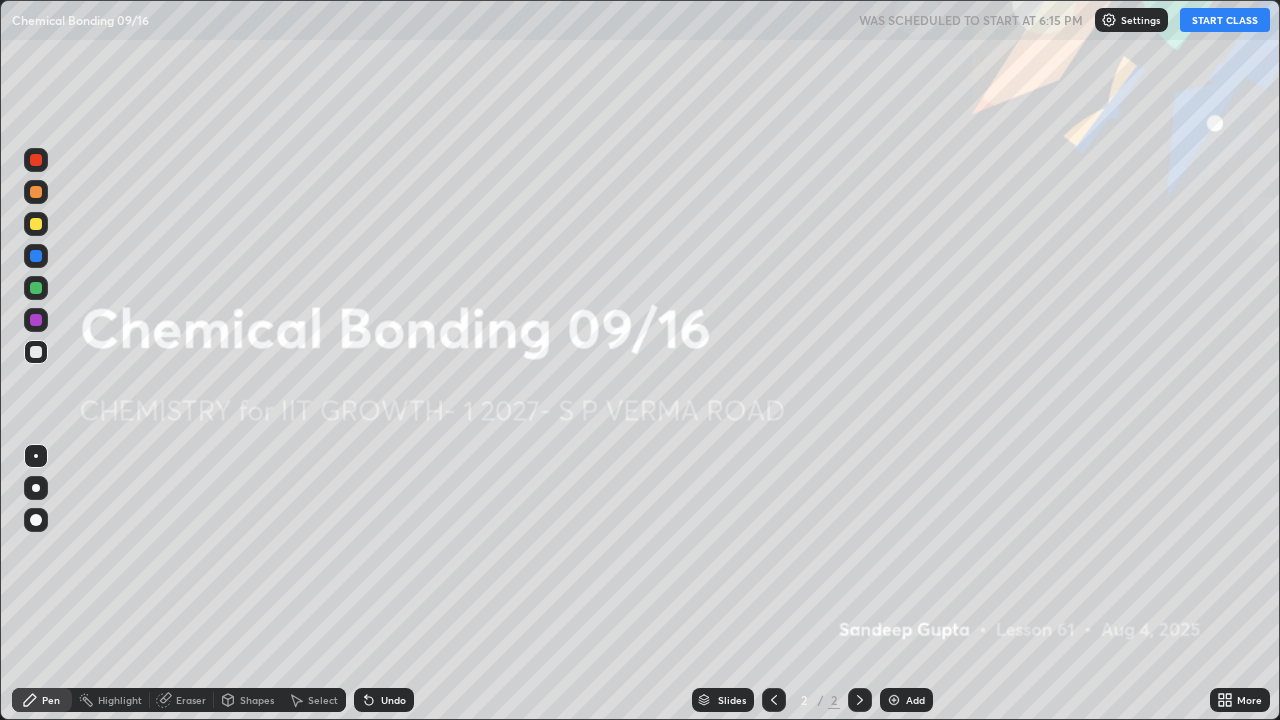 scroll, scrollTop: 99280, scrollLeft: 98720, axis: both 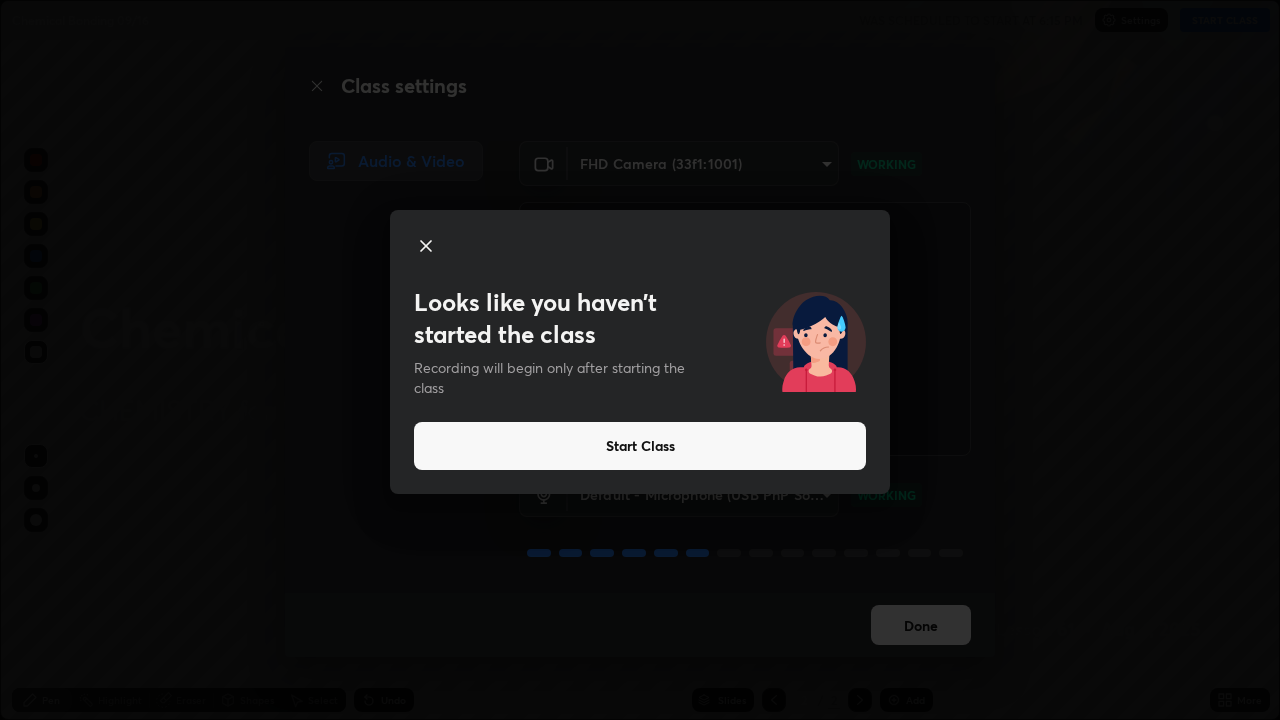 click 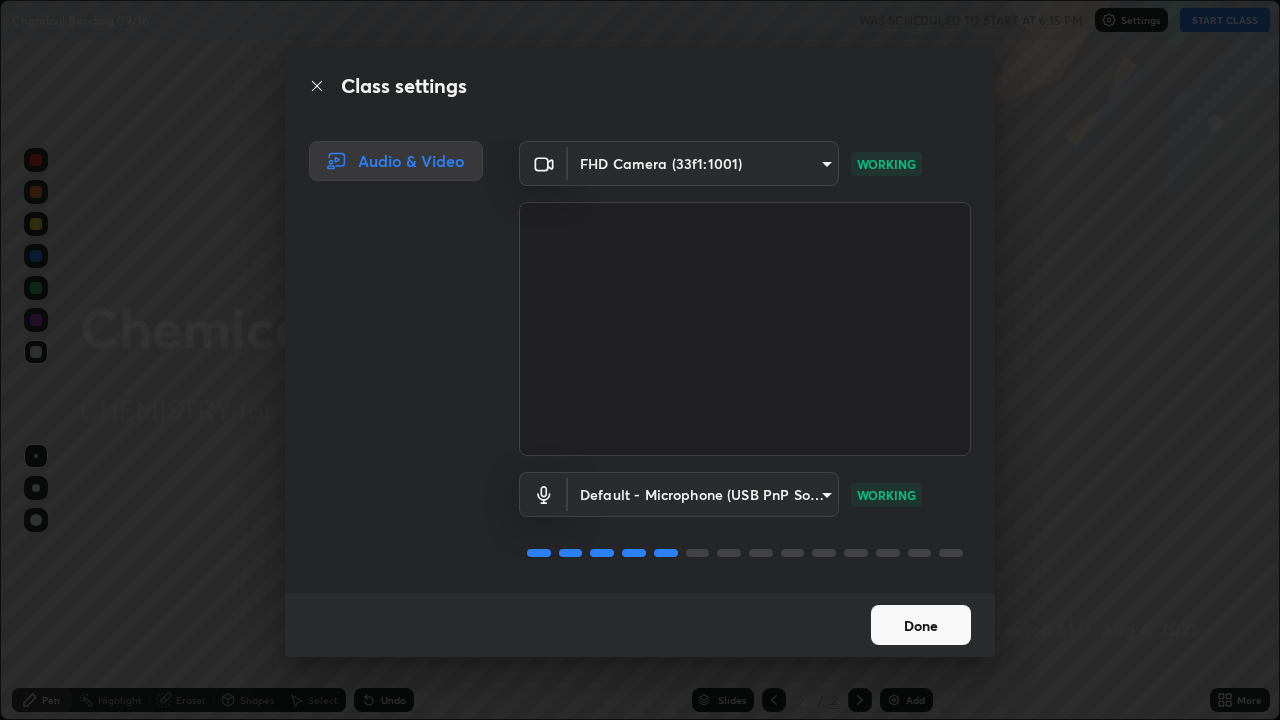 click on "Done" at bounding box center [921, 625] 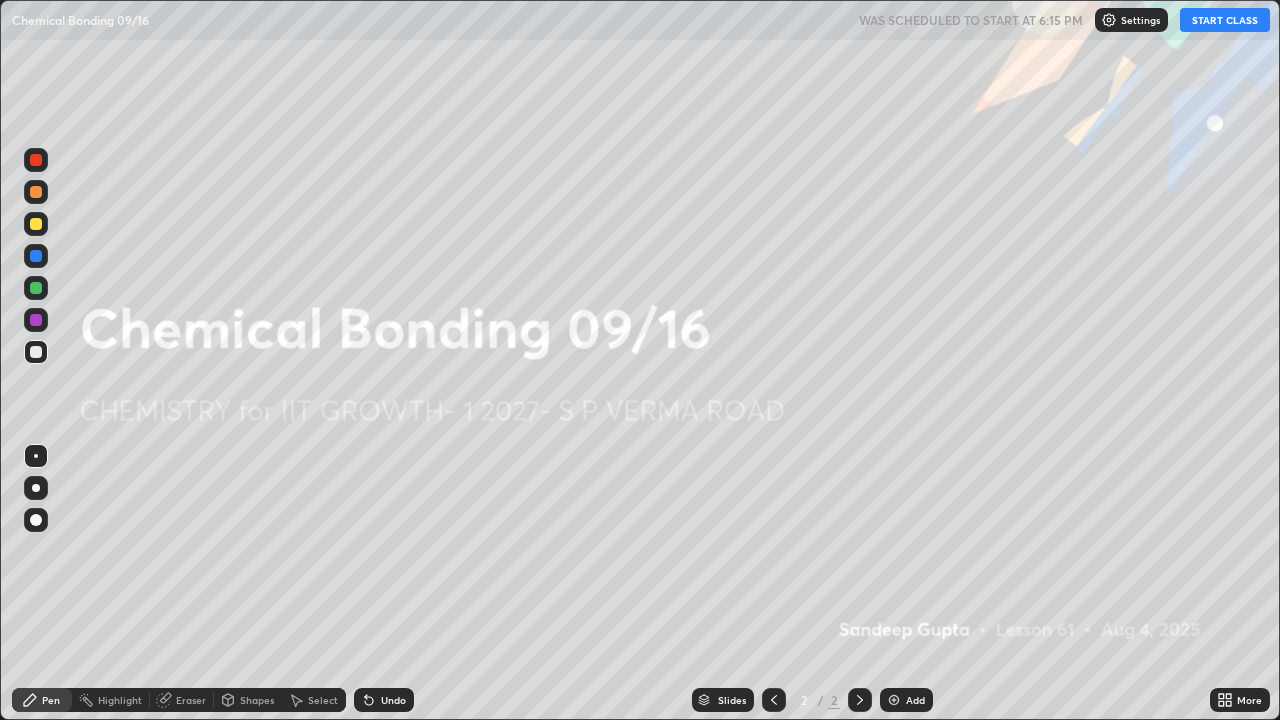 click at bounding box center (894, 700) 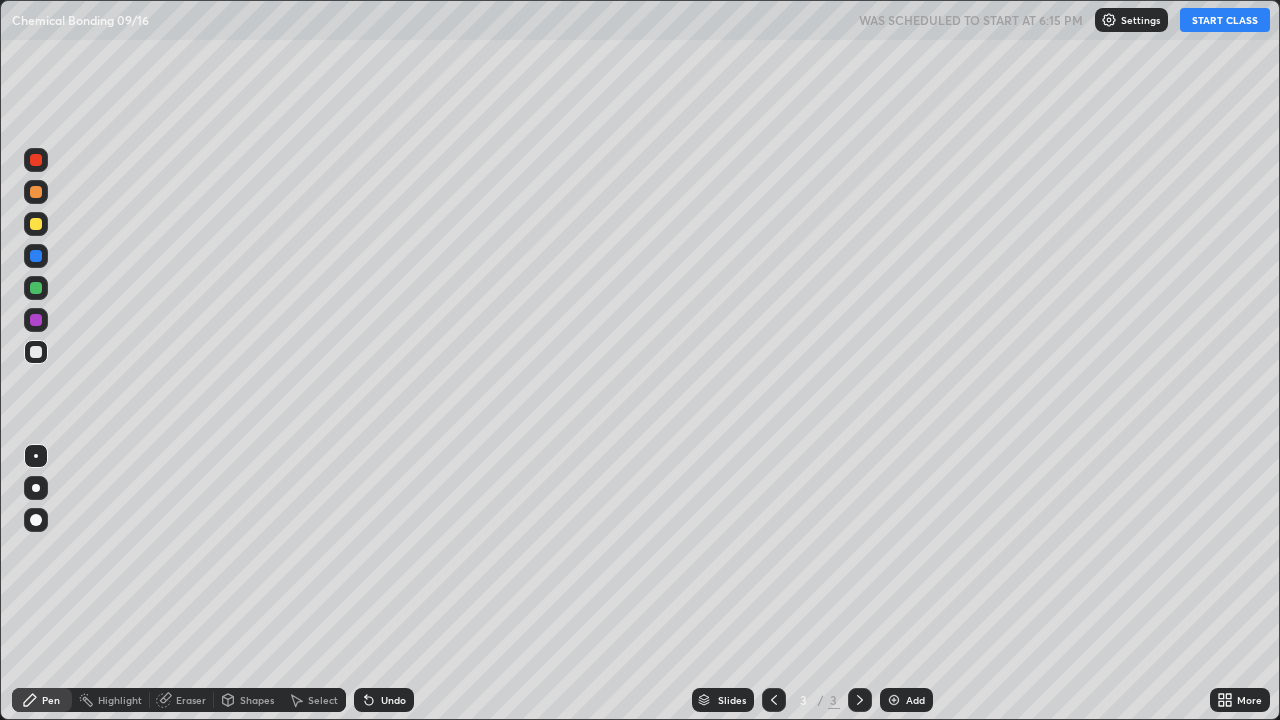 click on "START CLASS" at bounding box center [1225, 20] 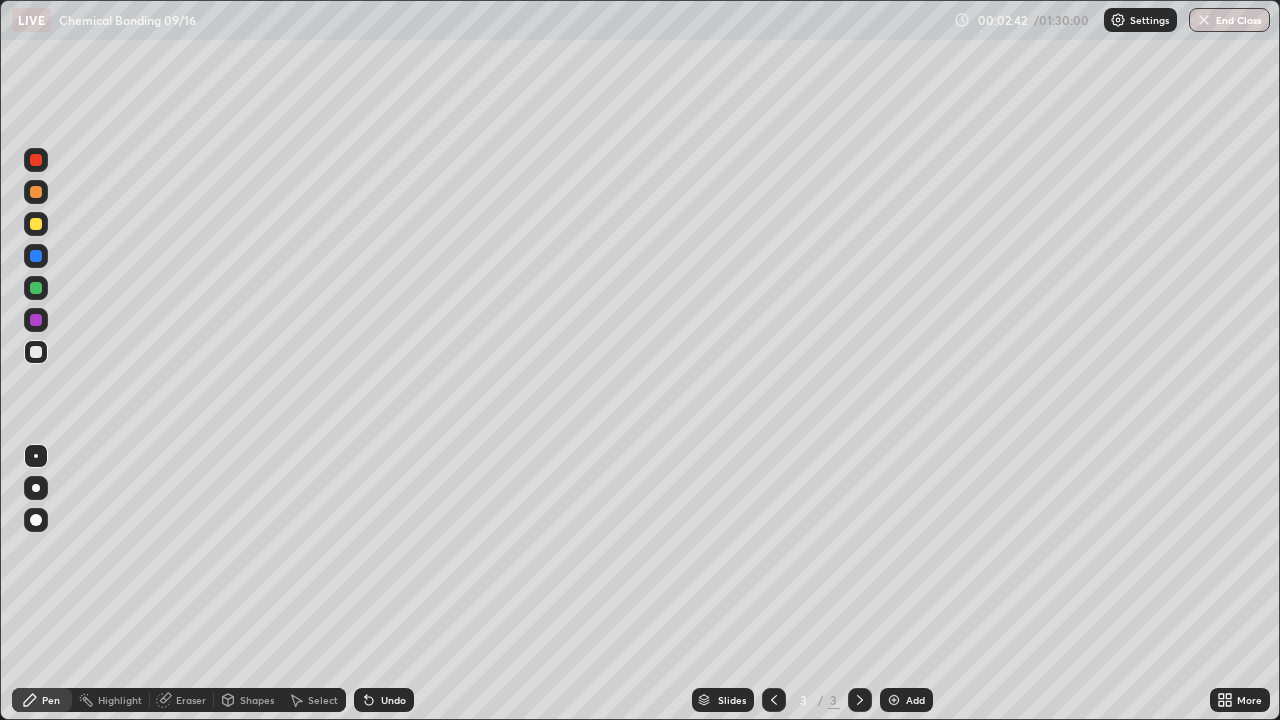 click at bounding box center (36, 224) 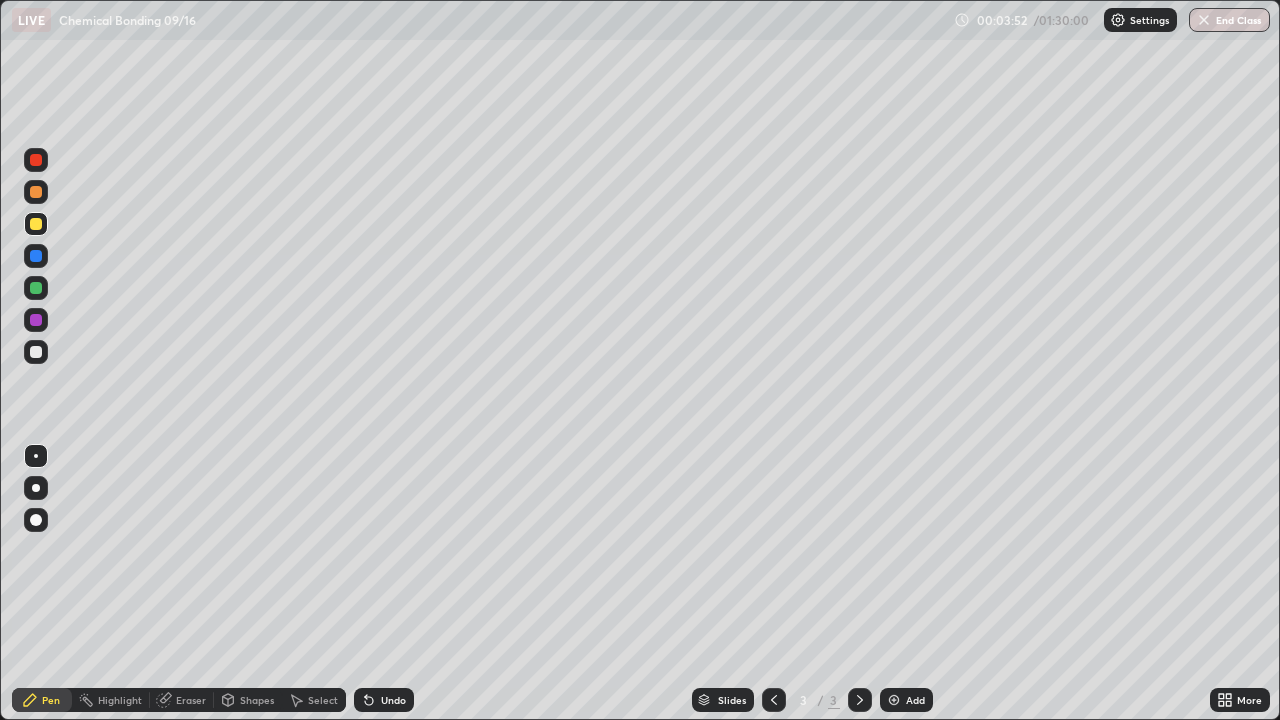 click at bounding box center (36, 352) 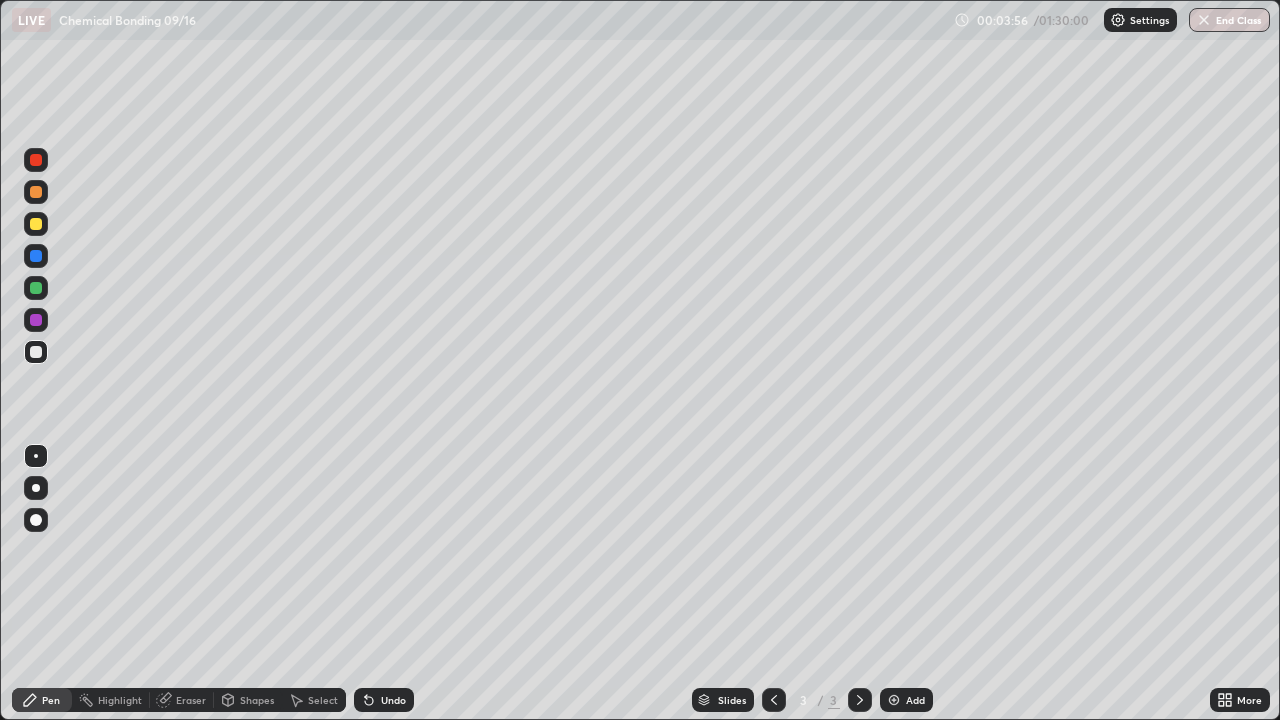click on "Undo" at bounding box center (384, 700) 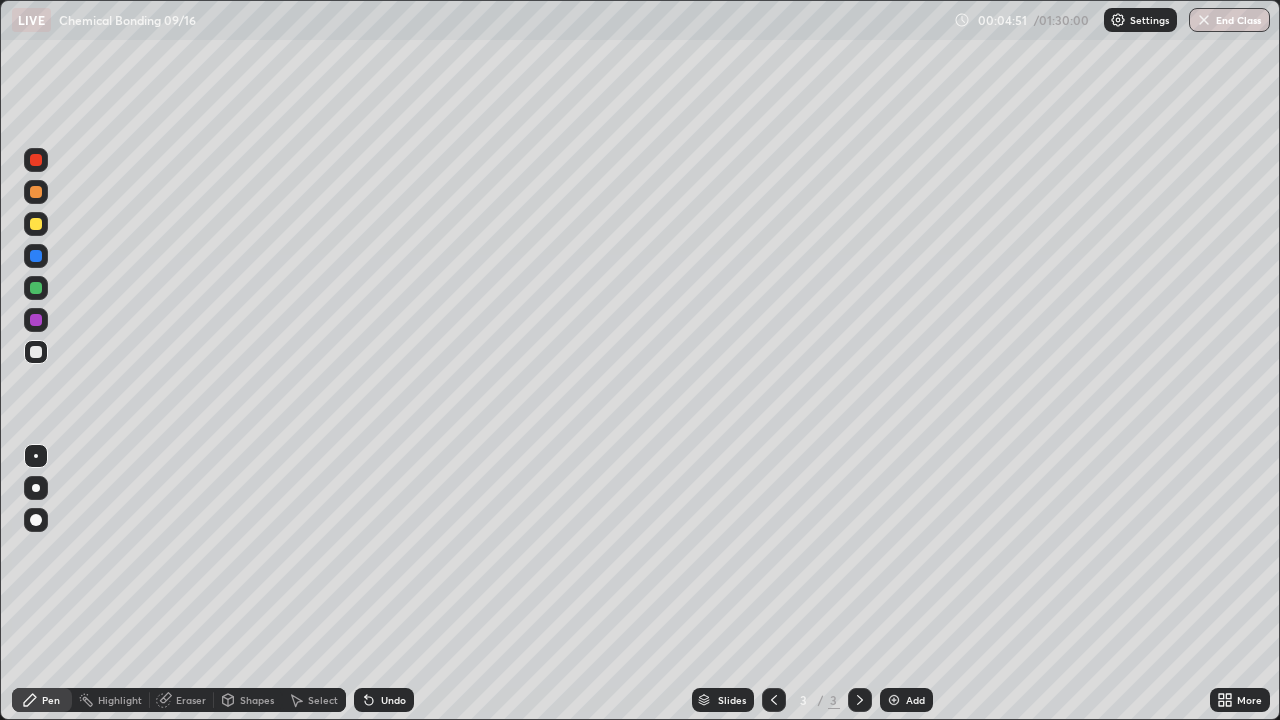click on "Undo" at bounding box center [384, 700] 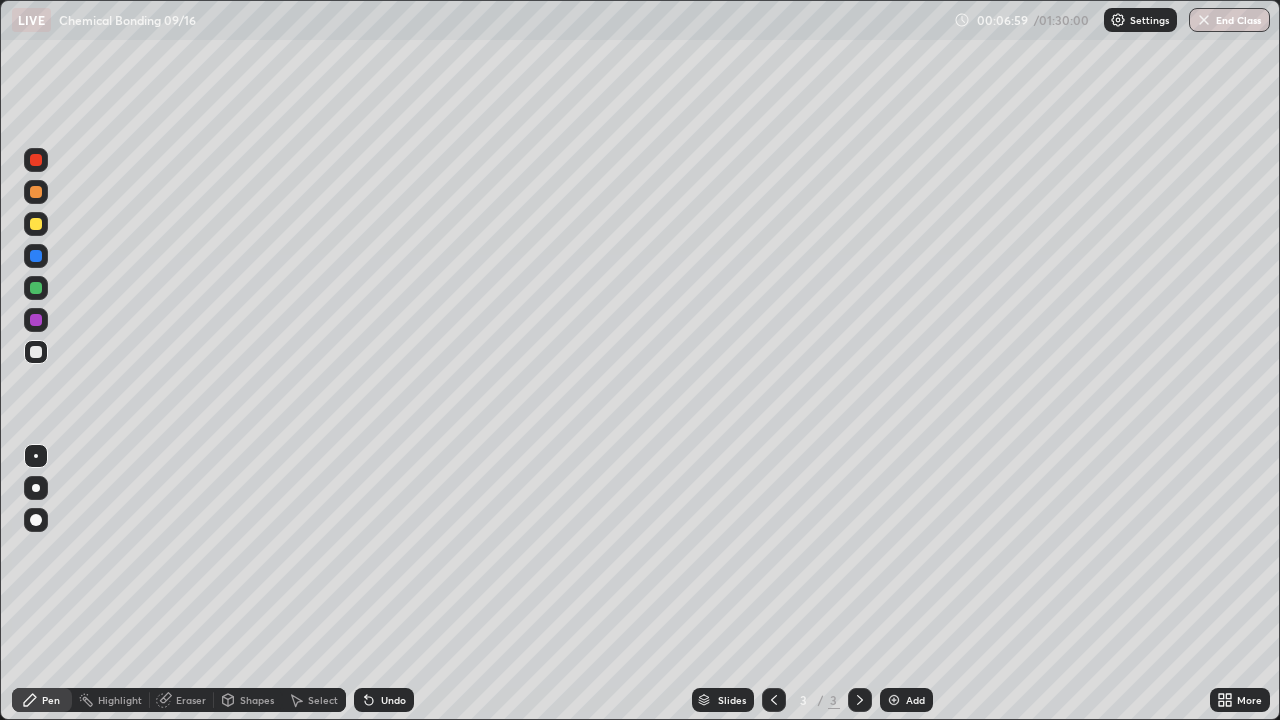 click on "Eraser" at bounding box center [191, 700] 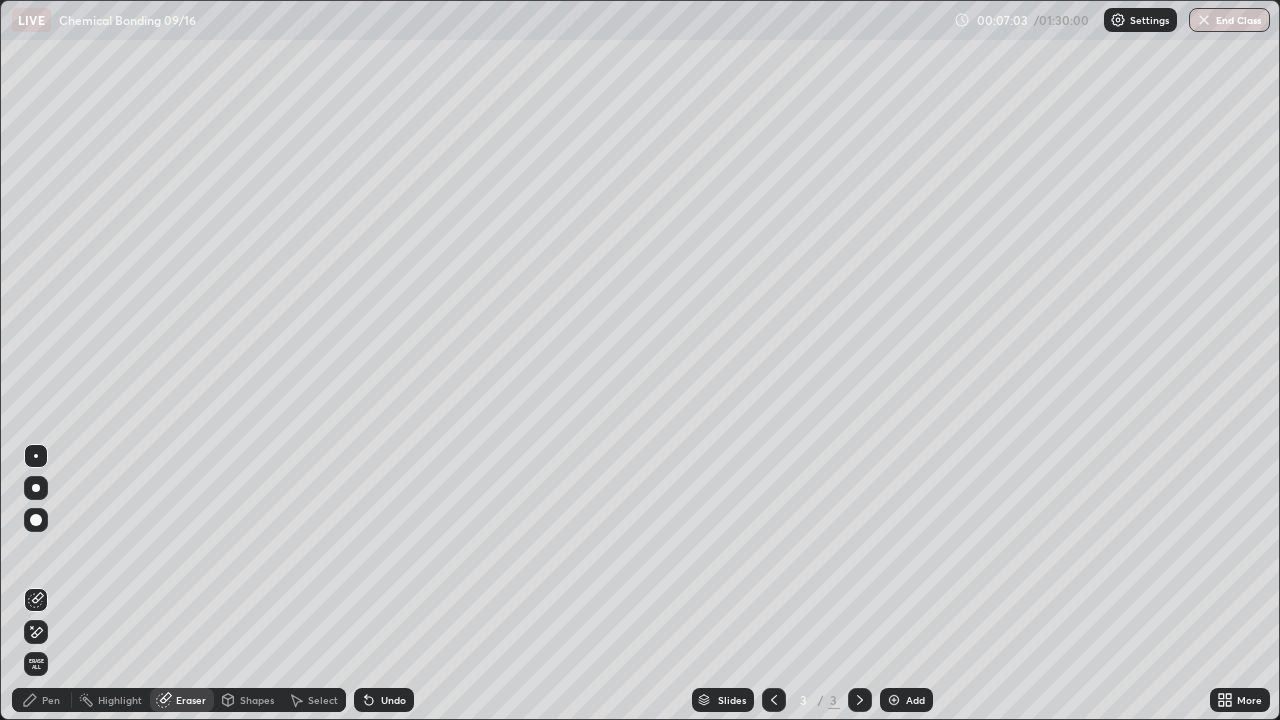 click at bounding box center [894, 700] 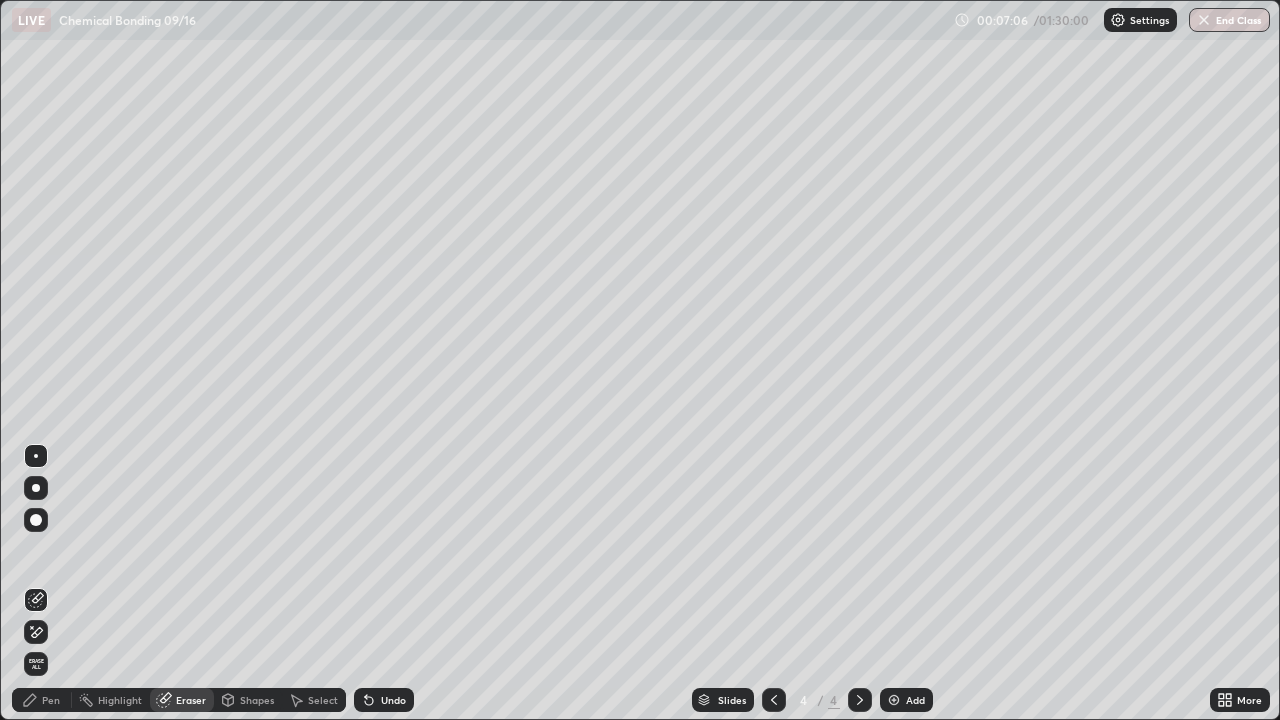 click on "Pen" at bounding box center (51, 700) 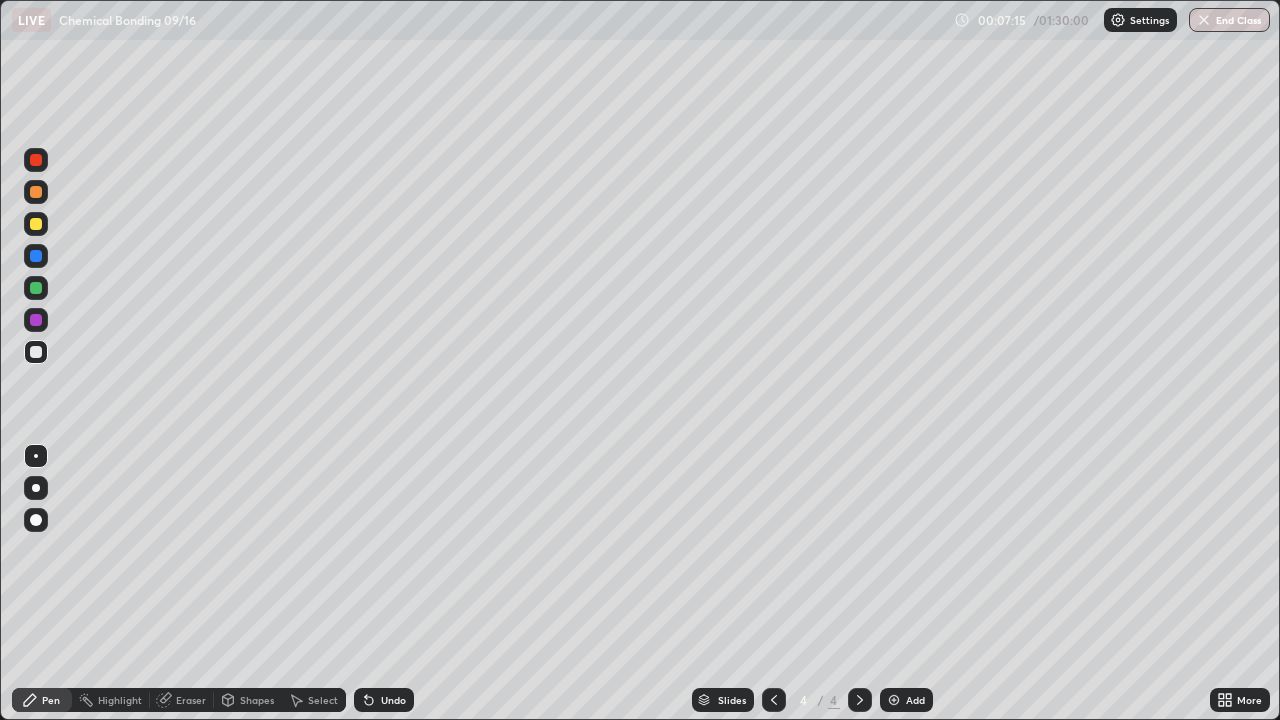 click on "Undo" at bounding box center [384, 700] 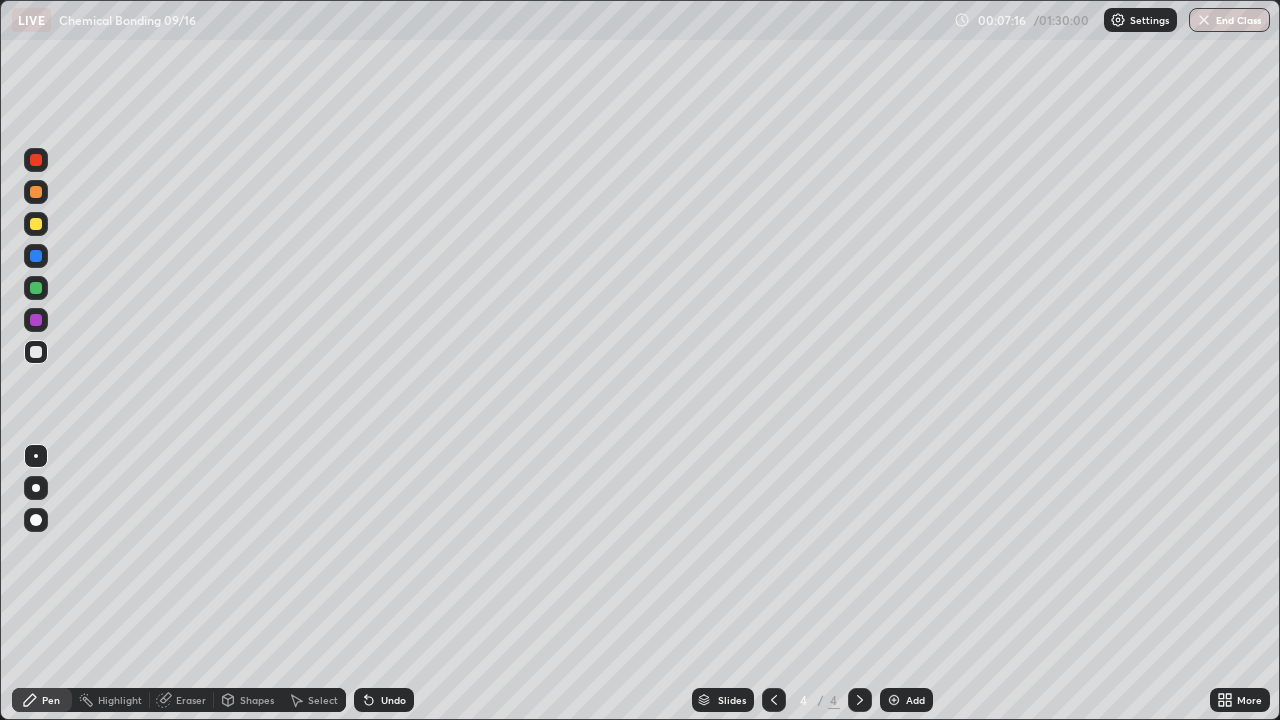 click on "Undo" at bounding box center [384, 700] 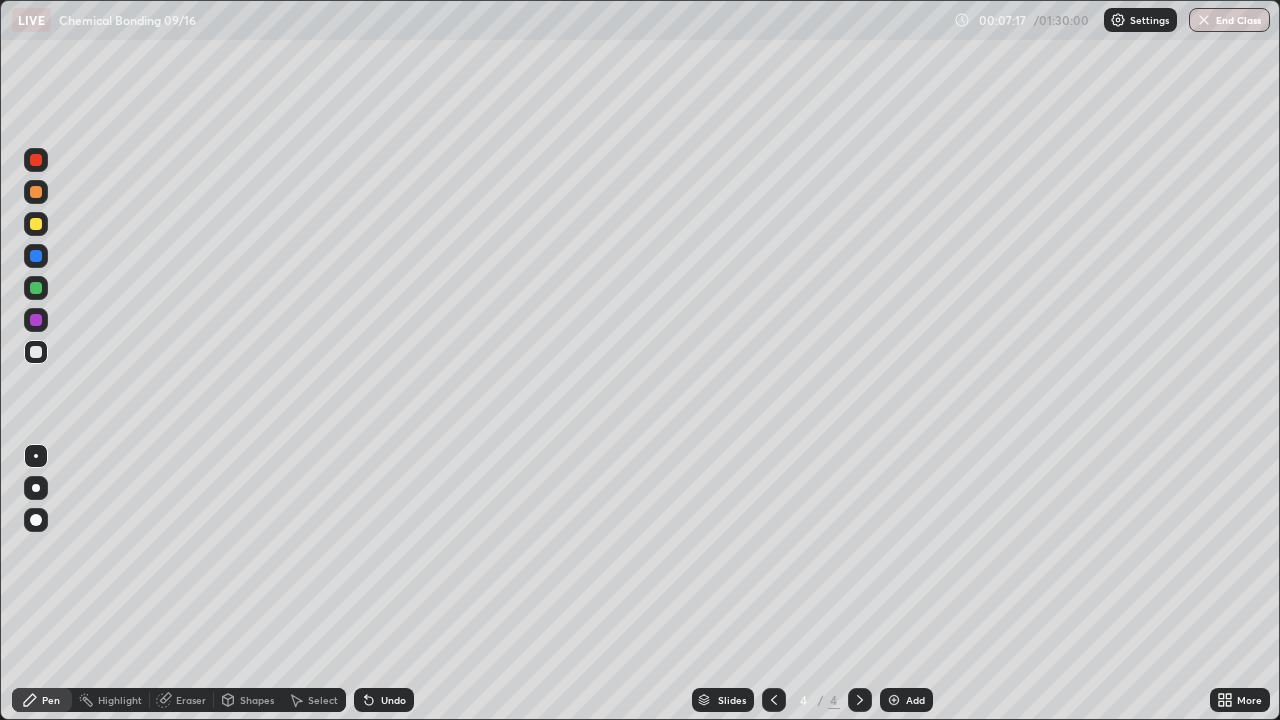 click on "Undo" at bounding box center [384, 700] 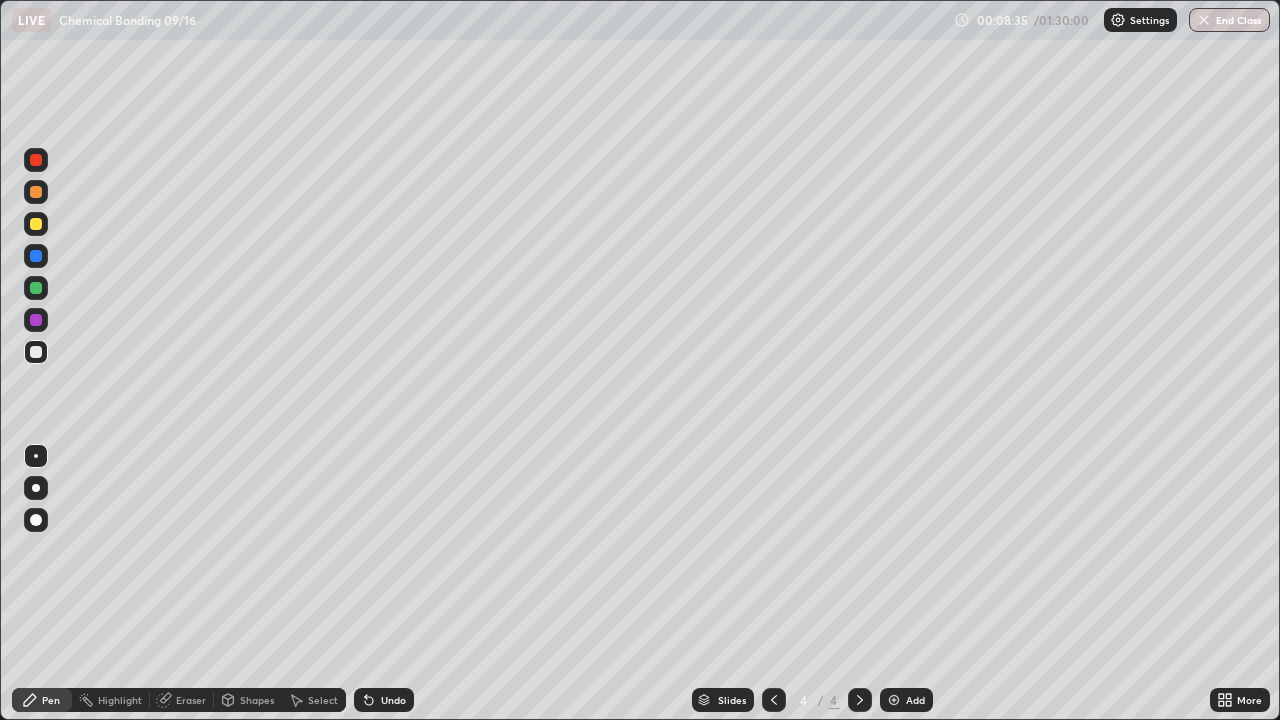 click on "Undo" at bounding box center [393, 700] 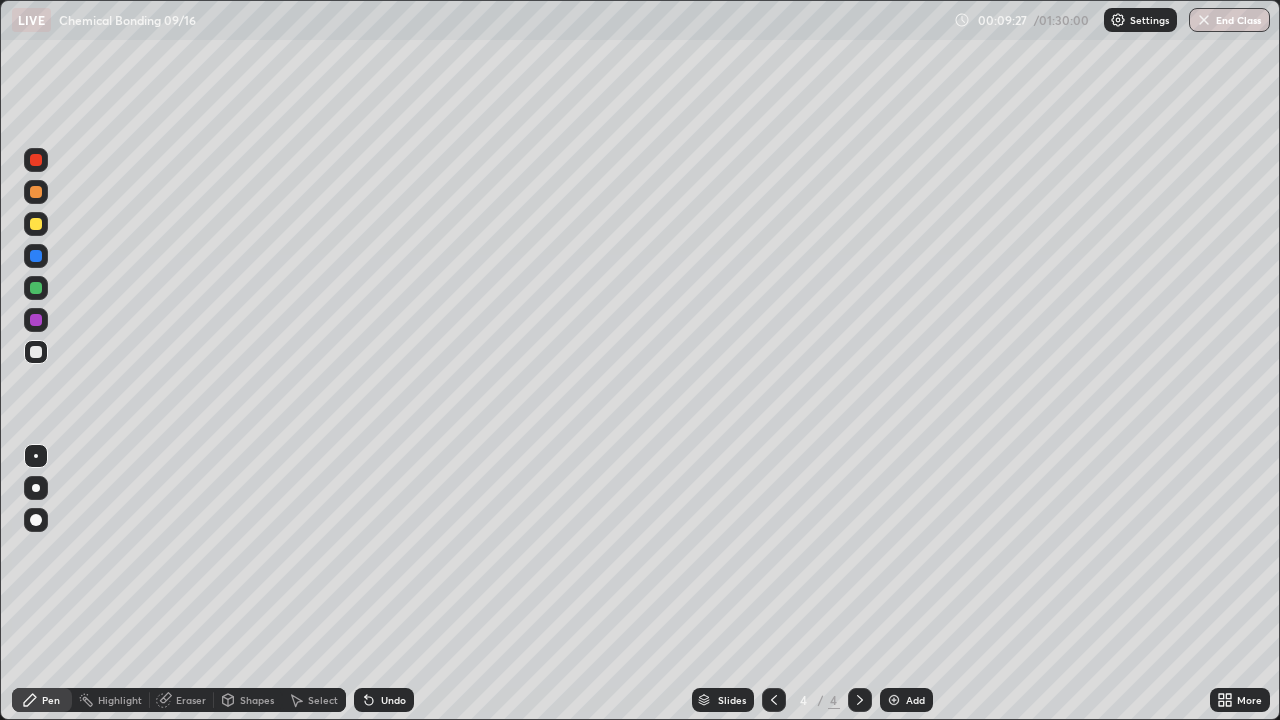 click 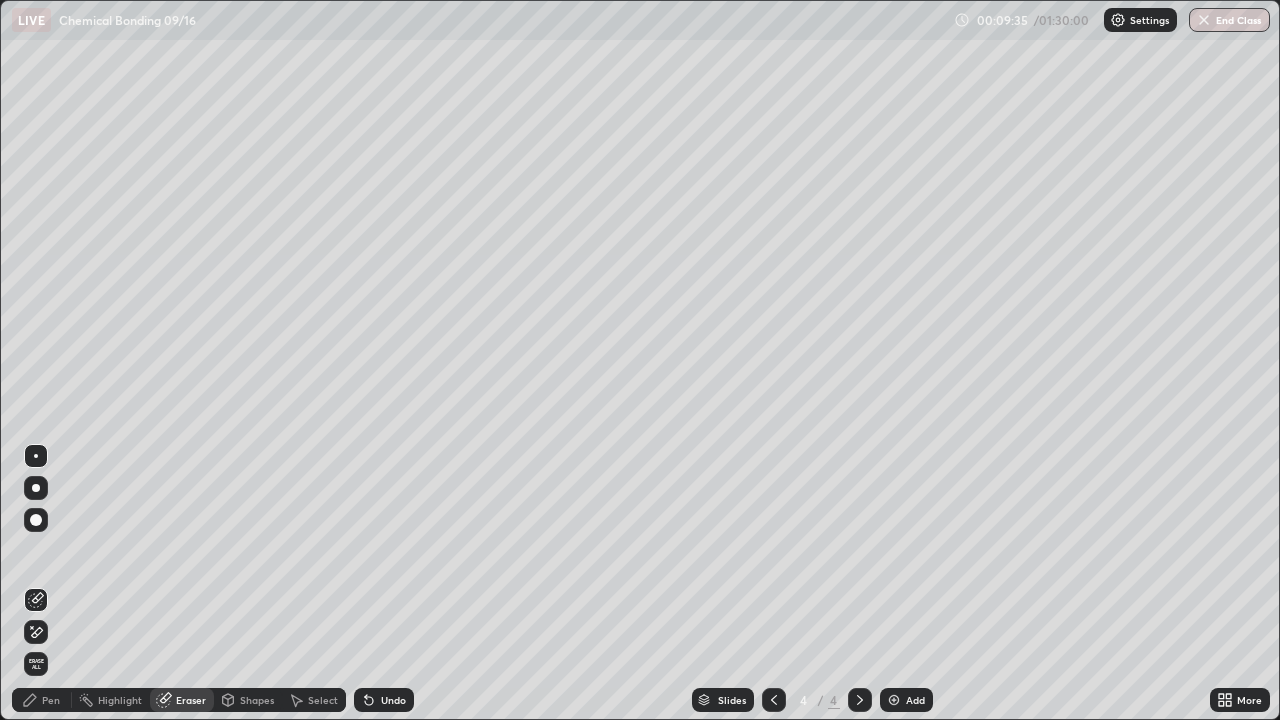 click on "Pen" at bounding box center [42, 700] 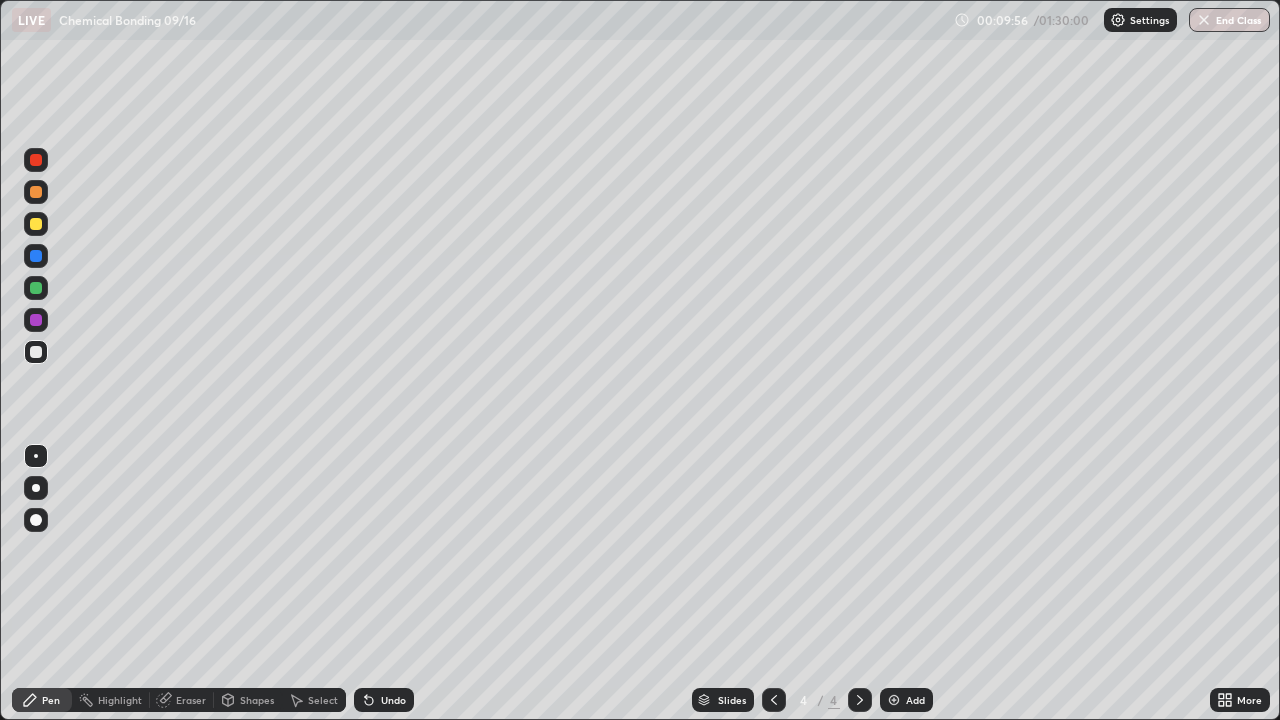 click on "Eraser" at bounding box center [191, 700] 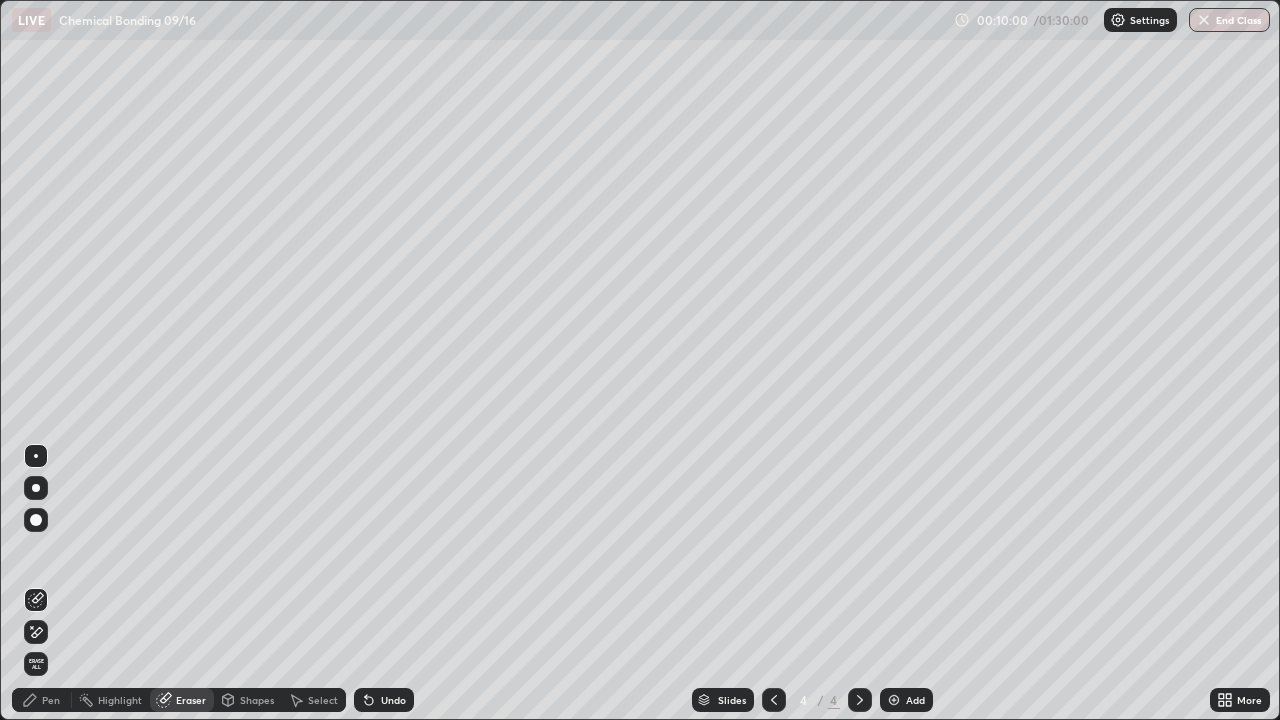 click on "Pen" at bounding box center (51, 700) 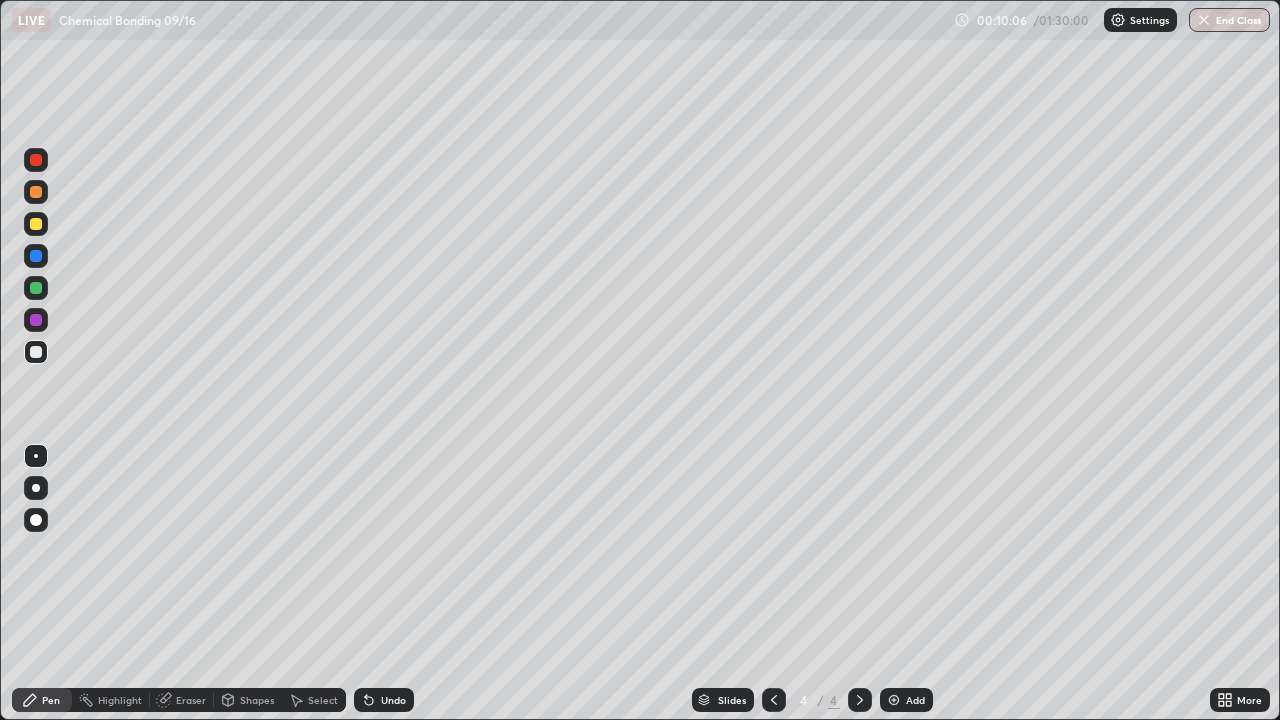 click on "Eraser" at bounding box center (191, 700) 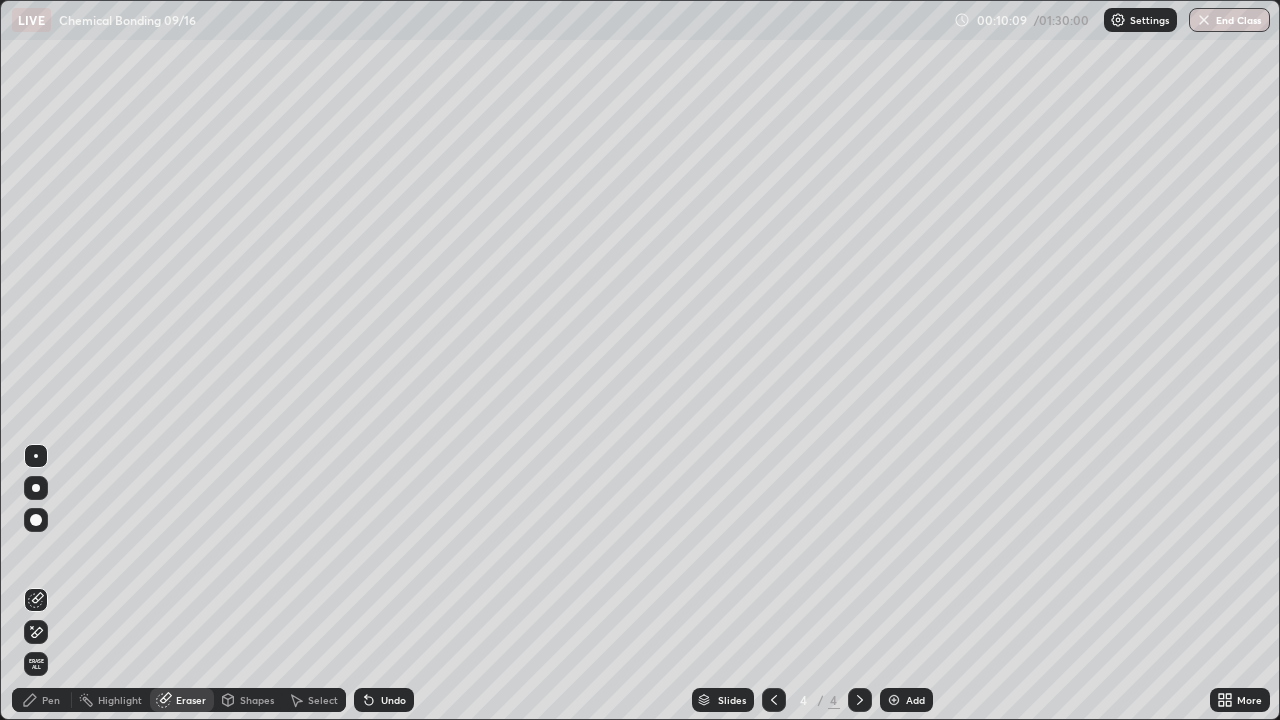 click on "Pen" at bounding box center (51, 700) 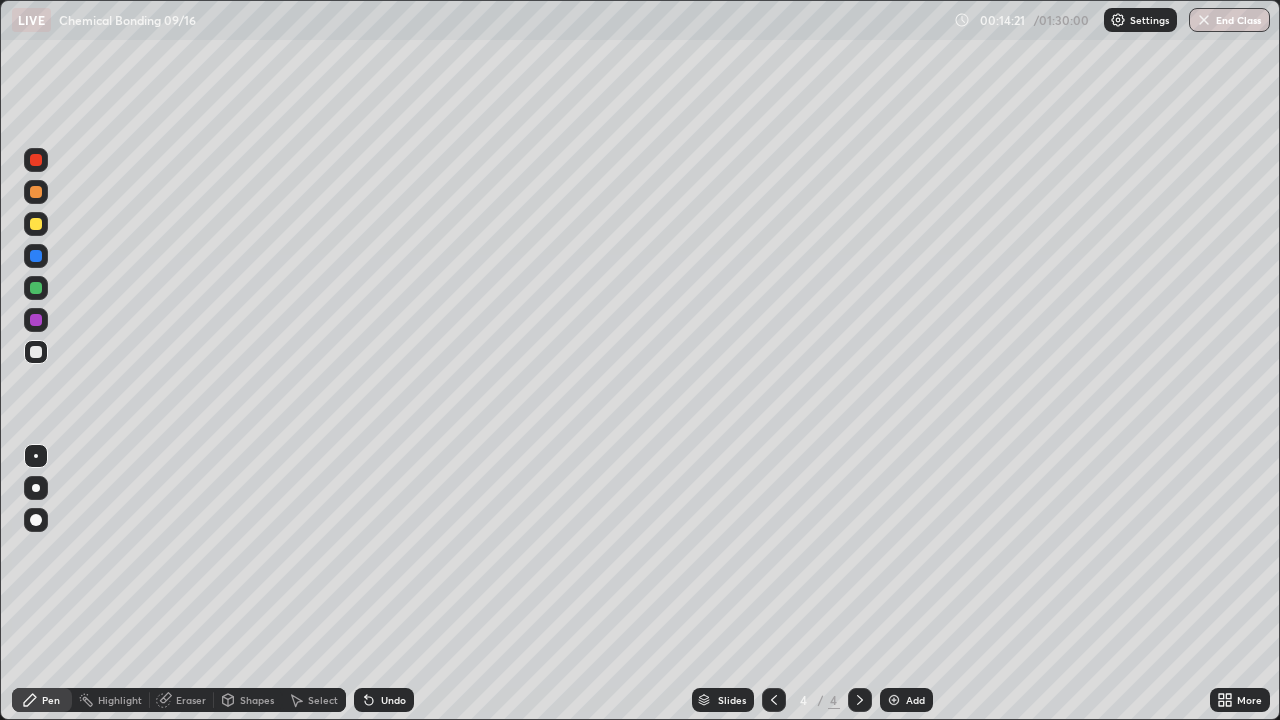 click on "Add" at bounding box center (915, 700) 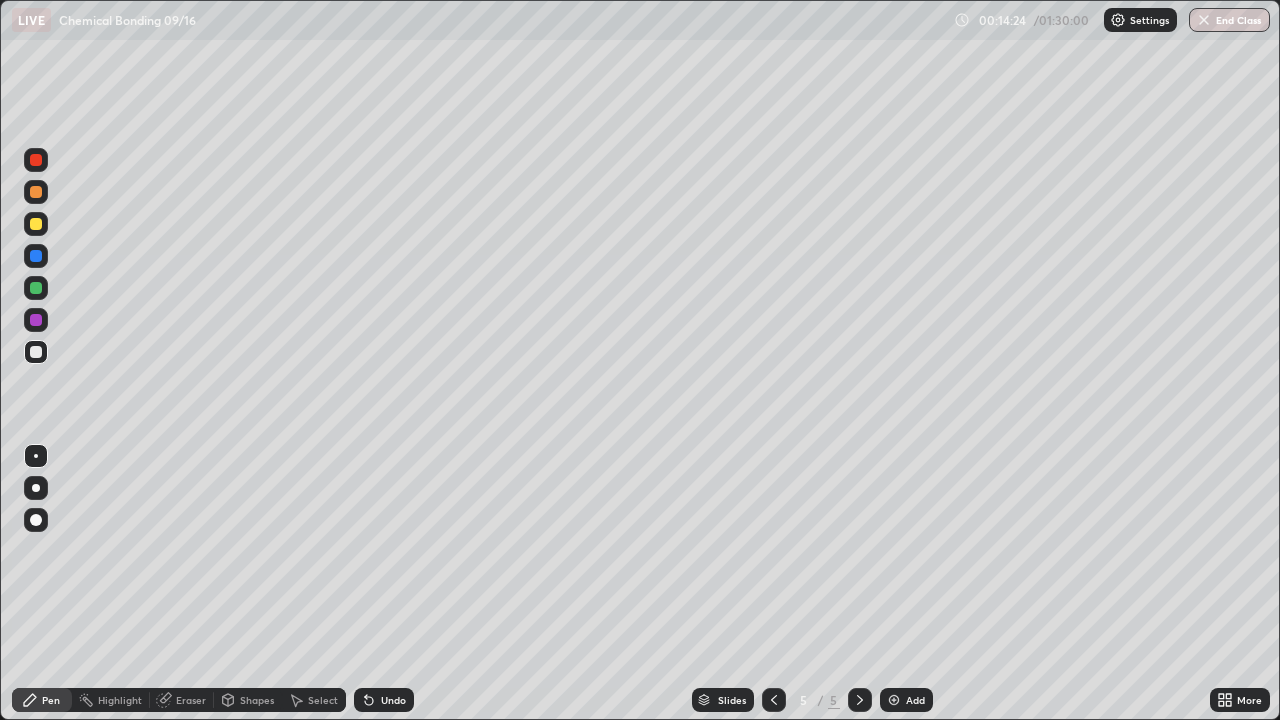 click at bounding box center [36, 224] 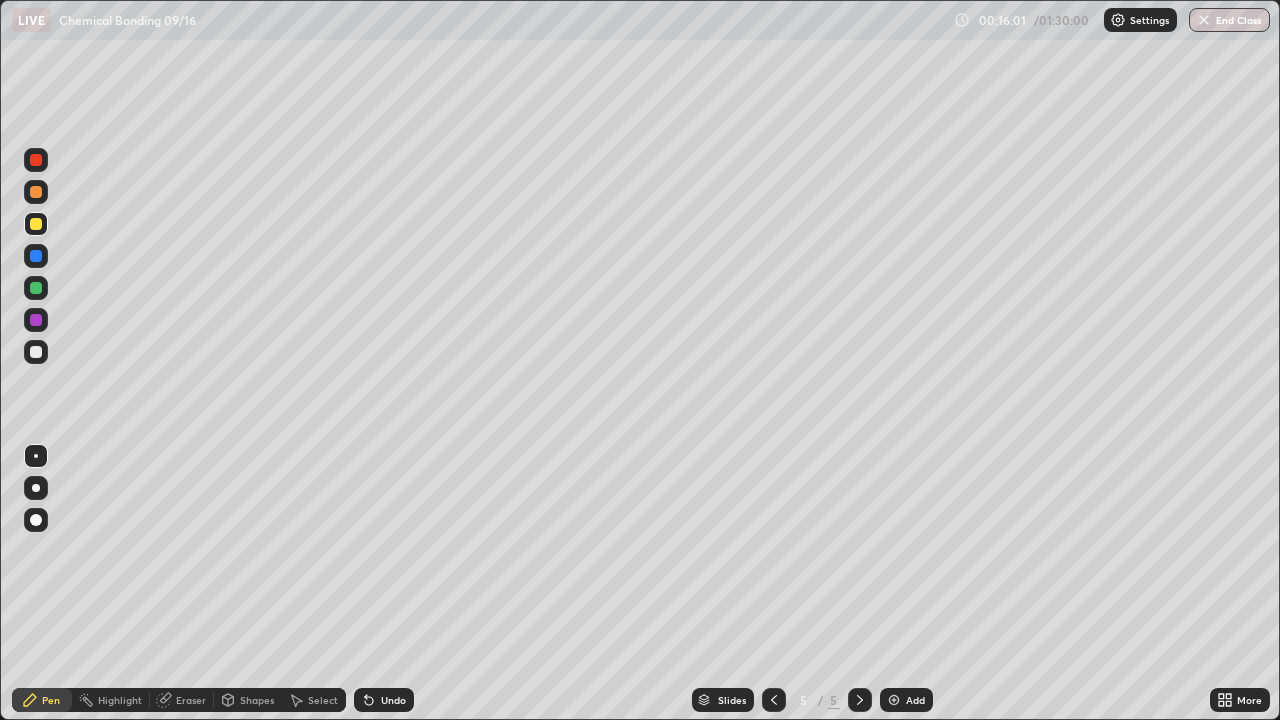 click 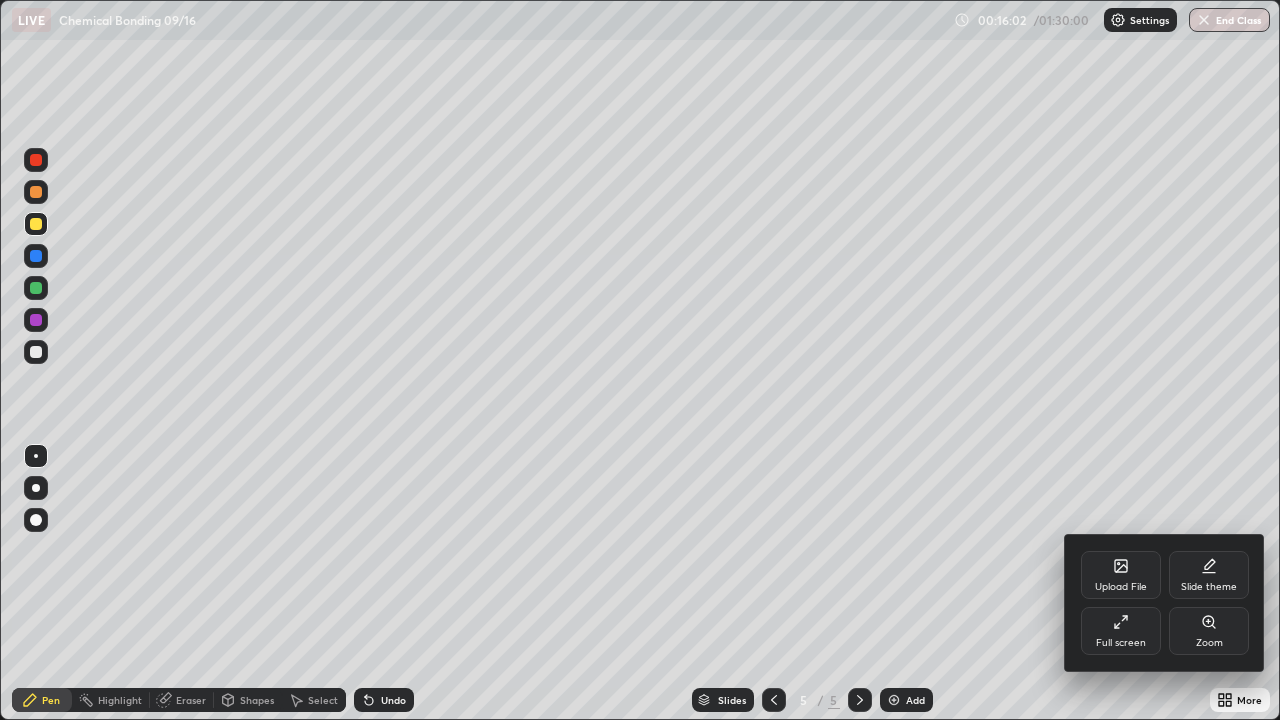 click on "Full screen" at bounding box center [1121, 643] 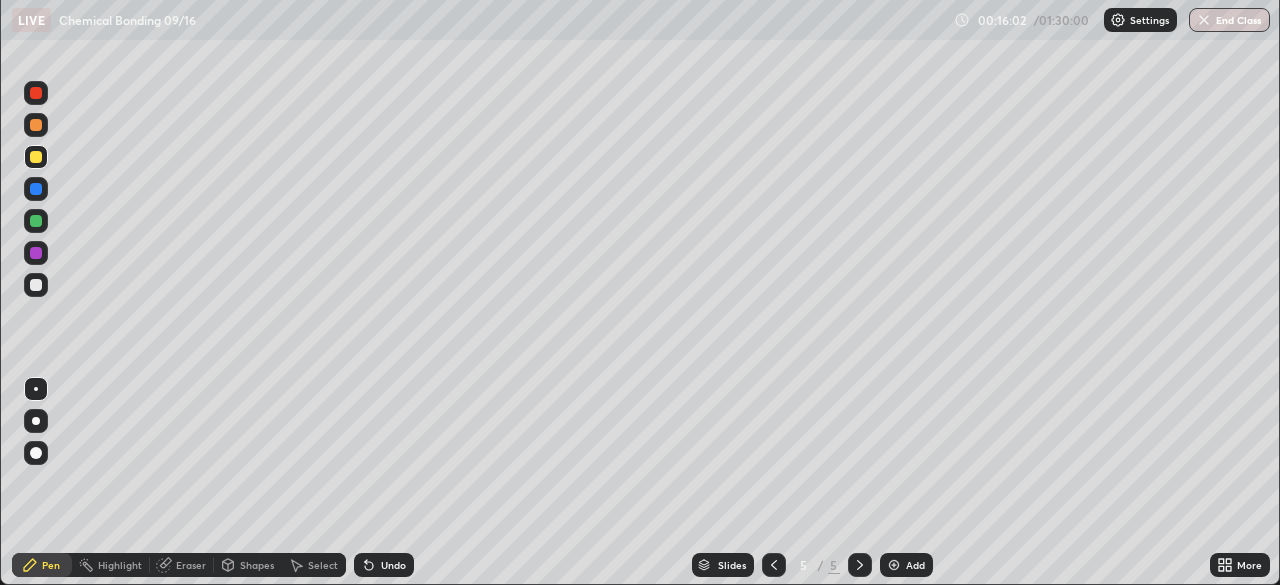 scroll, scrollTop: 585, scrollLeft: 1280, axis: both 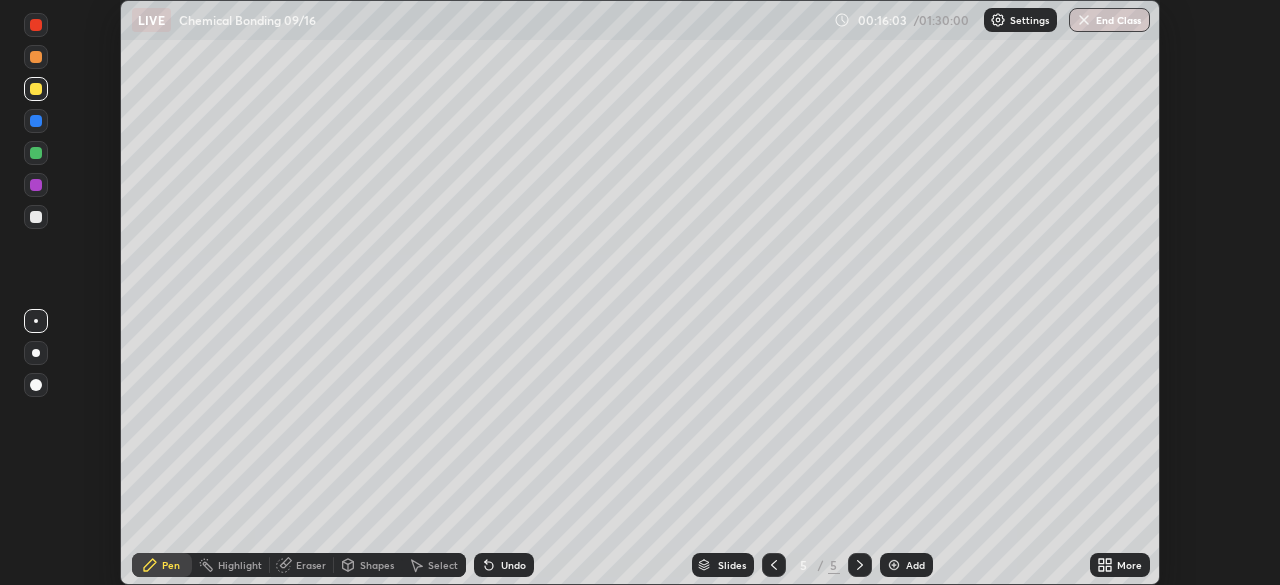 click on "More" at bounding box center (1129, 565) 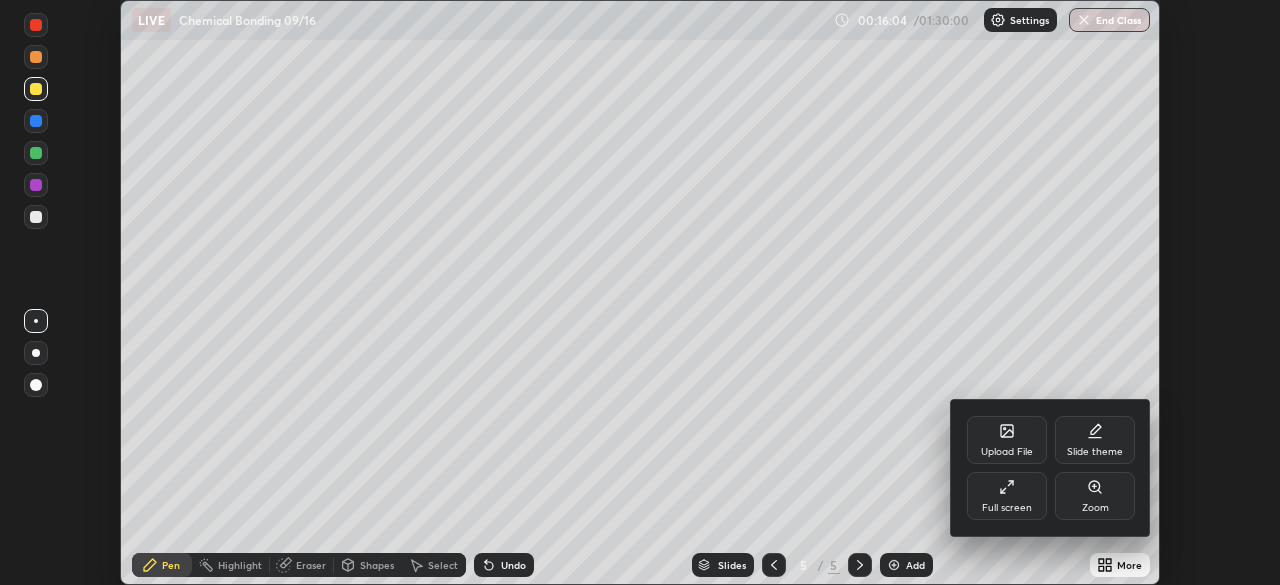 click on "Full screen" at bounding box center (1007, 508) 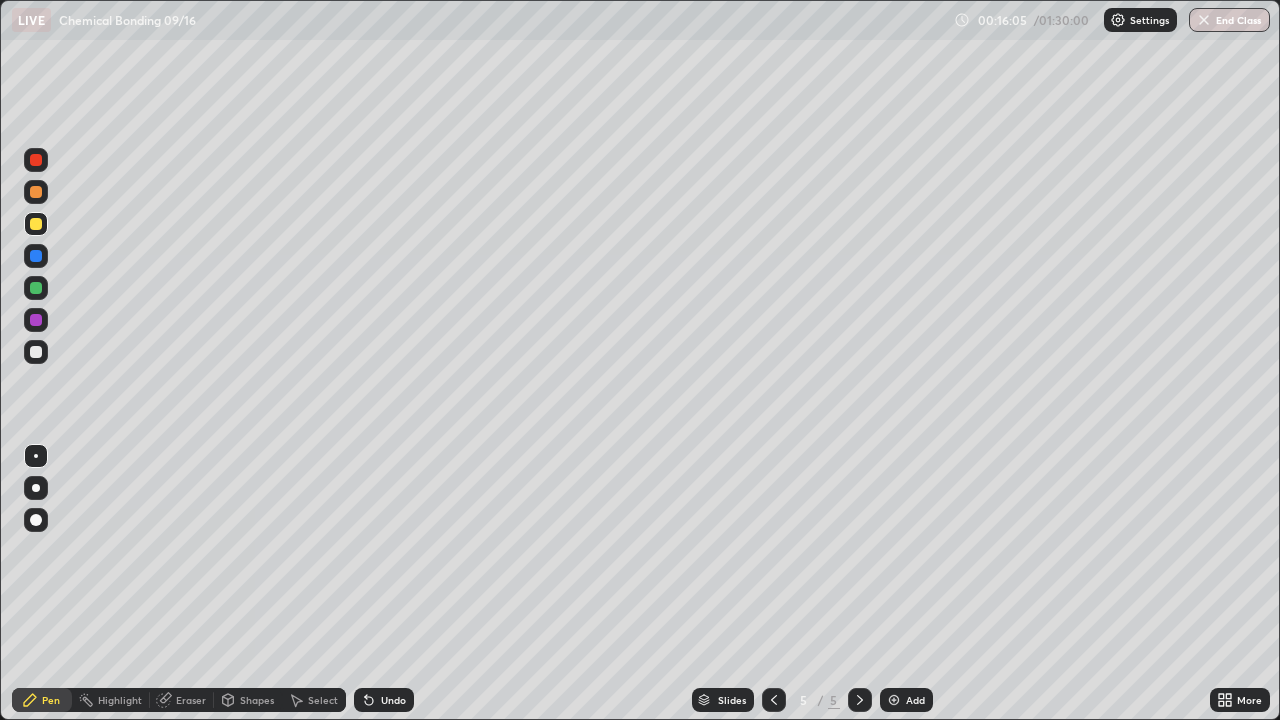 scroll, scrollTop: 99280, scrollLeft: 98720, axis: both 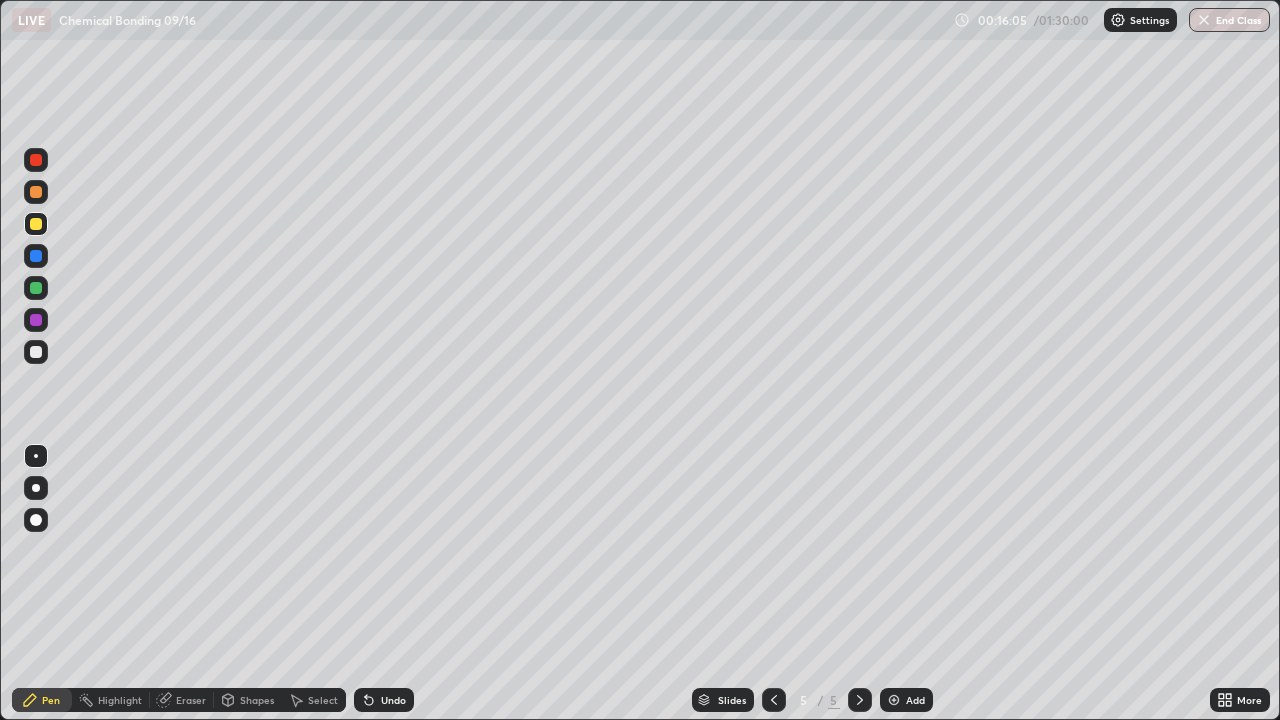 click 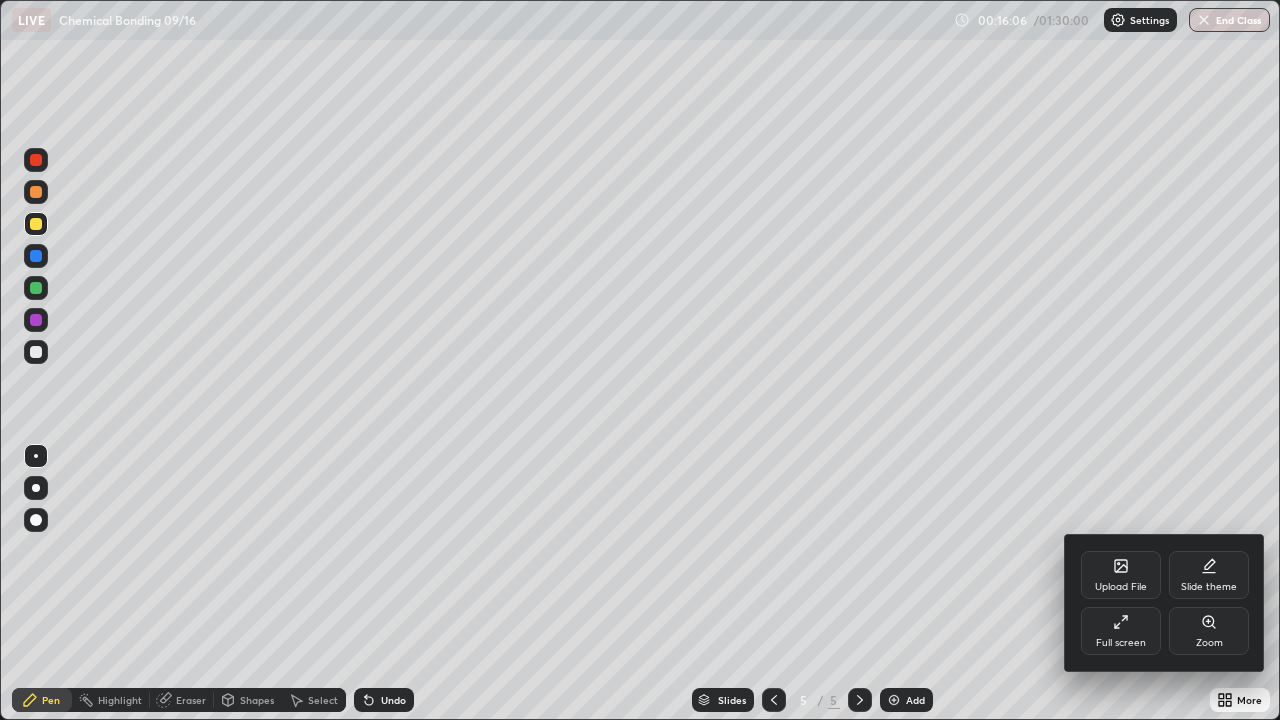 click on "Upload File" at bounding box center (1121, 587) 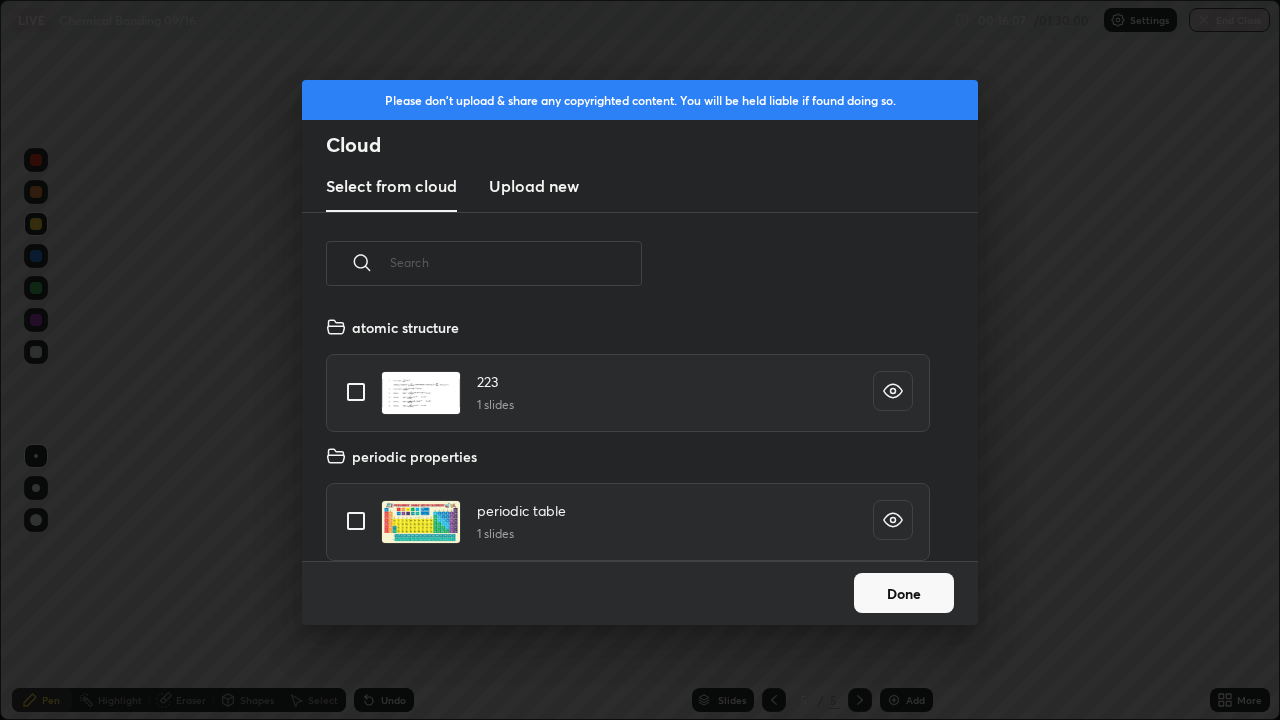 scroll, scrollTop: 7, scrollLeft: 11, axis: both 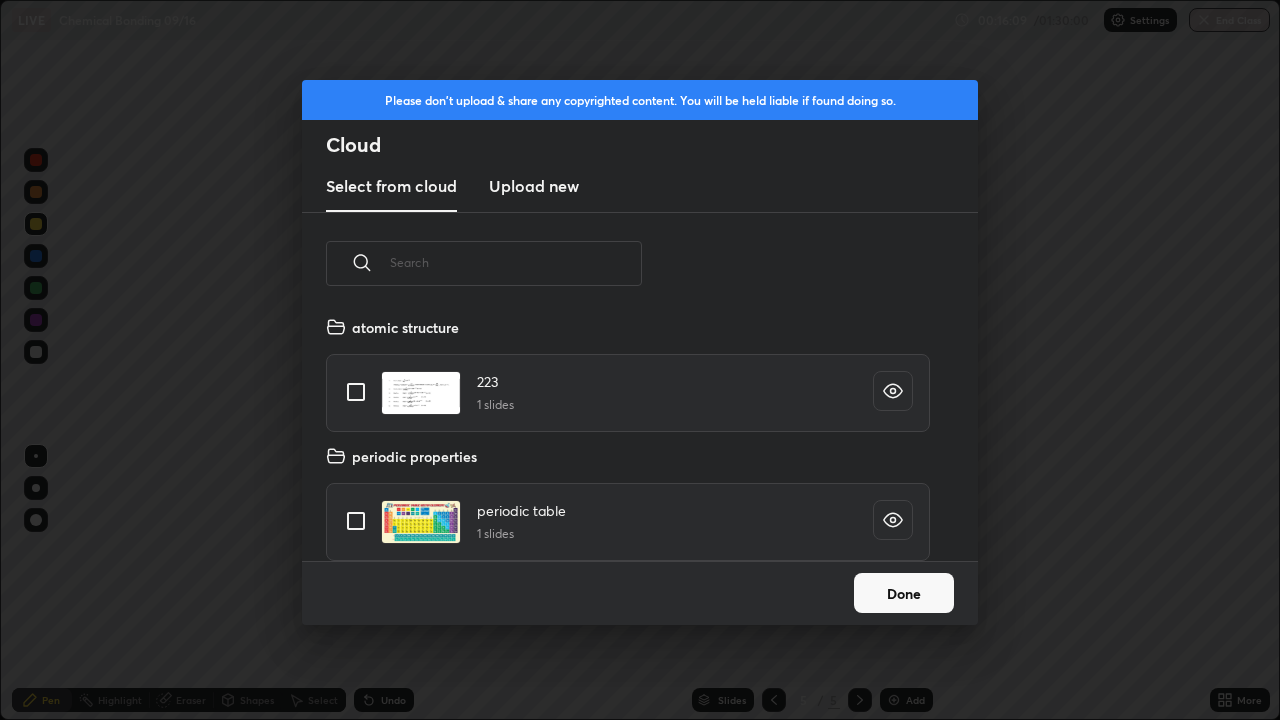 click at bounding box center (356, 521) 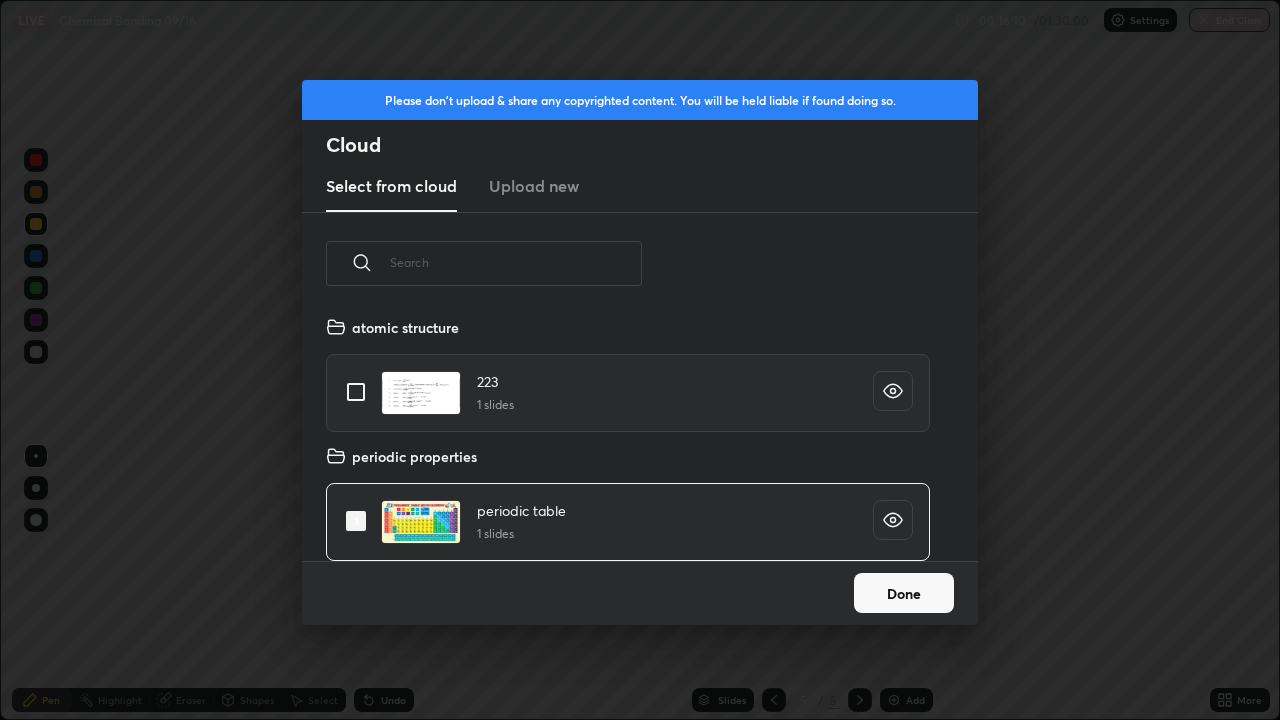 click on "Done" at bounding box center [904, 593] 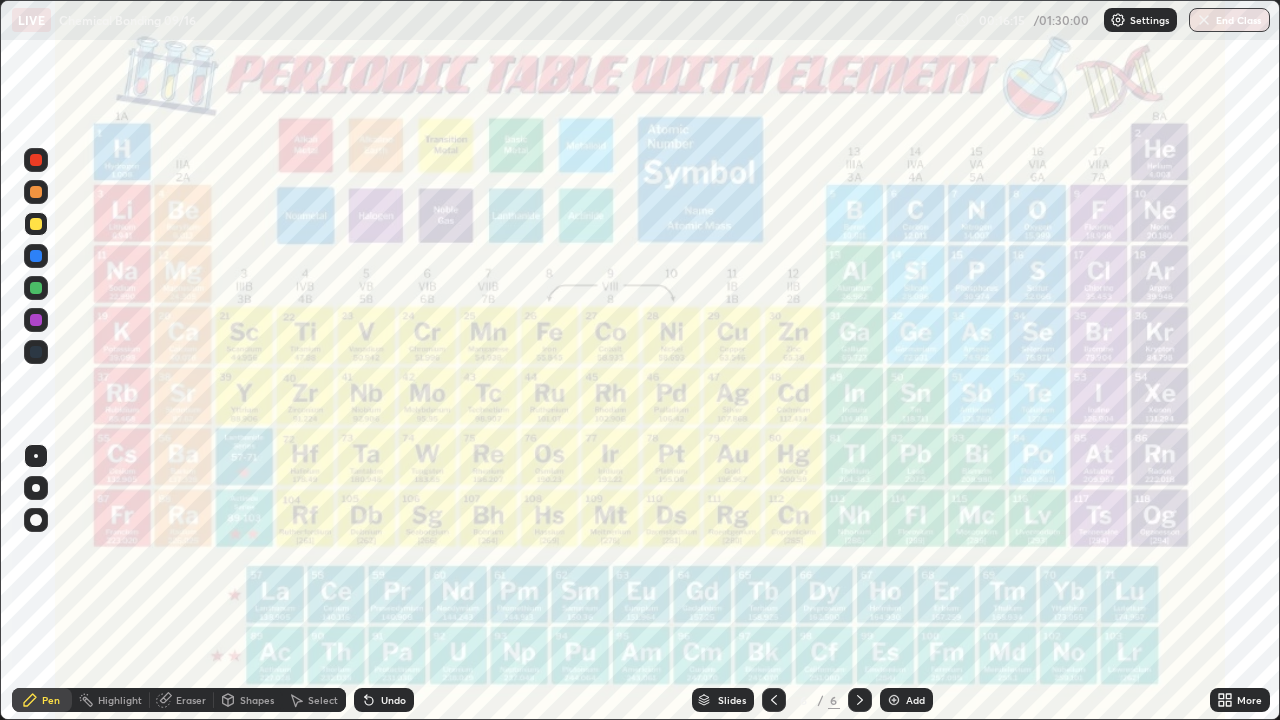 click at bounding box center [36, 352] 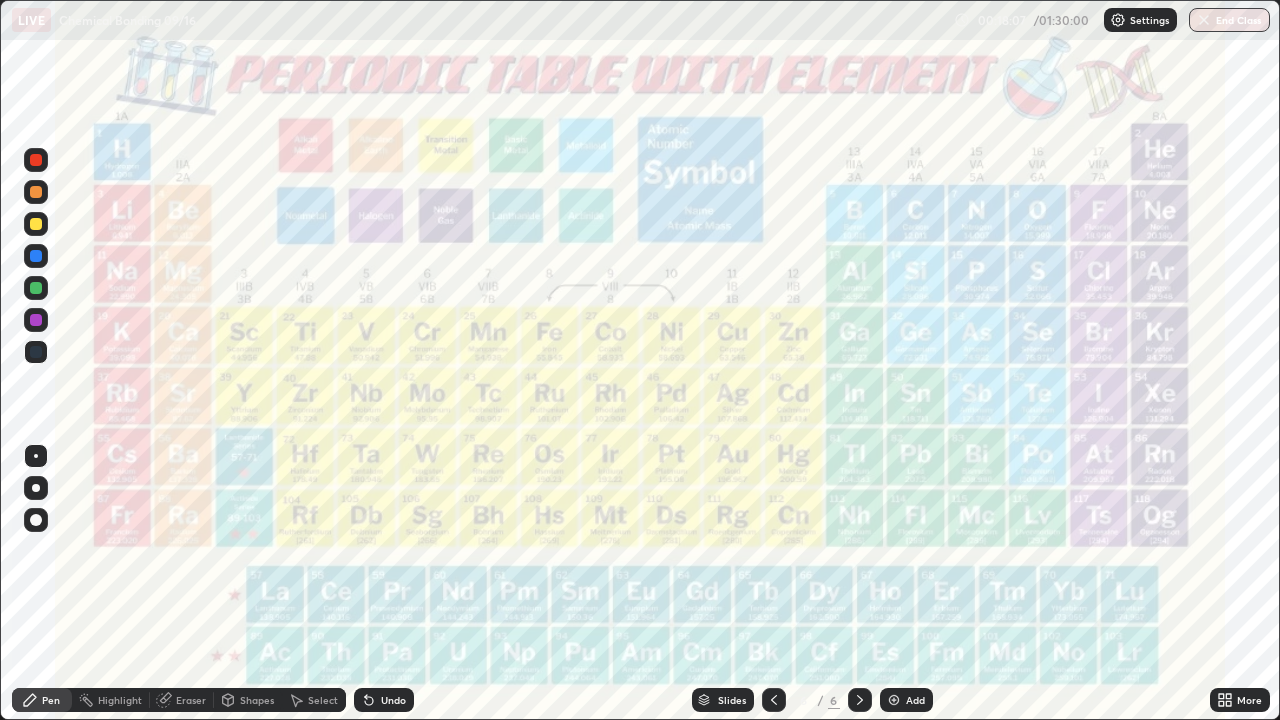 click on "Add" at bounding box center (906, 700) 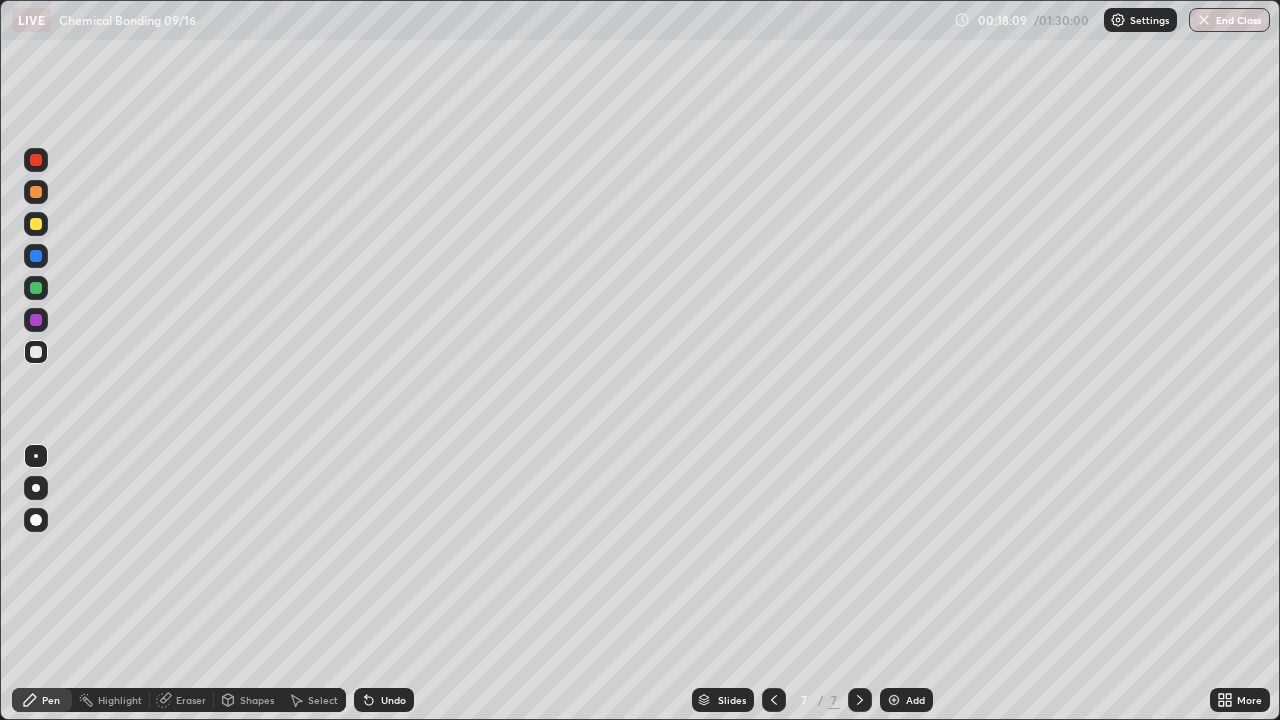 click at bounding box center [36, 352] 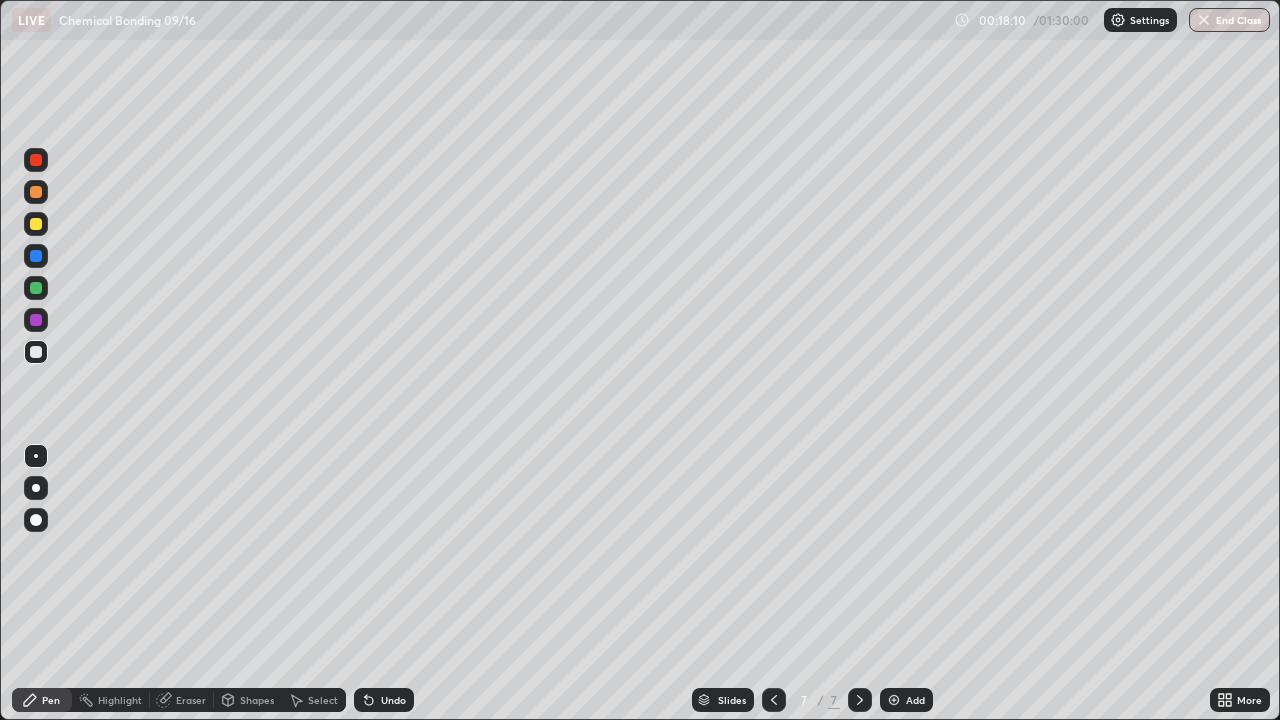 click on "Shapes" at bounding box center (248, 700) 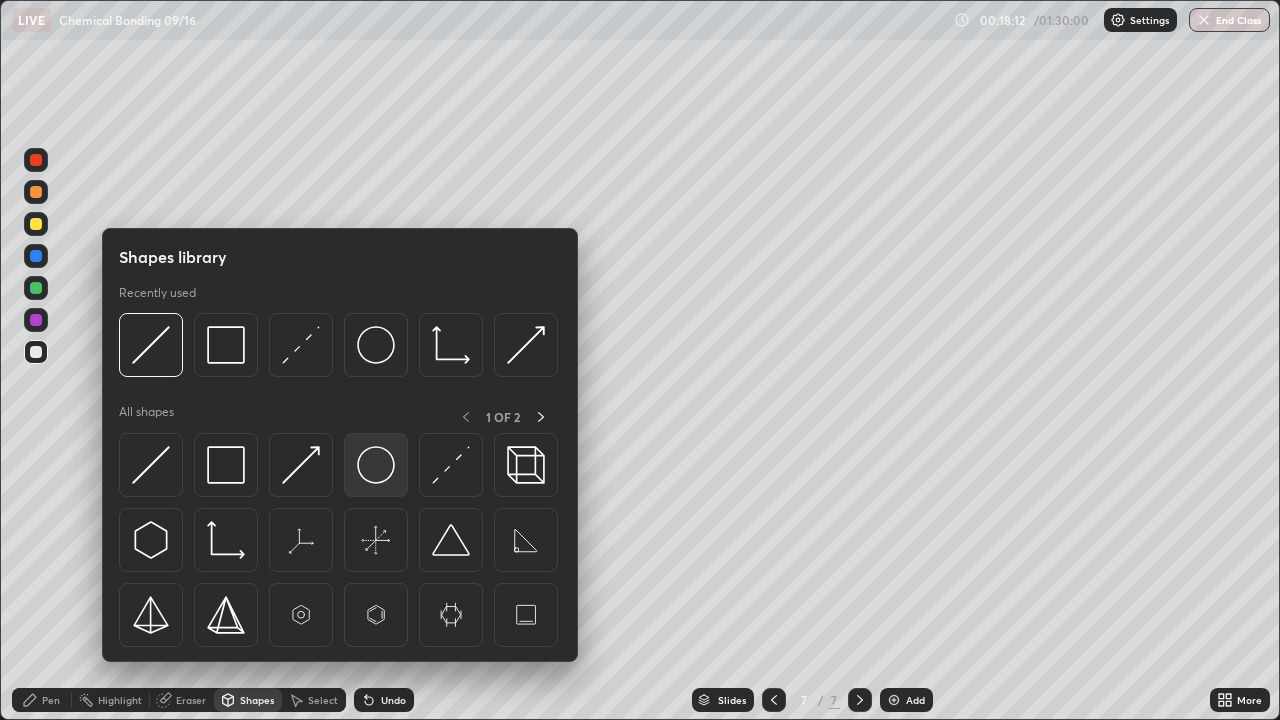 click at bounding box center [376, 465] 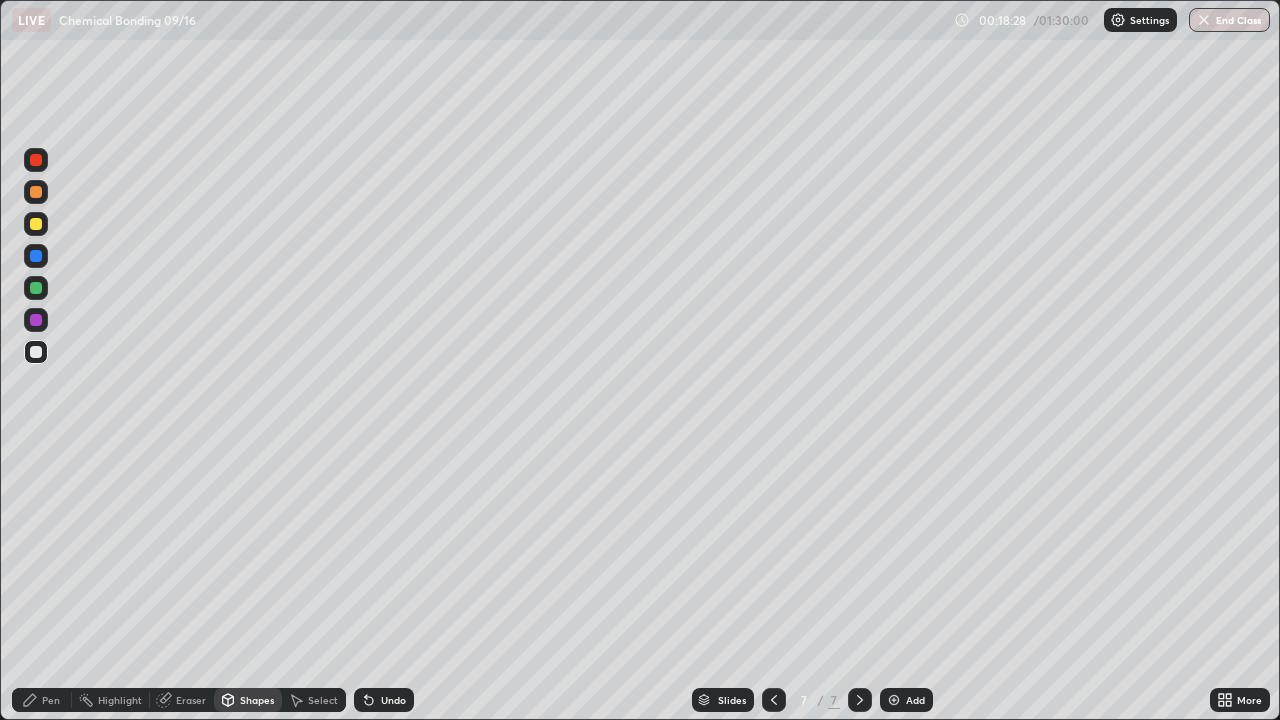 click on "Shapes" at bounding box center [248, 700] 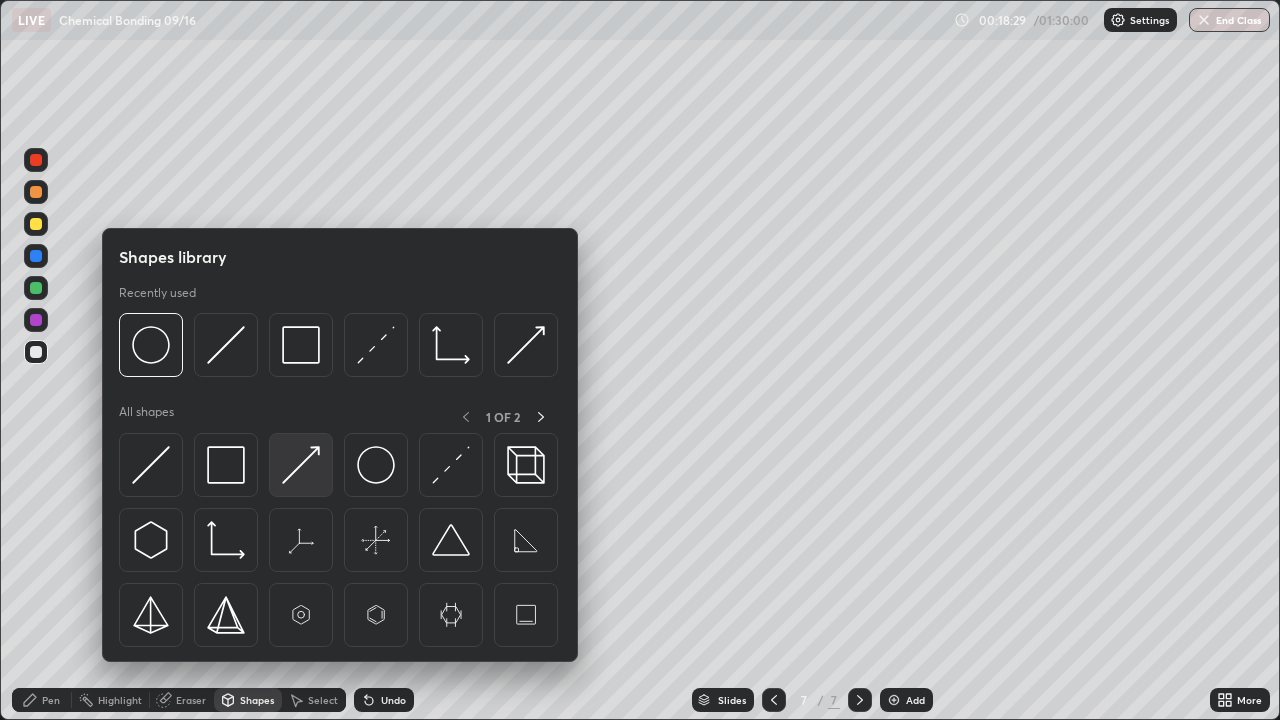 click at bounding box center (301, 465) 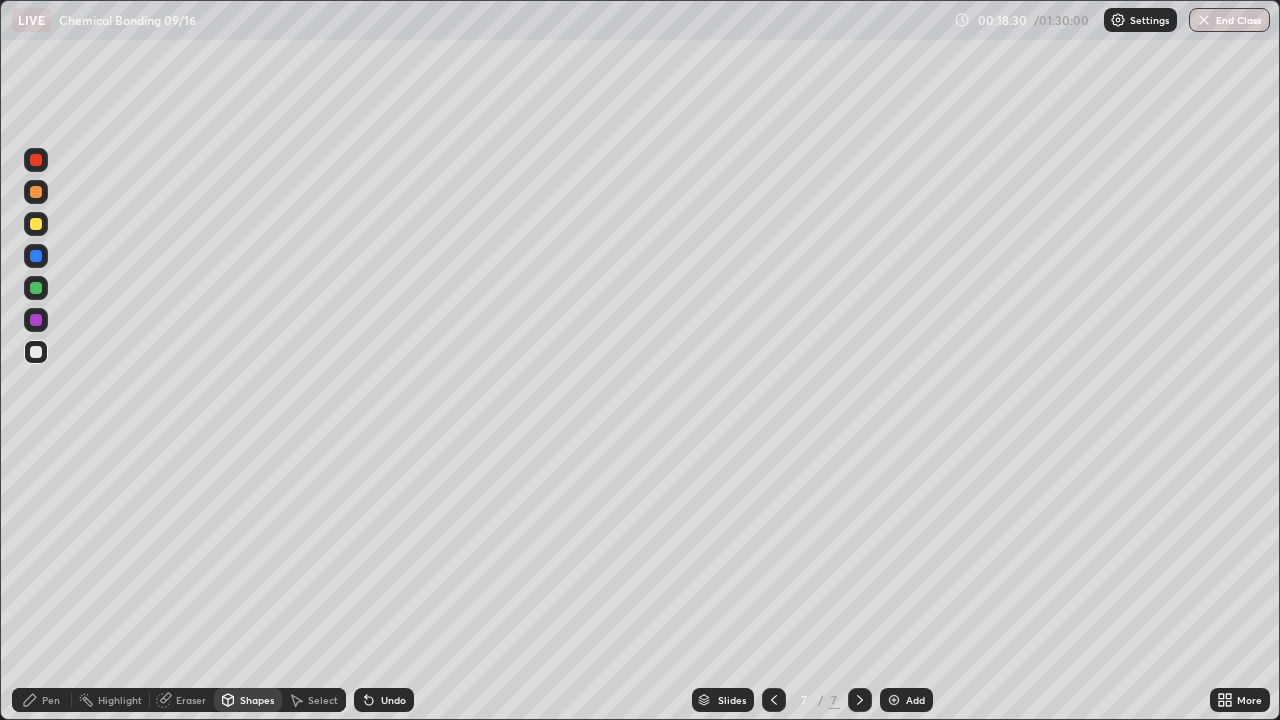 click at bounding box center (36, 288) 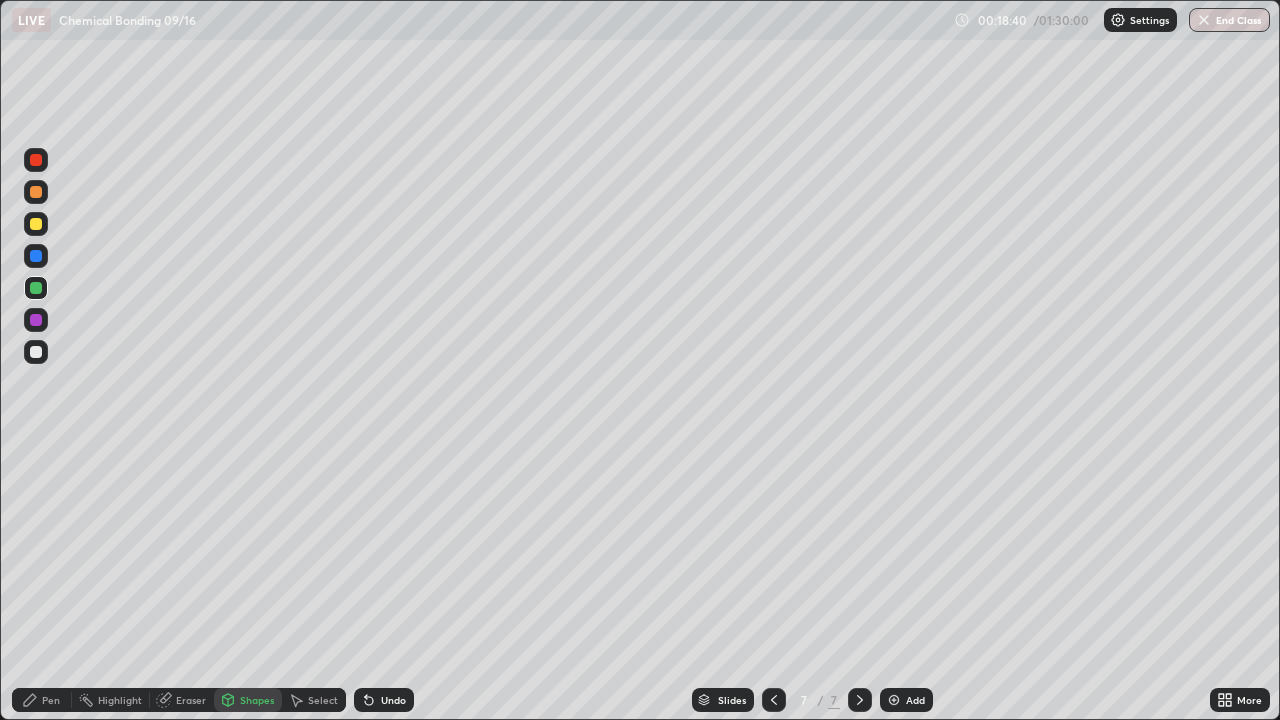 click on "Pen" at bounding box center (51, 700) 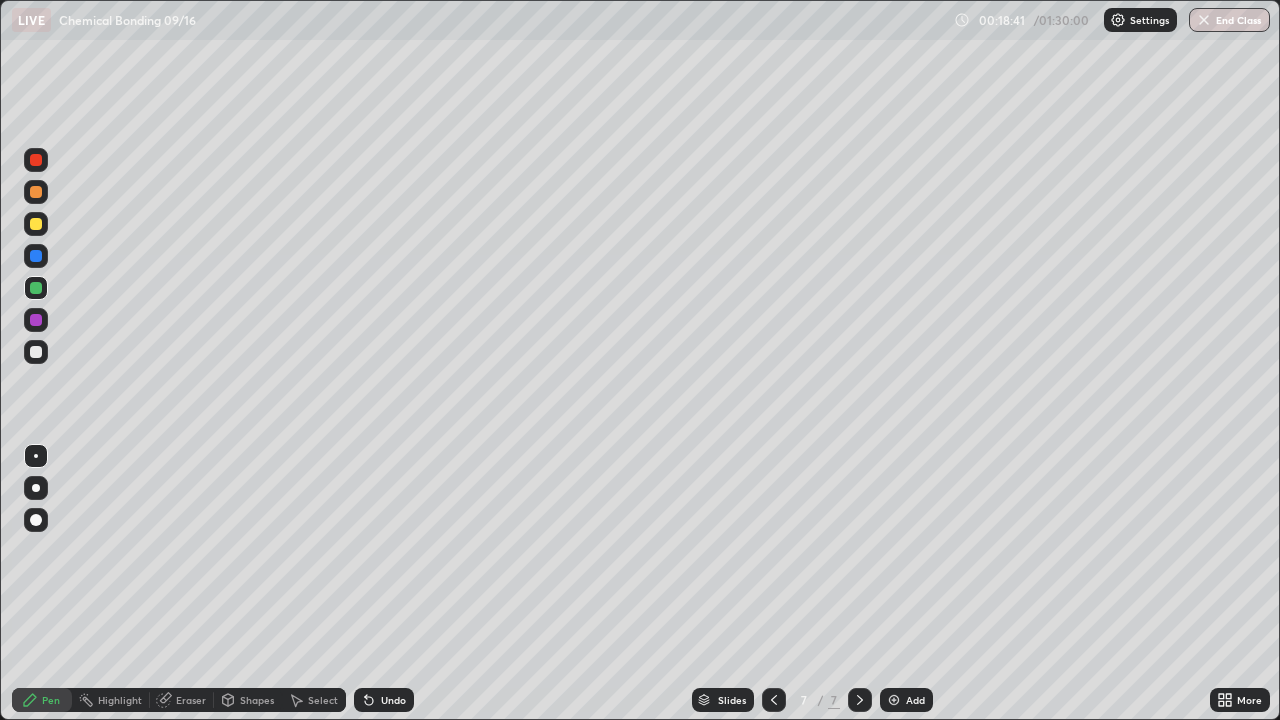click at bounding box center [36, 352] 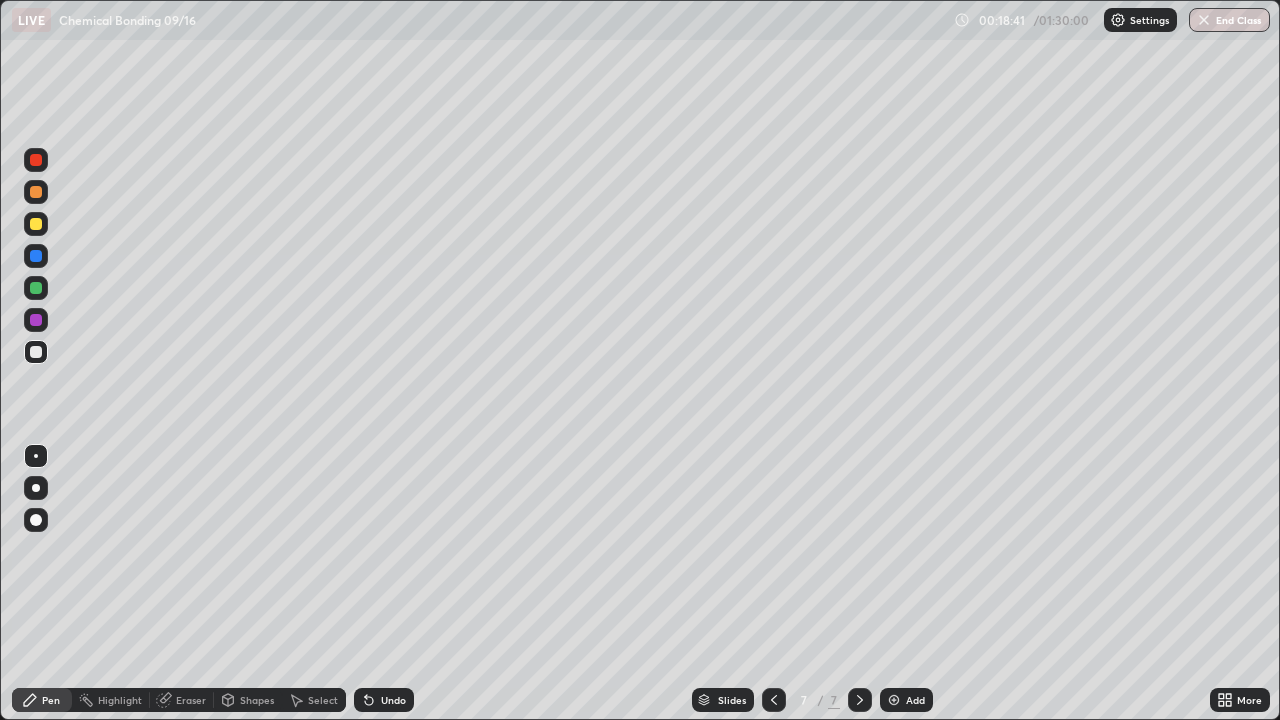 click on "Shapes" at bounding box center [248, 700] 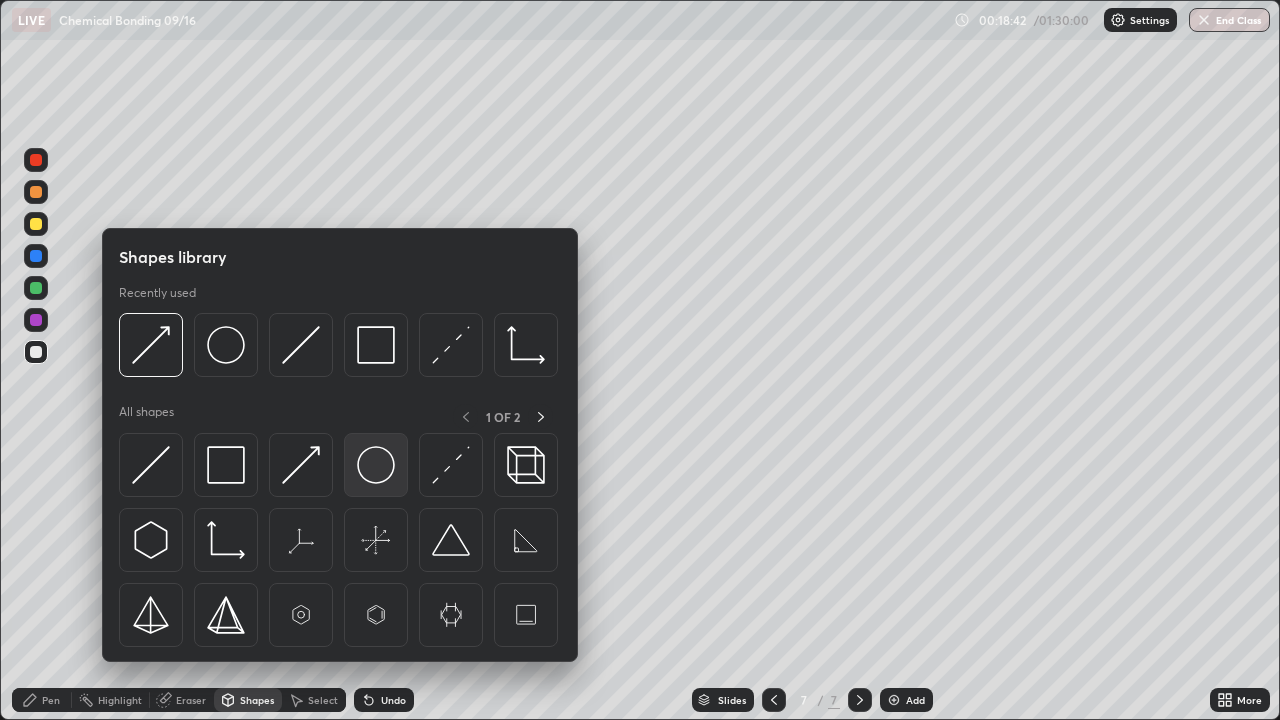 click at bounding box center [376, 465] 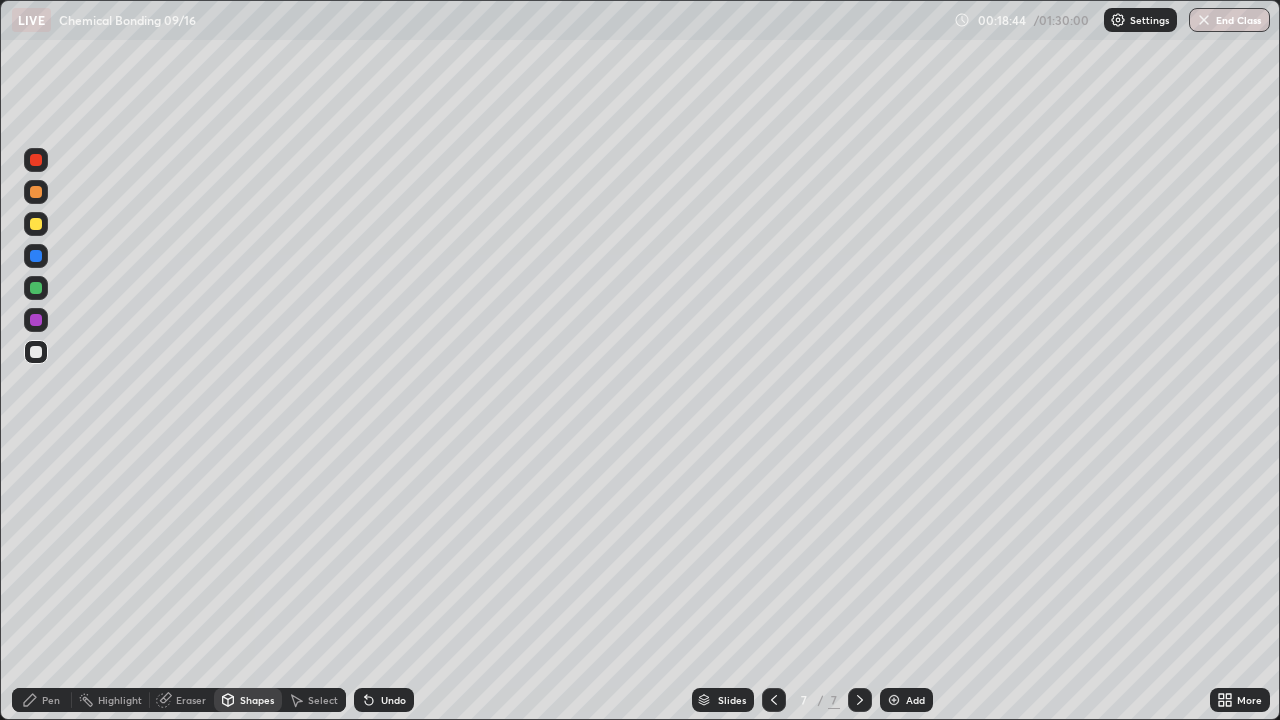 click at bounding box center (36, 352) 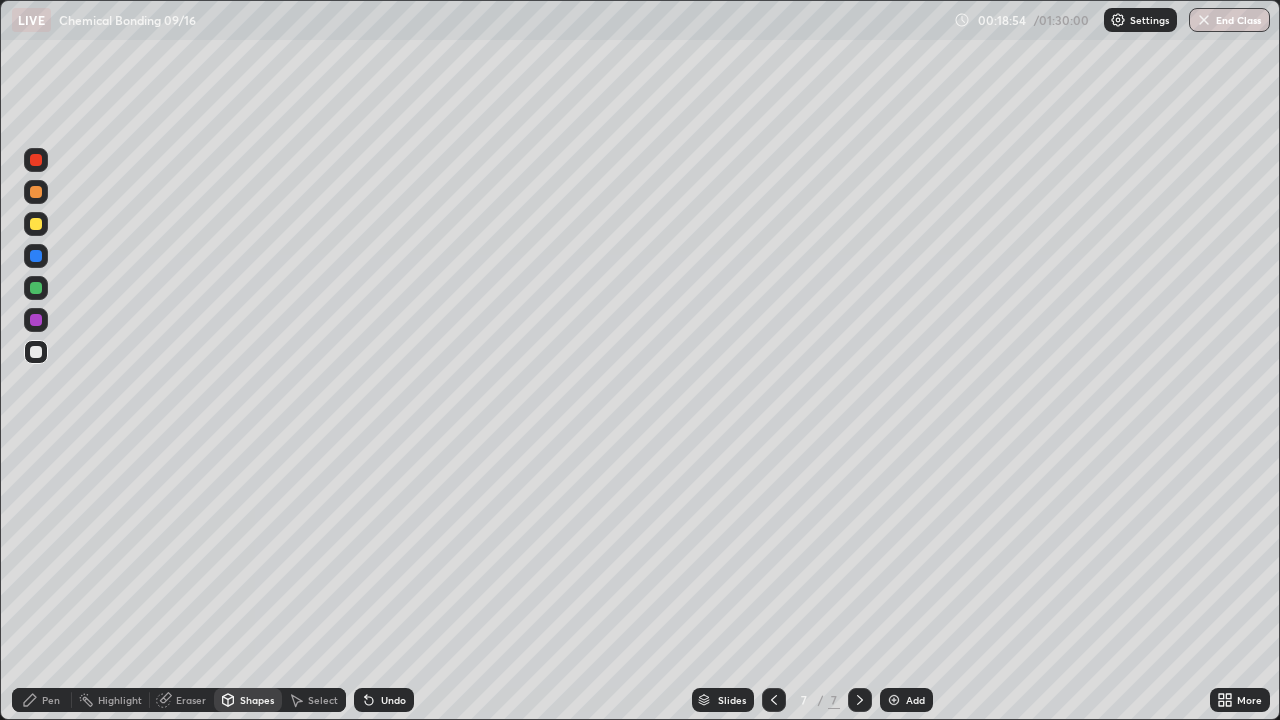 click on "Pen" at bounding box center (51, 700) 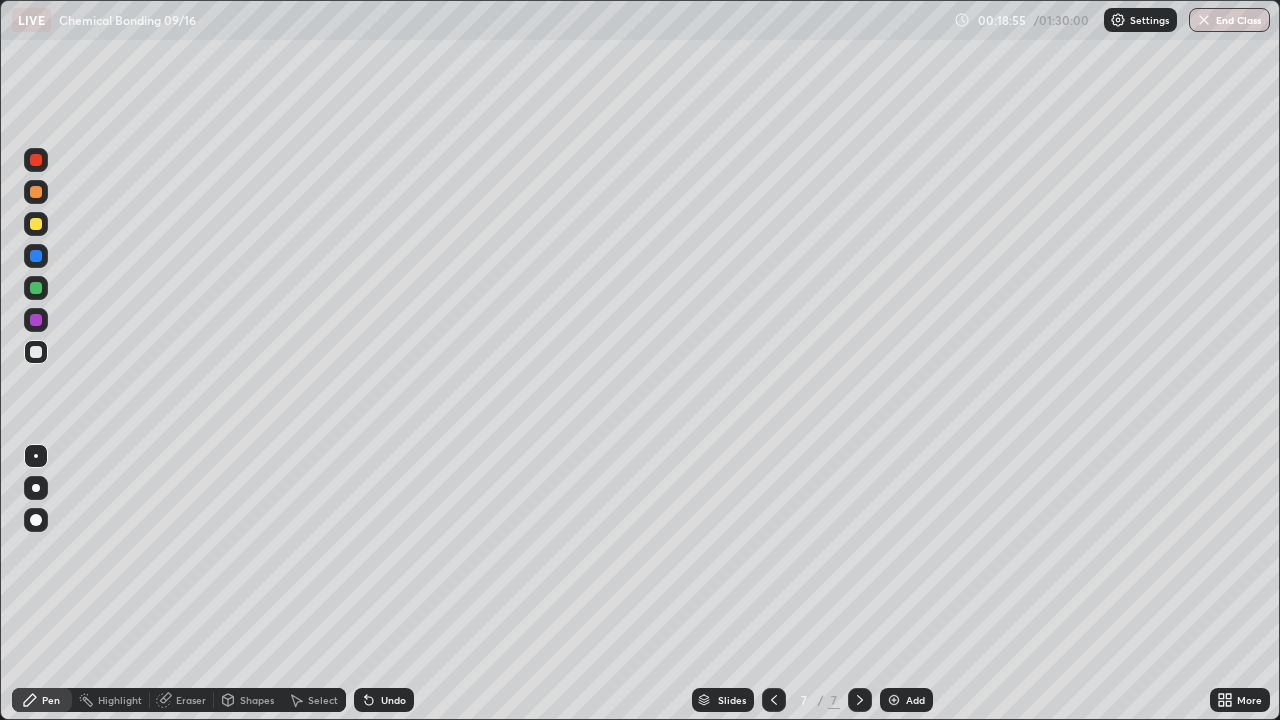 click at bounding box center (36, 288) 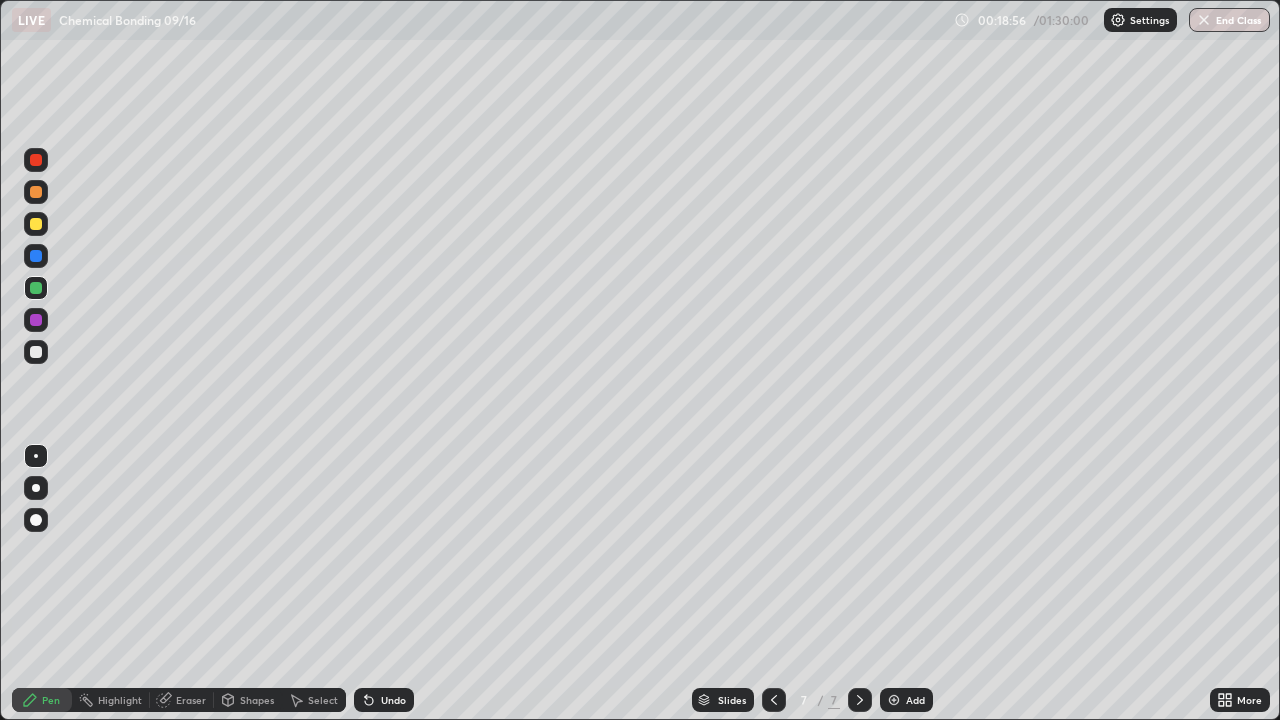 click at bounding box center (36, 320) 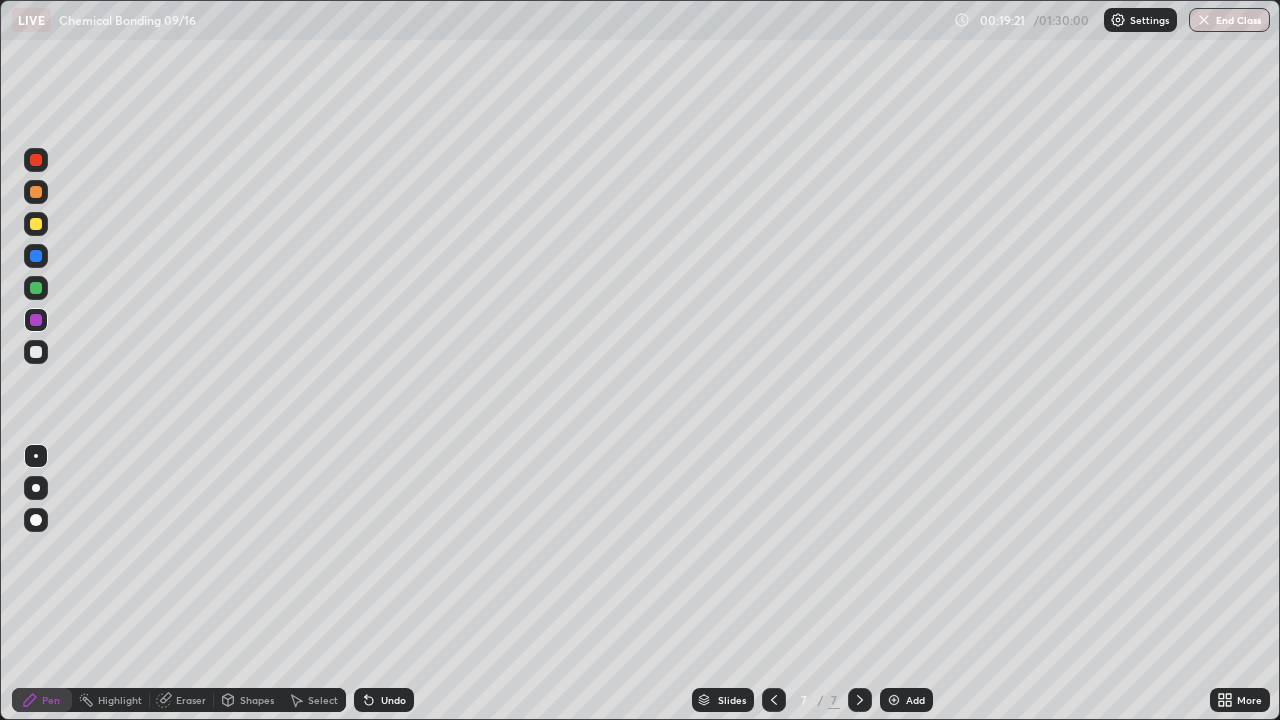 click 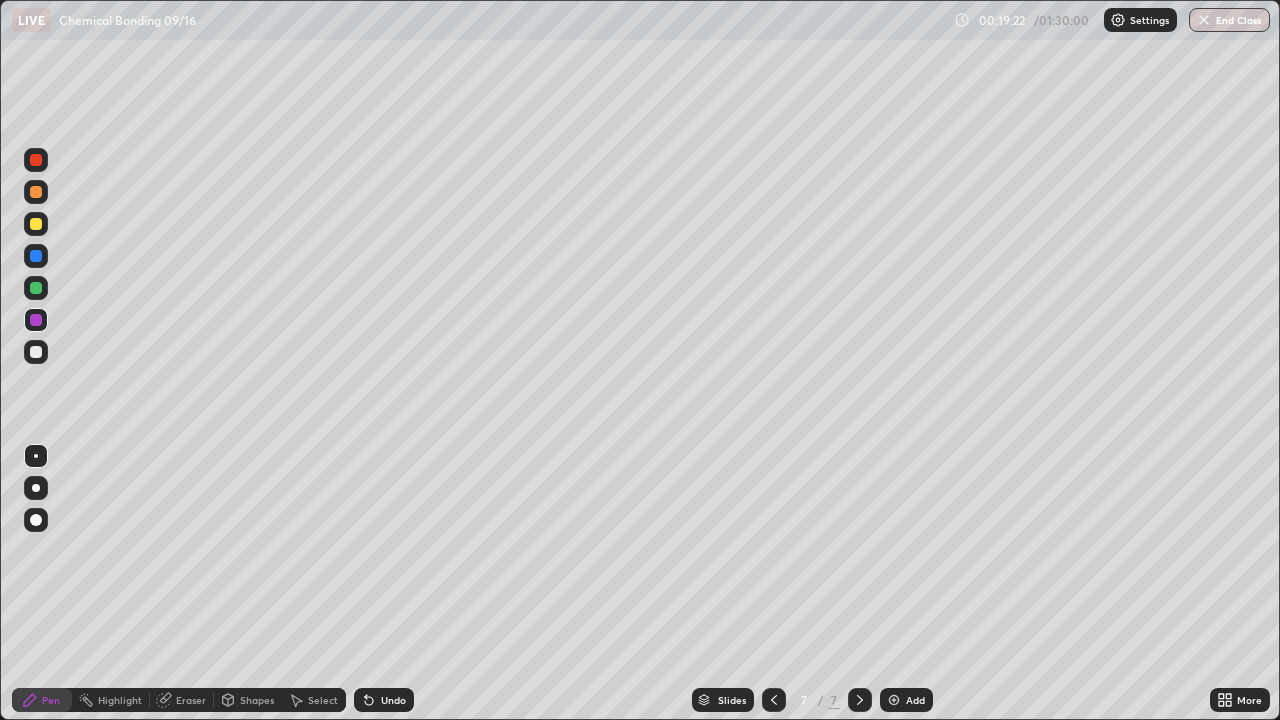 click 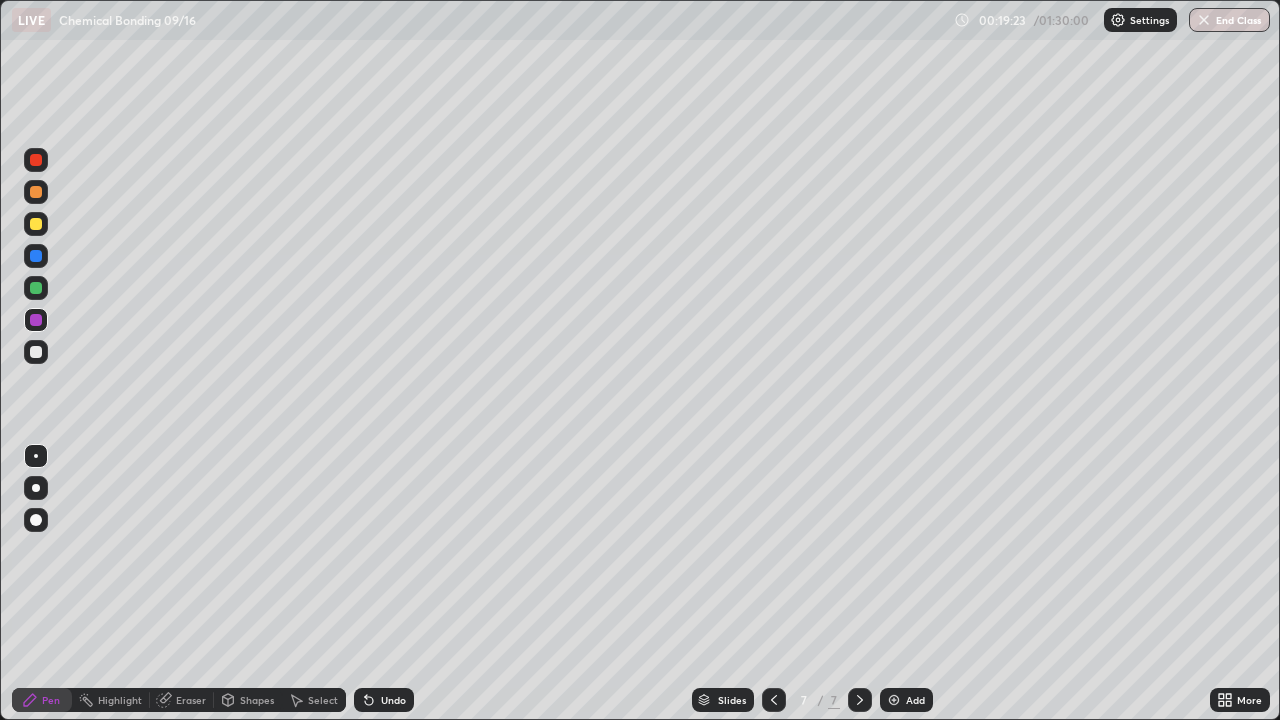 click on "Undo" at bounding box center (384, 700) 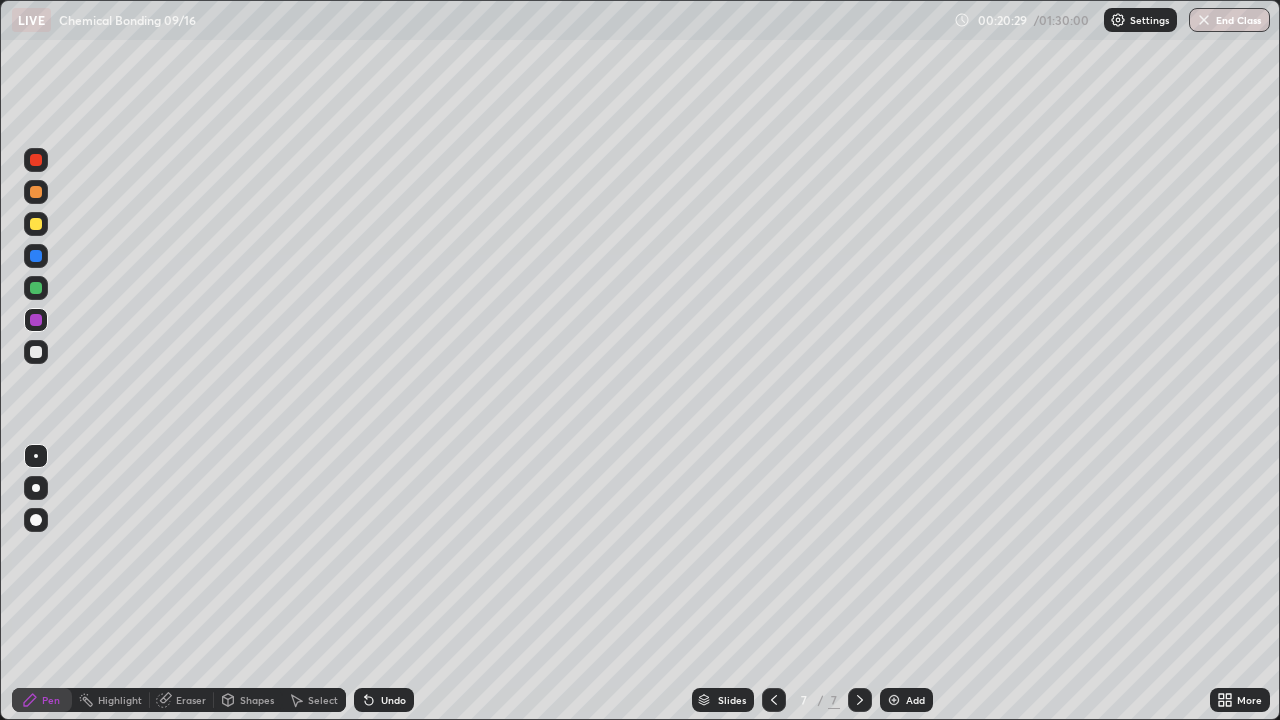 click at bounding box center (36, 352) 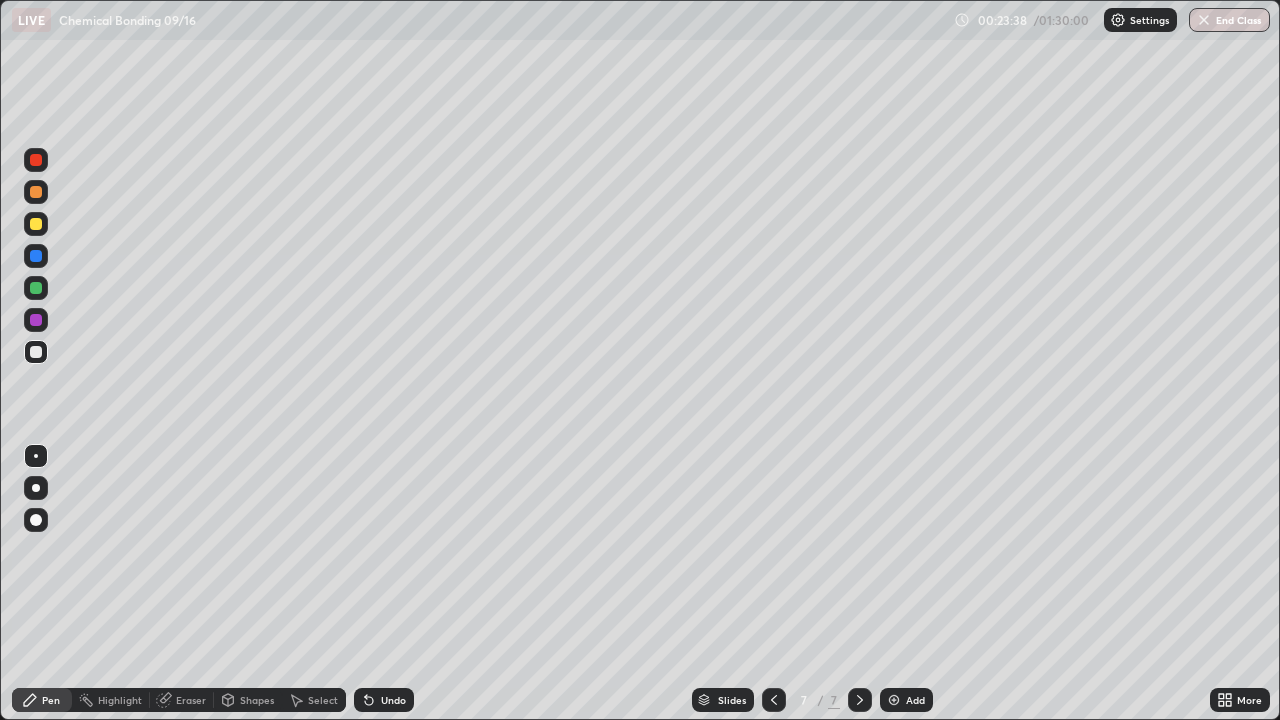 click at bounding box center [36, 352] 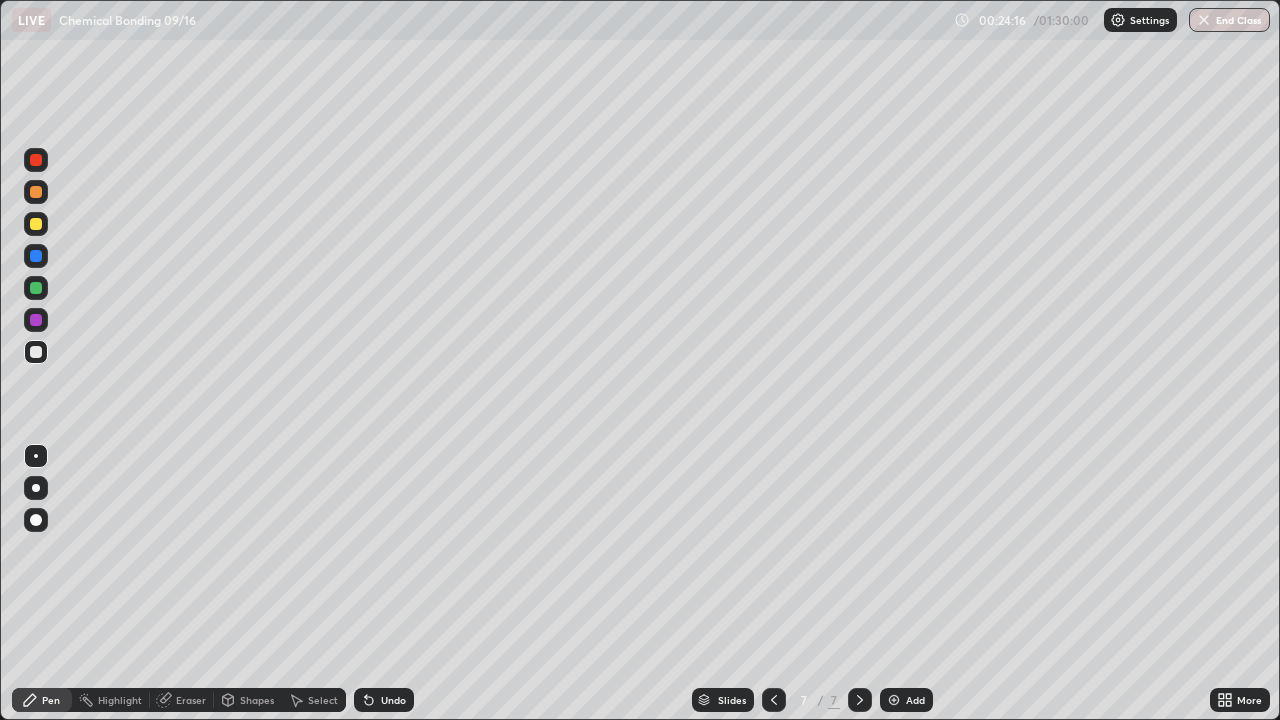 click on "Undo" at bounding box center (393, 700) 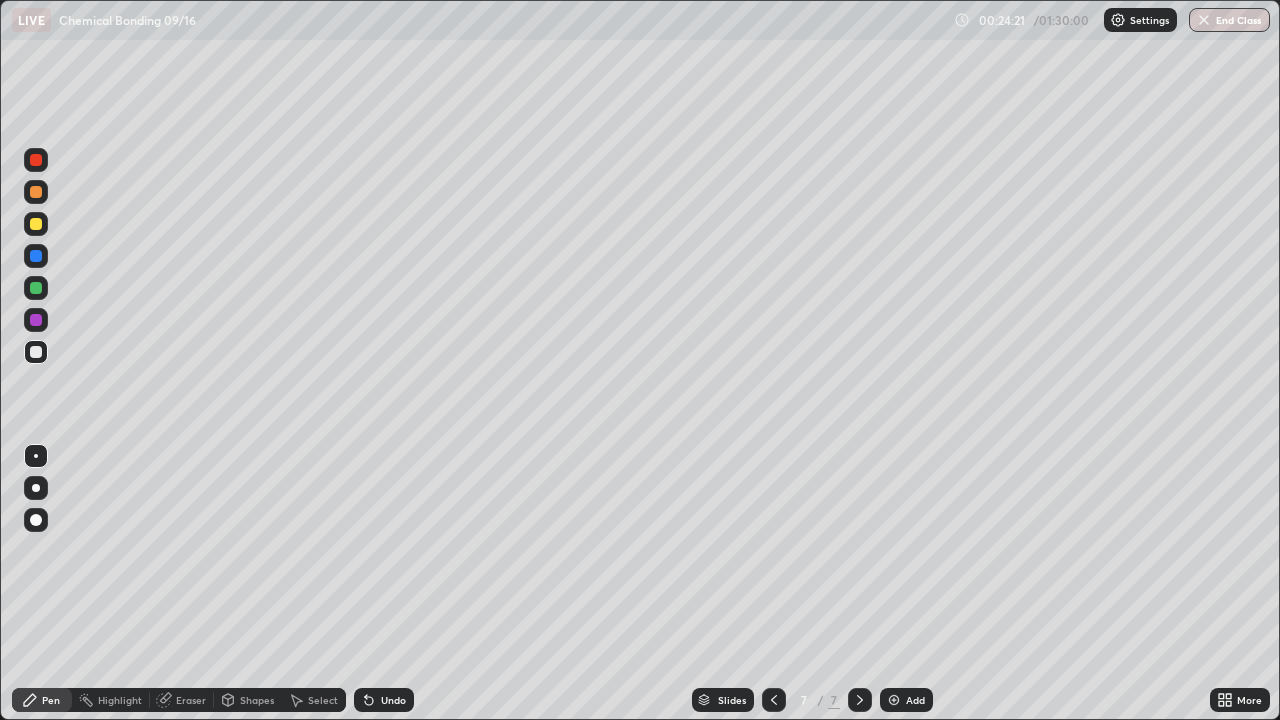 click 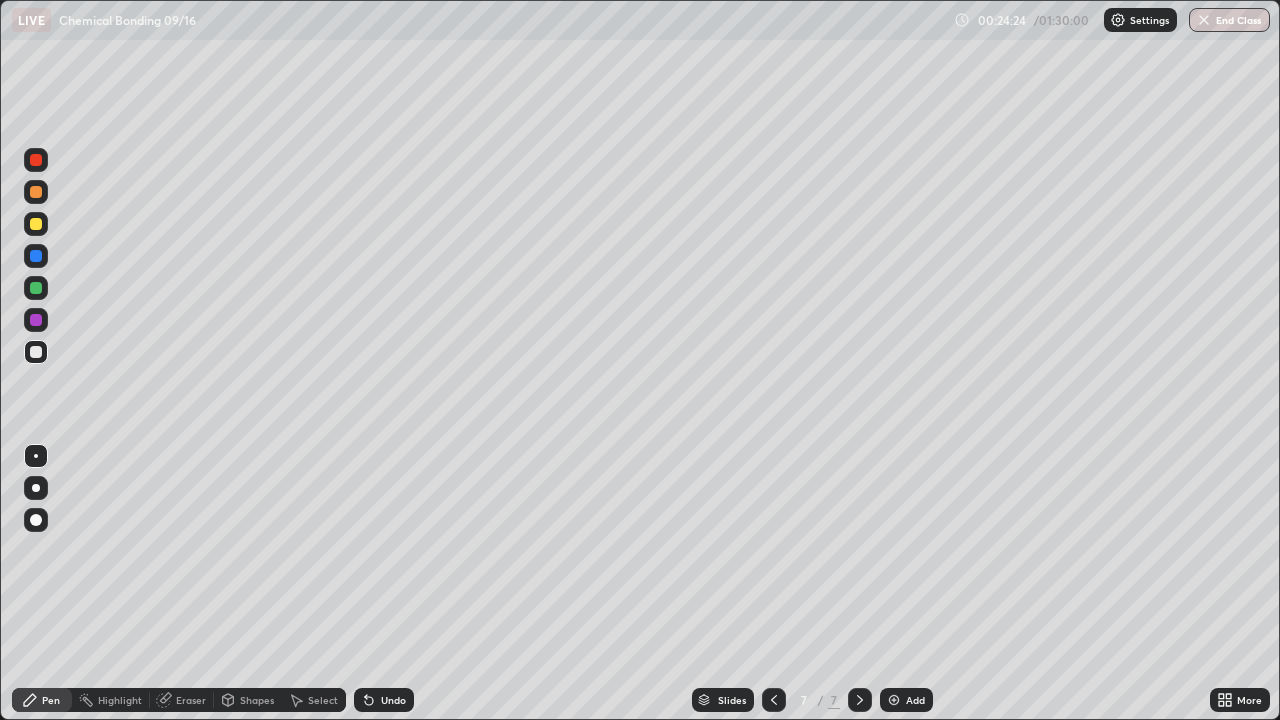 click on "Undo" at bounding box center [393, 700] 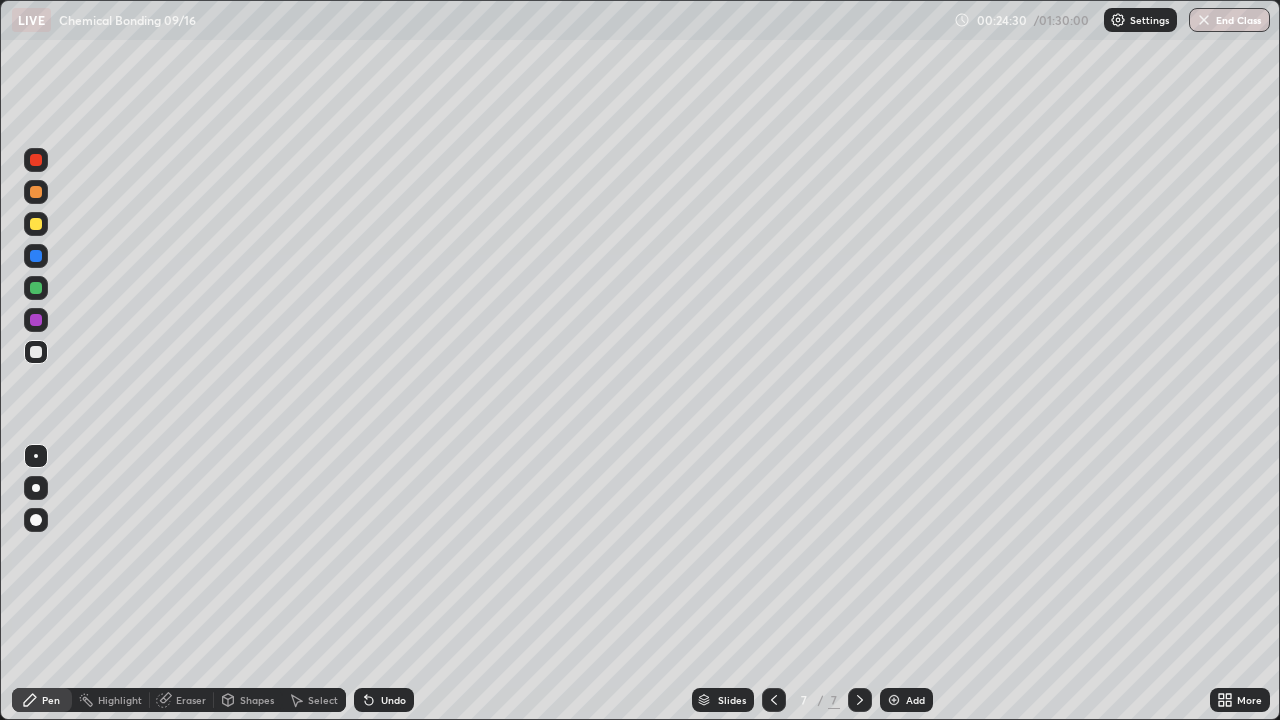 click on "Undo" at bounding box center (393, 700) 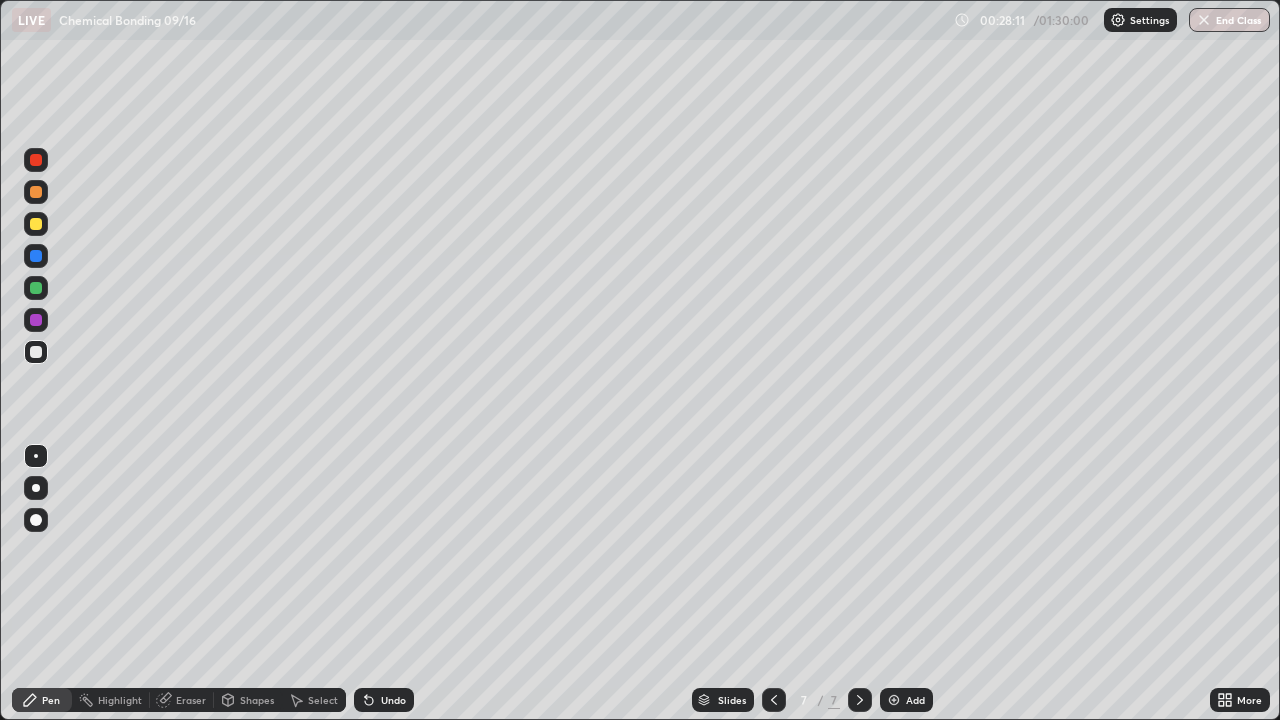 click 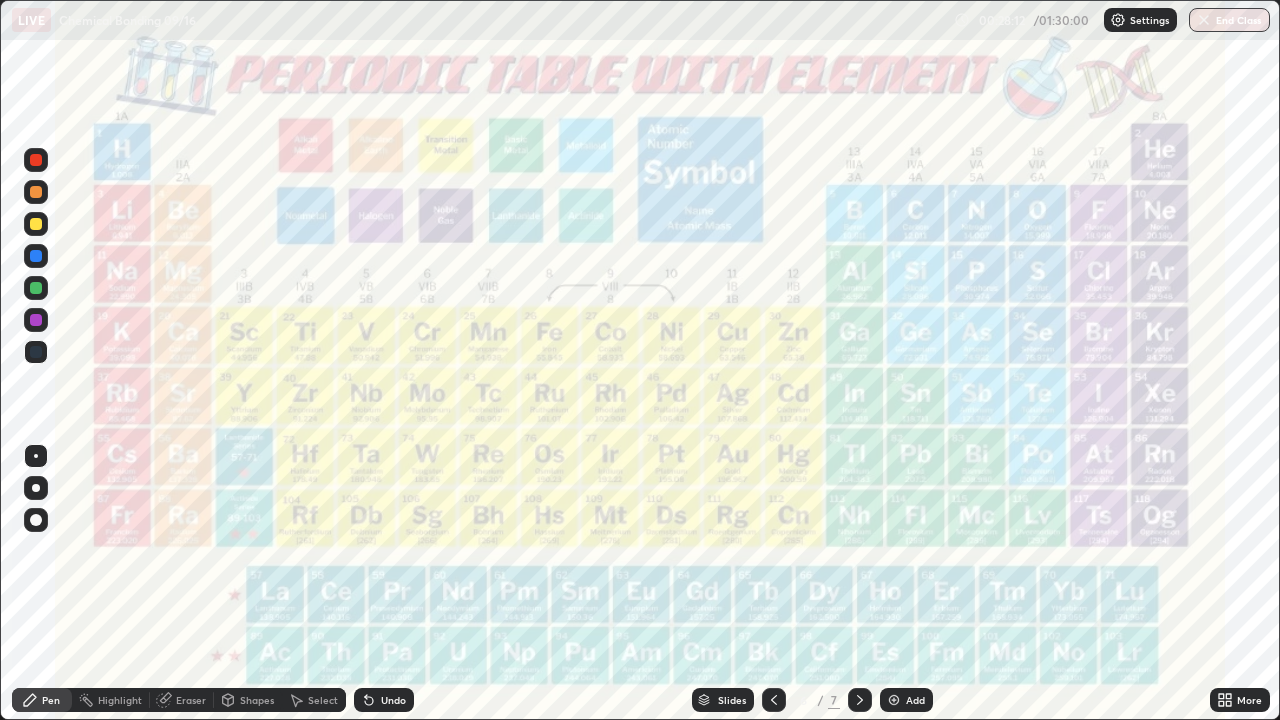 click 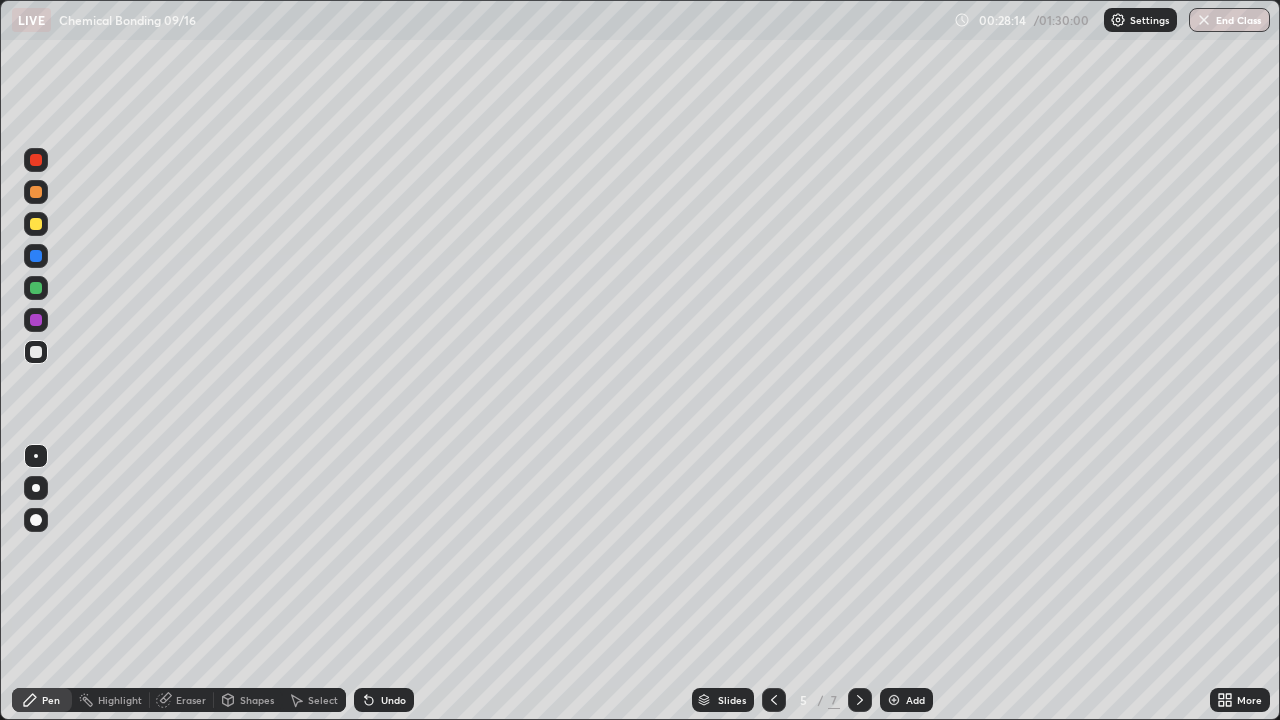 click 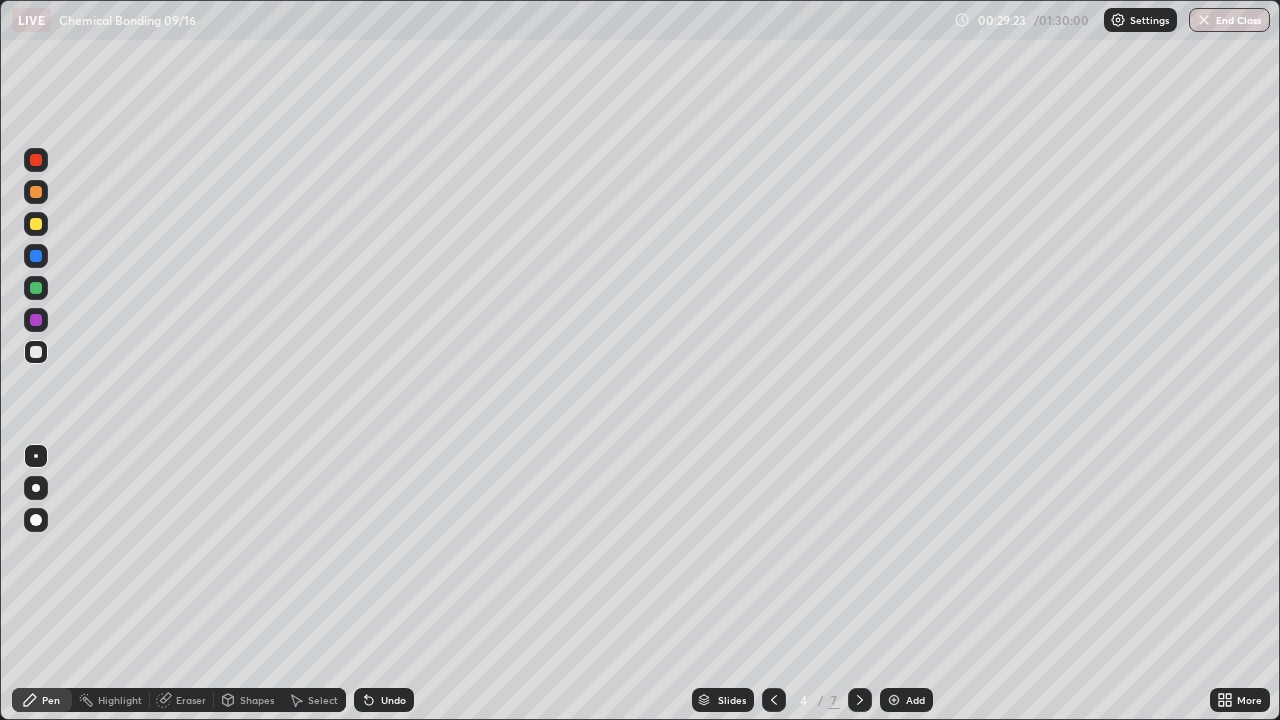 click on "Undo" at bounding box center [393, 700] 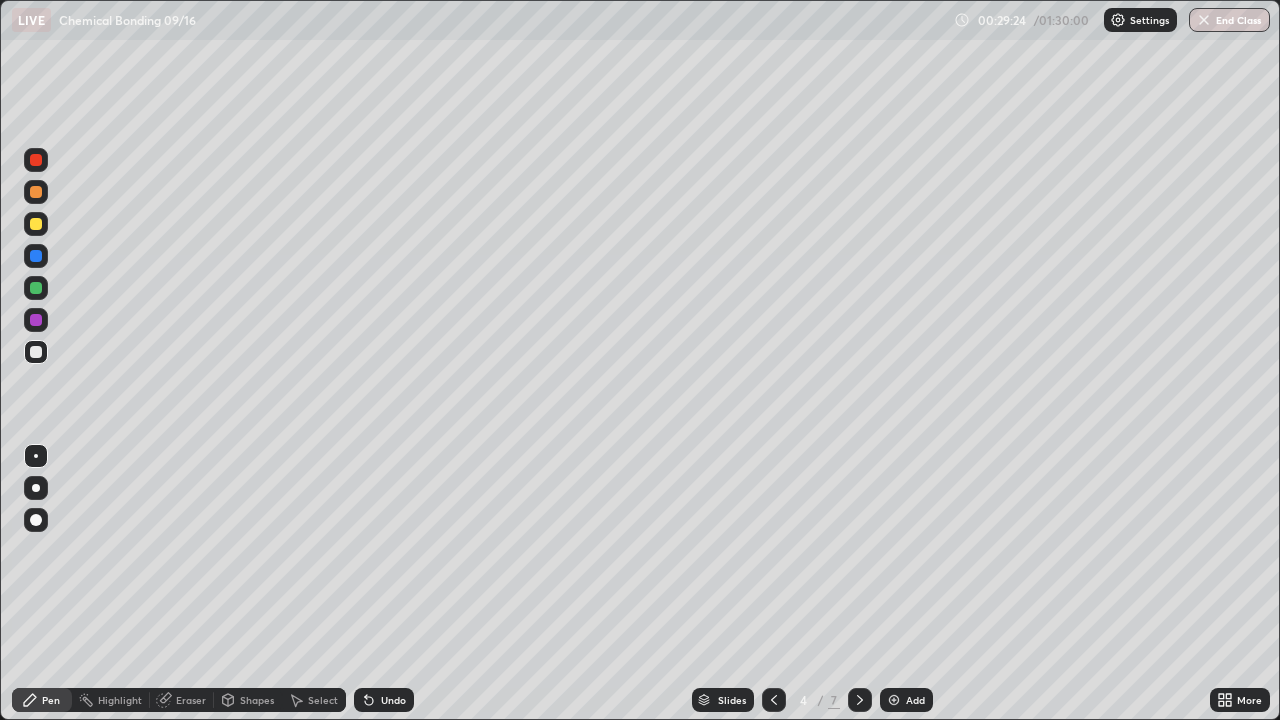 click 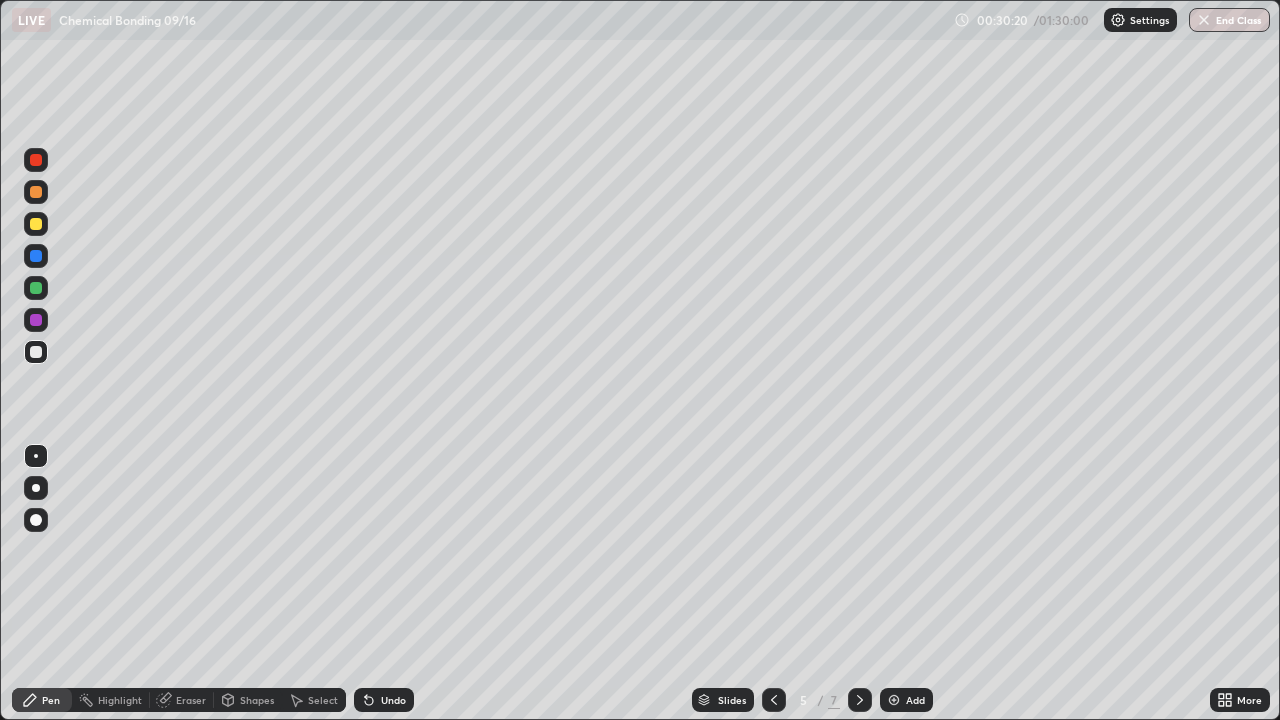 click 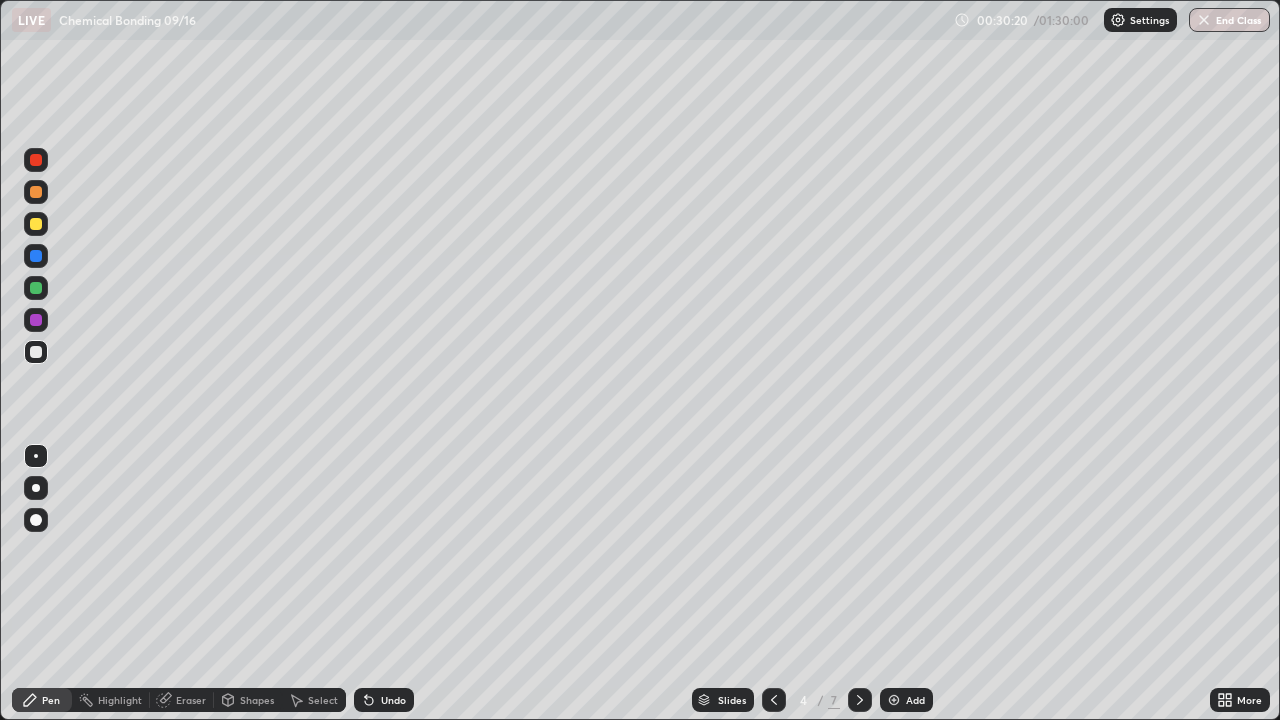 click 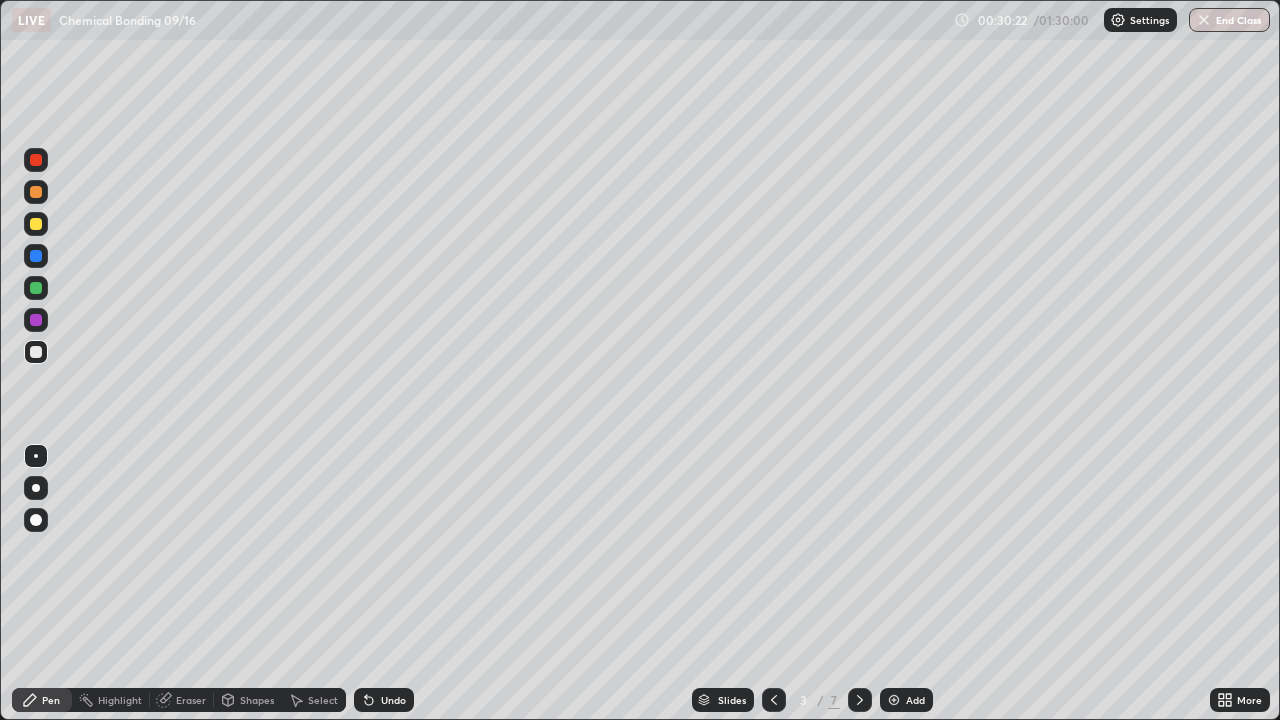 click 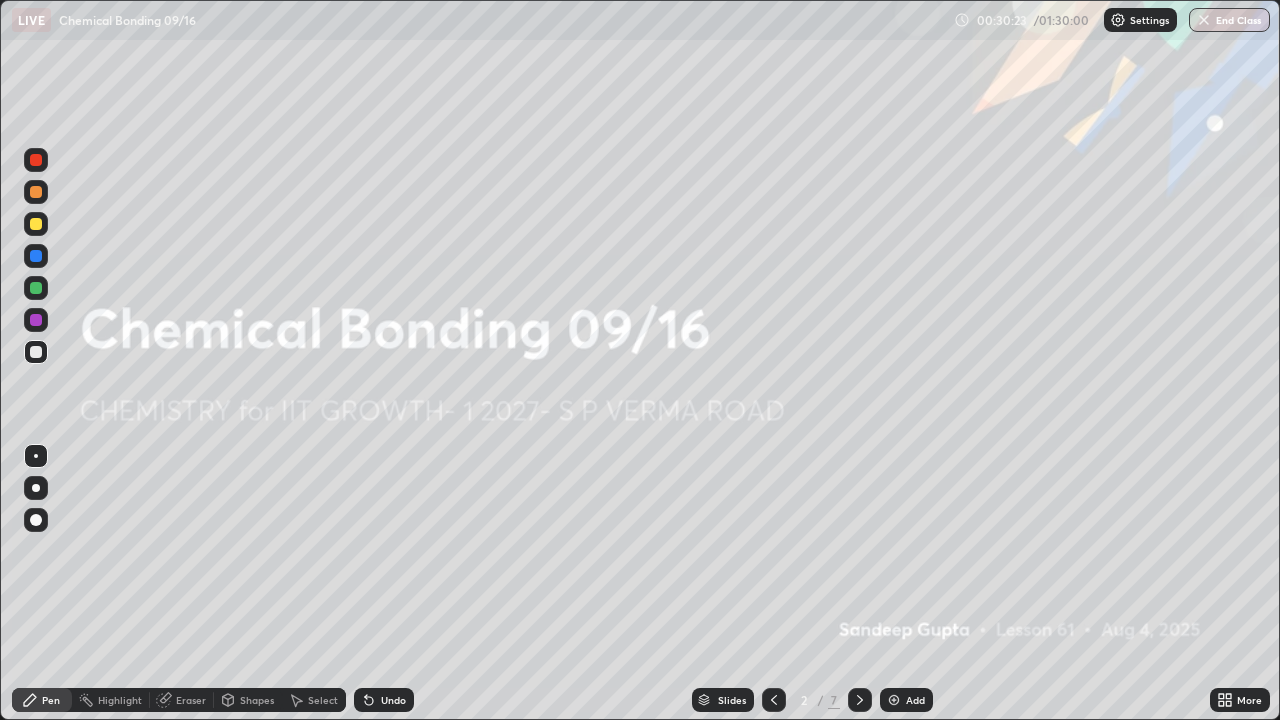 click 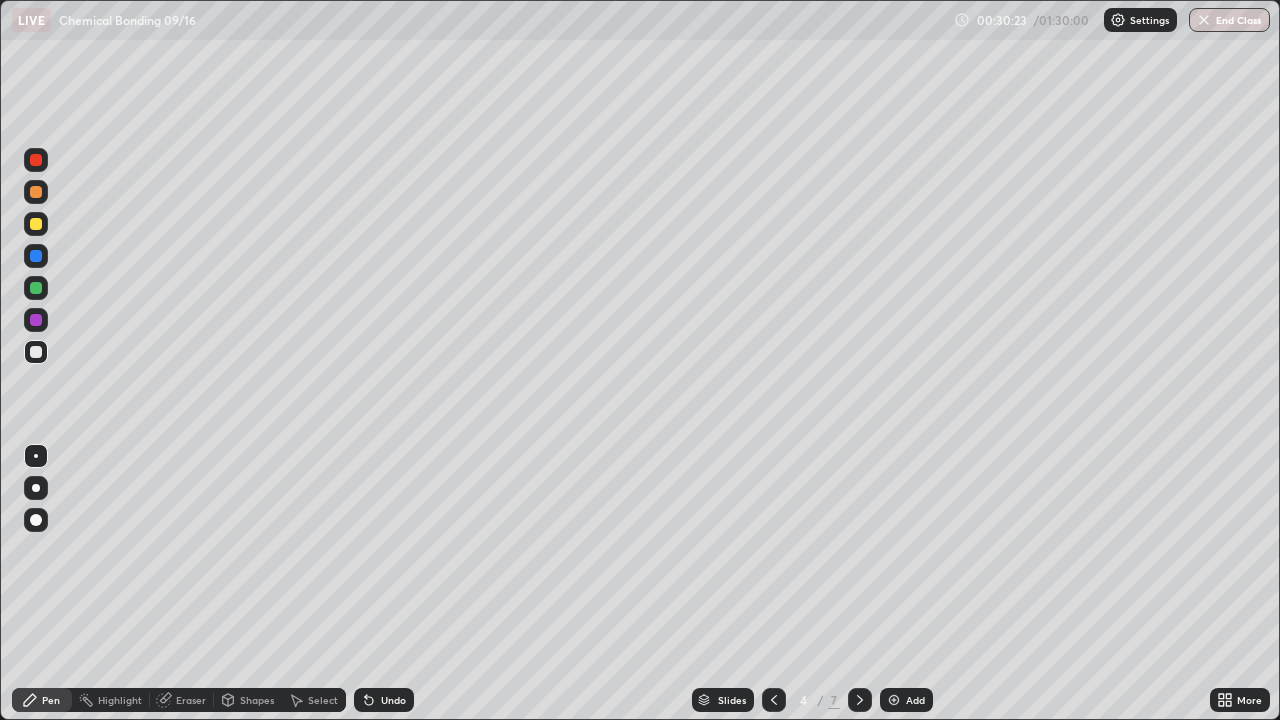 click 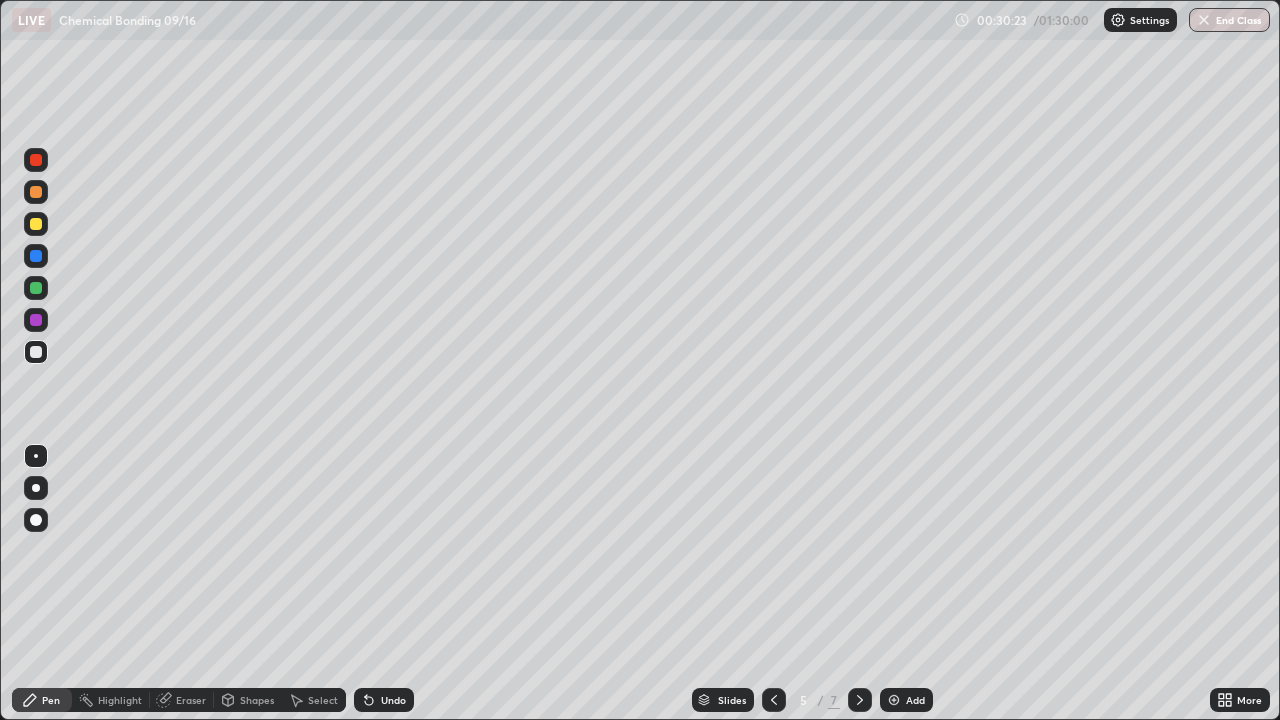 click at bounding box center [860, 700] 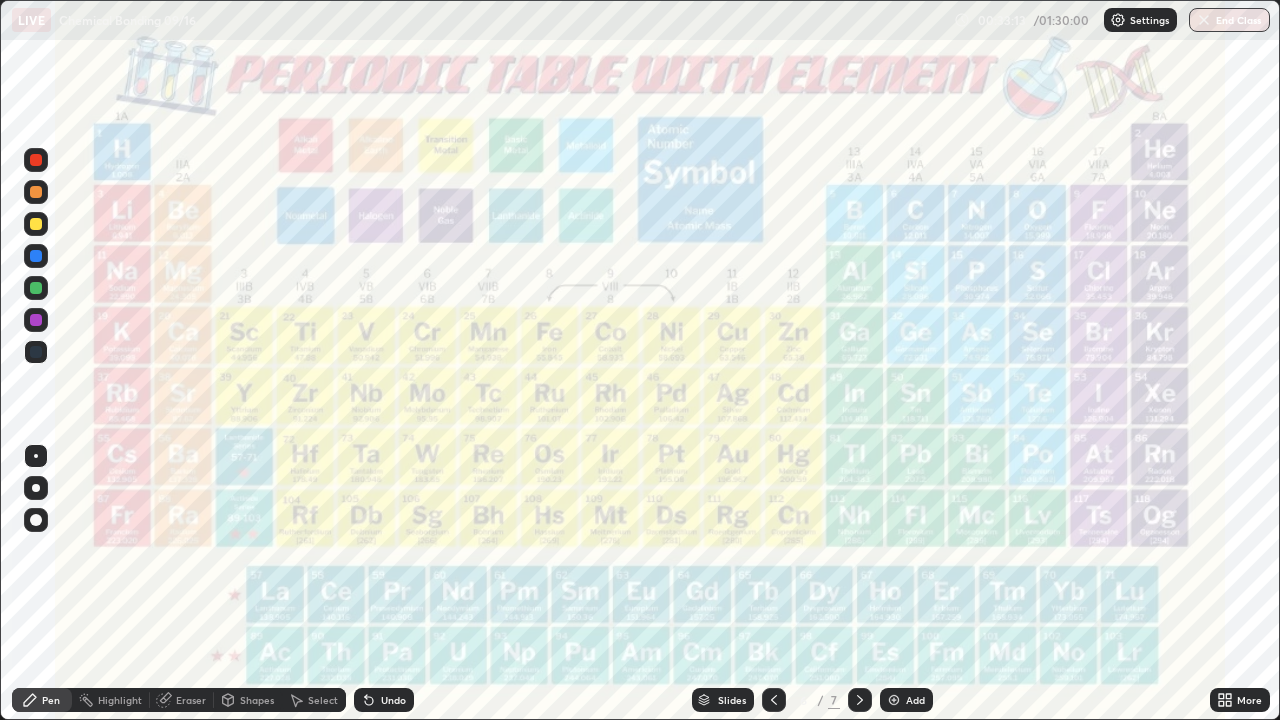 click 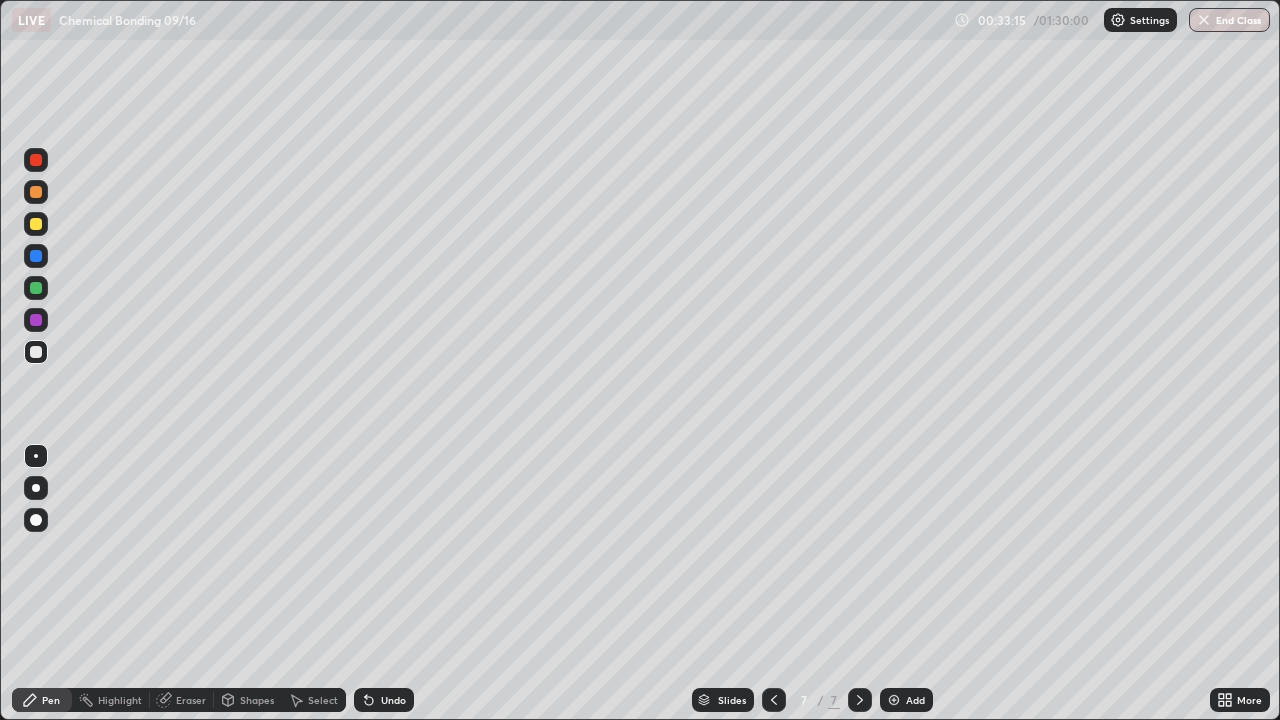 click 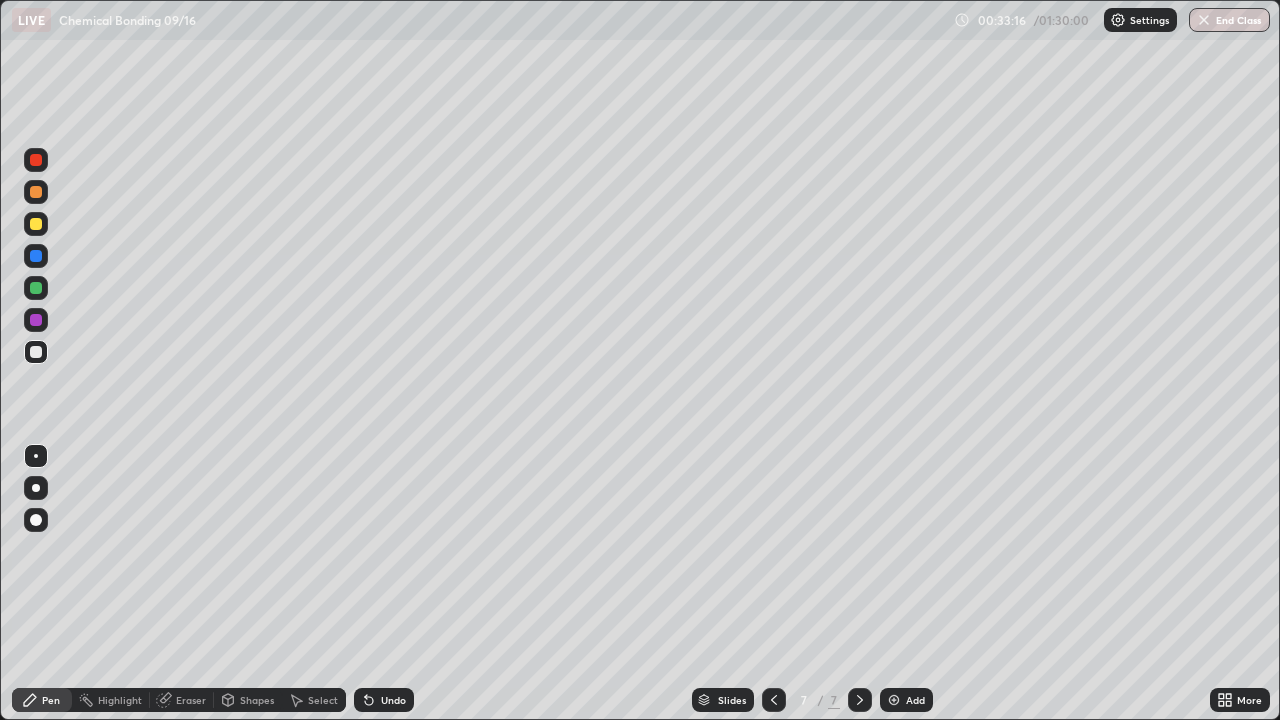click at bounding box center [894, 700] 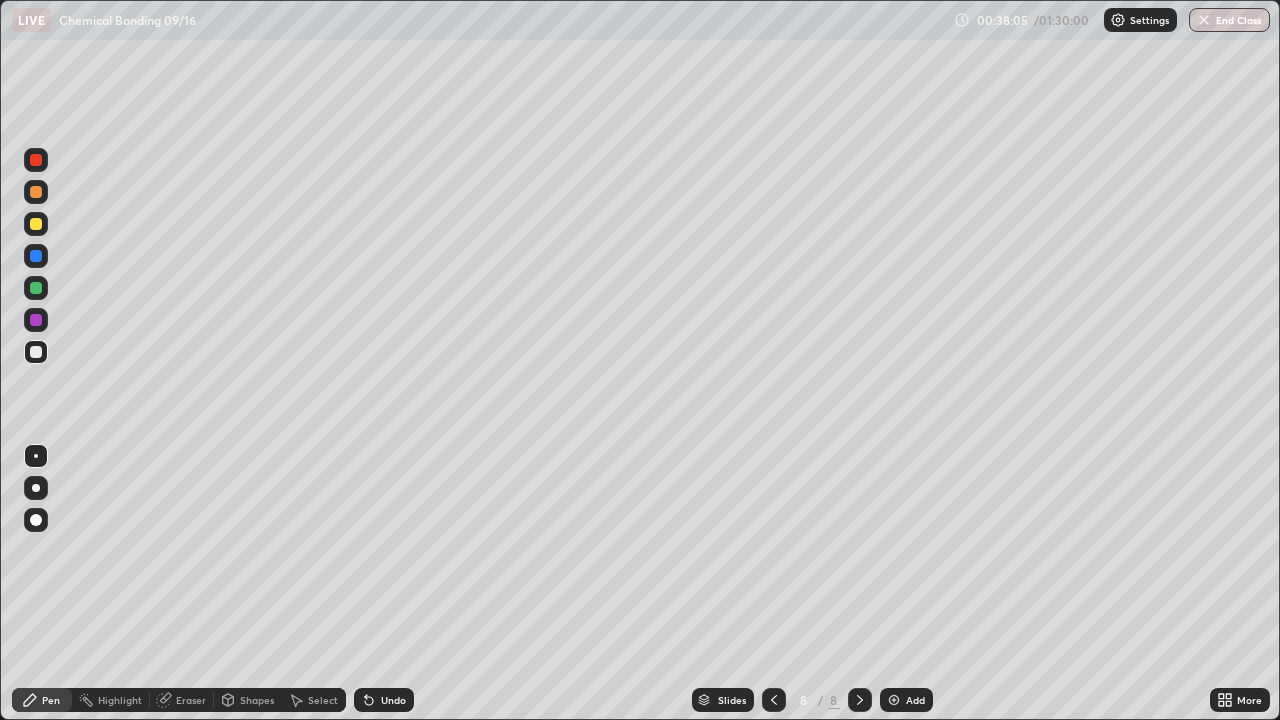 click at bounding box center (36, 224) 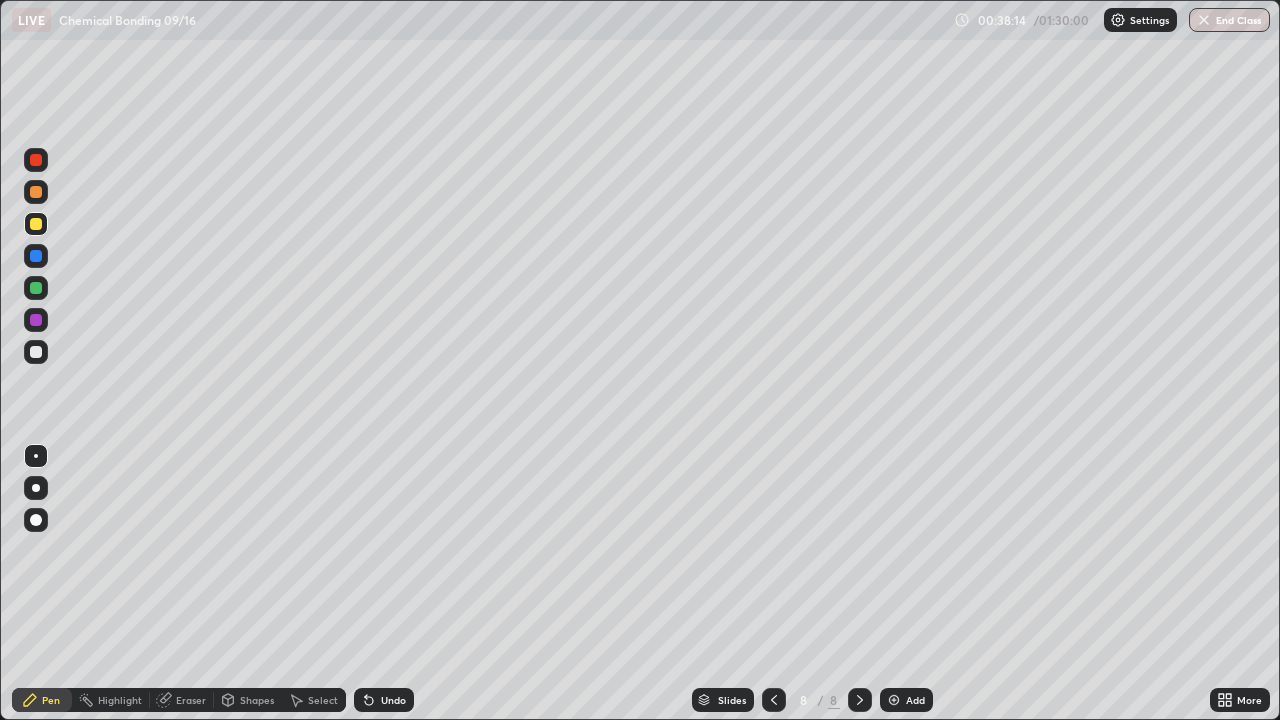 click on "Shapes" at bounding box center (248, 700) 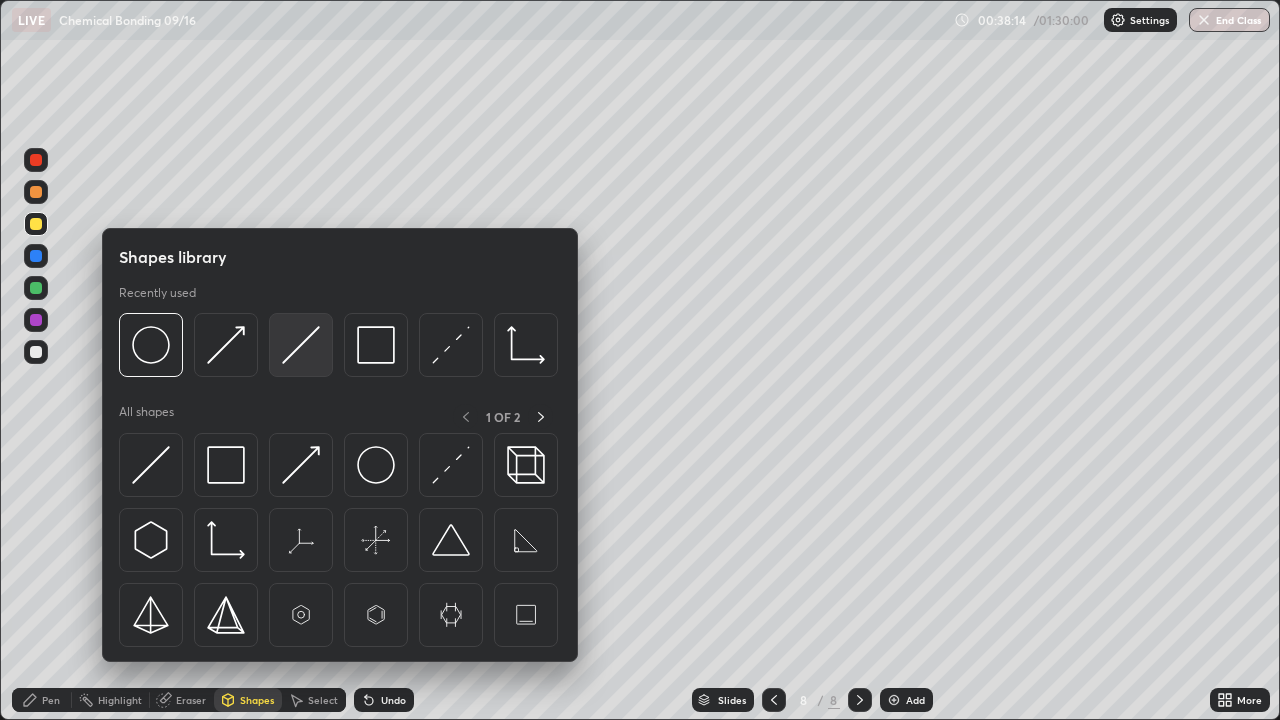 click at bounding box center (301, 345) 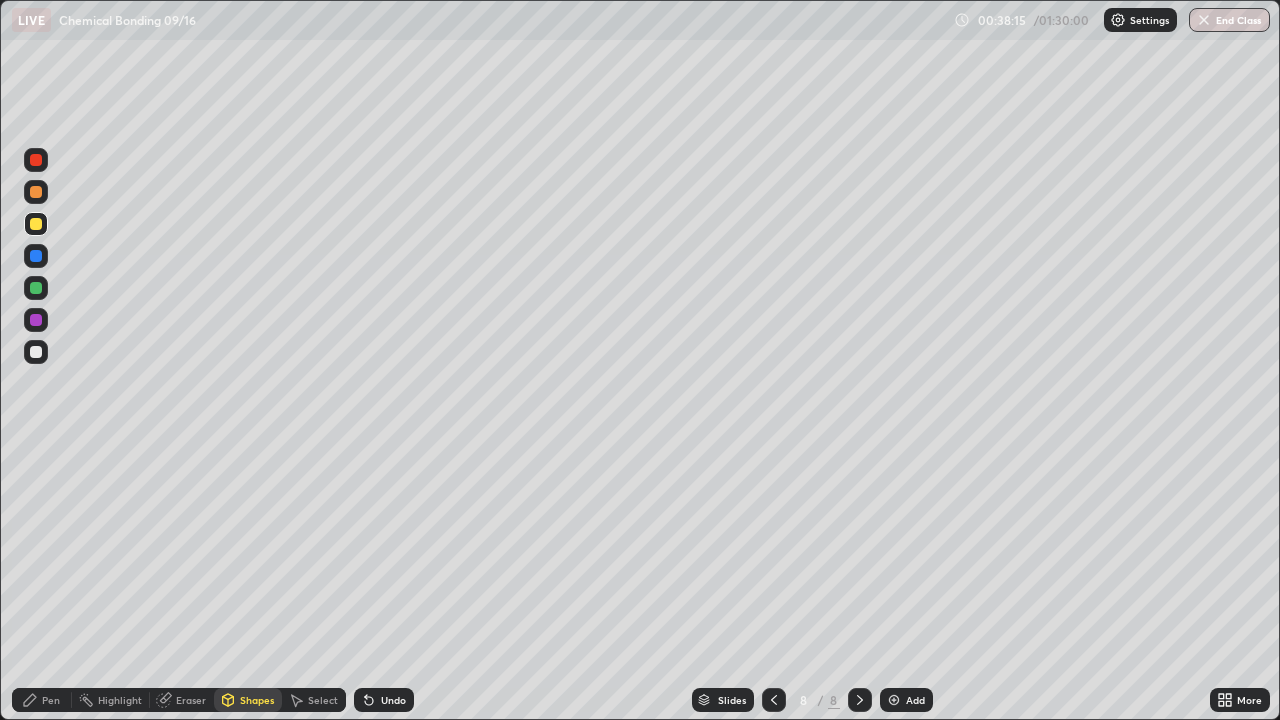 click at bounding box center (36, 288) 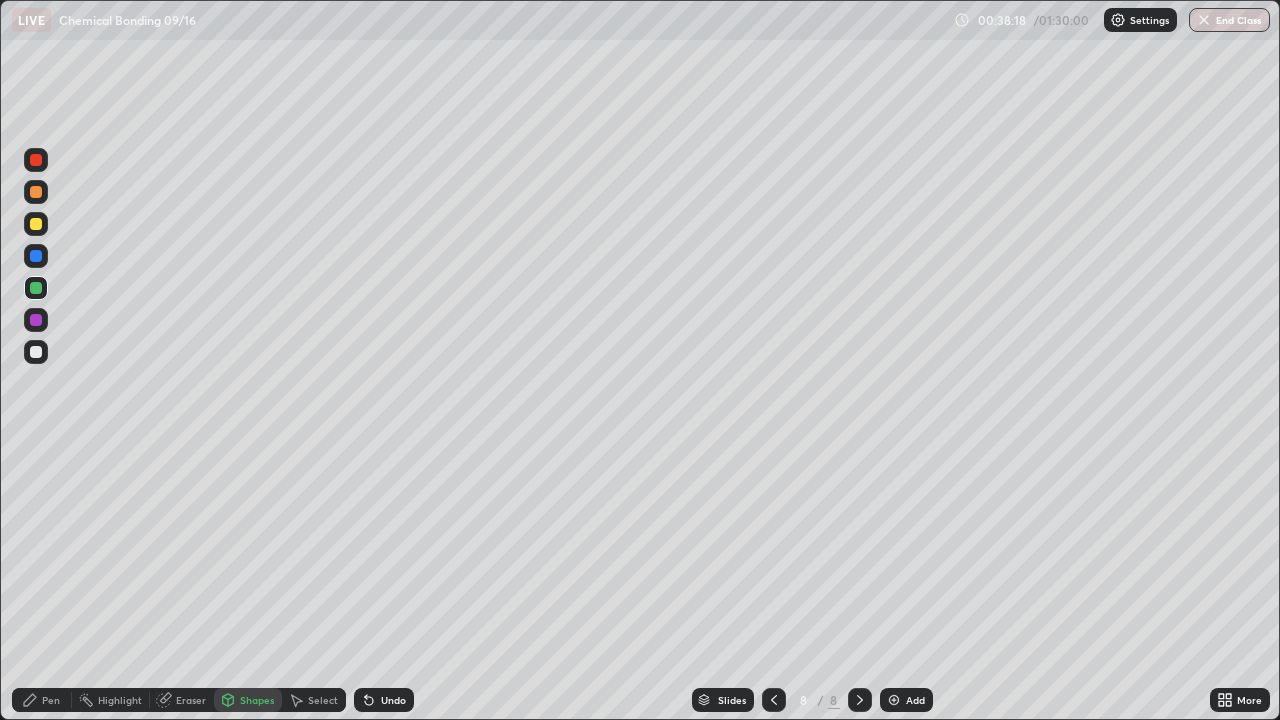 click on "Pen" at bounding box center [51, 700] 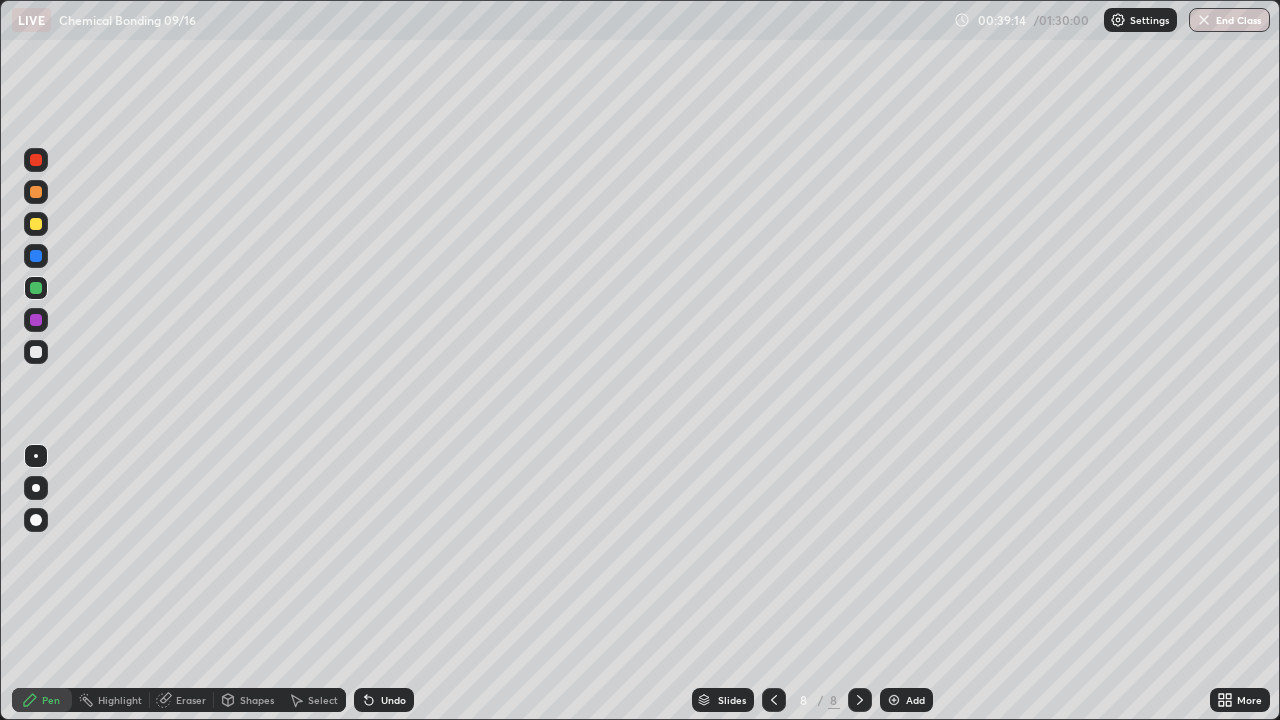 click at bounding box center (36, 352) 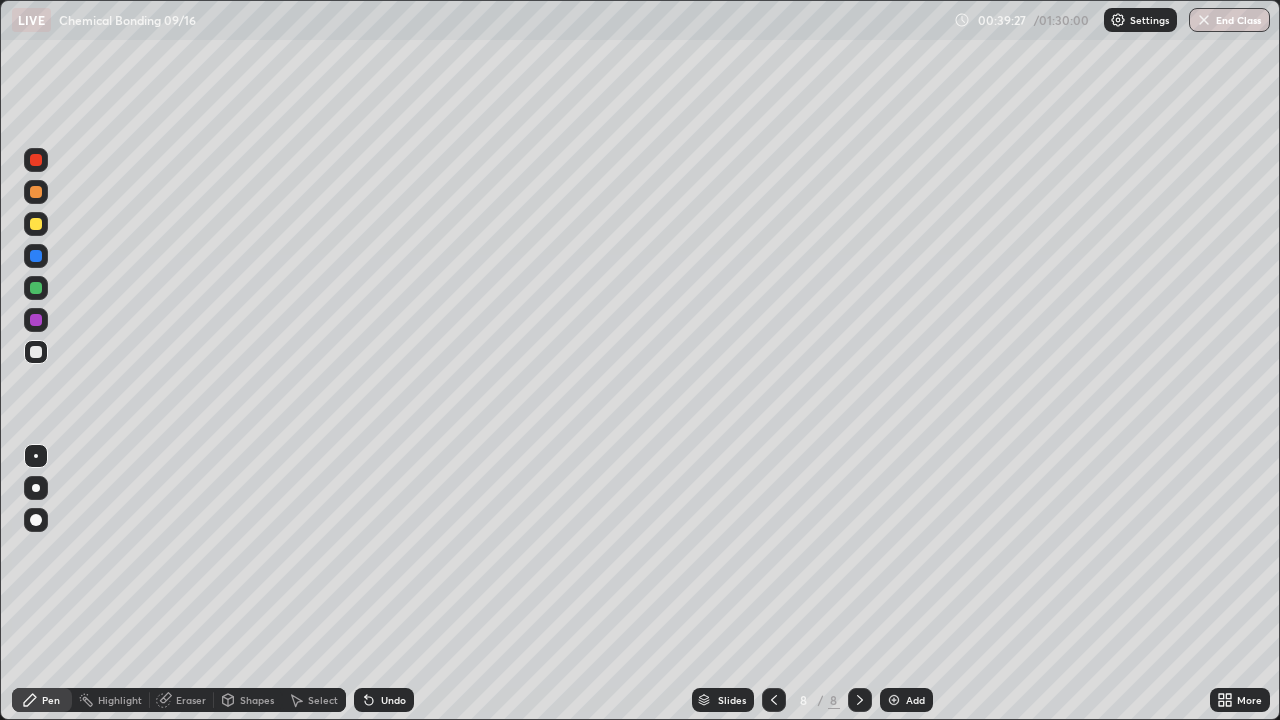 click on "Shapes" at bounding box center [257, 700] 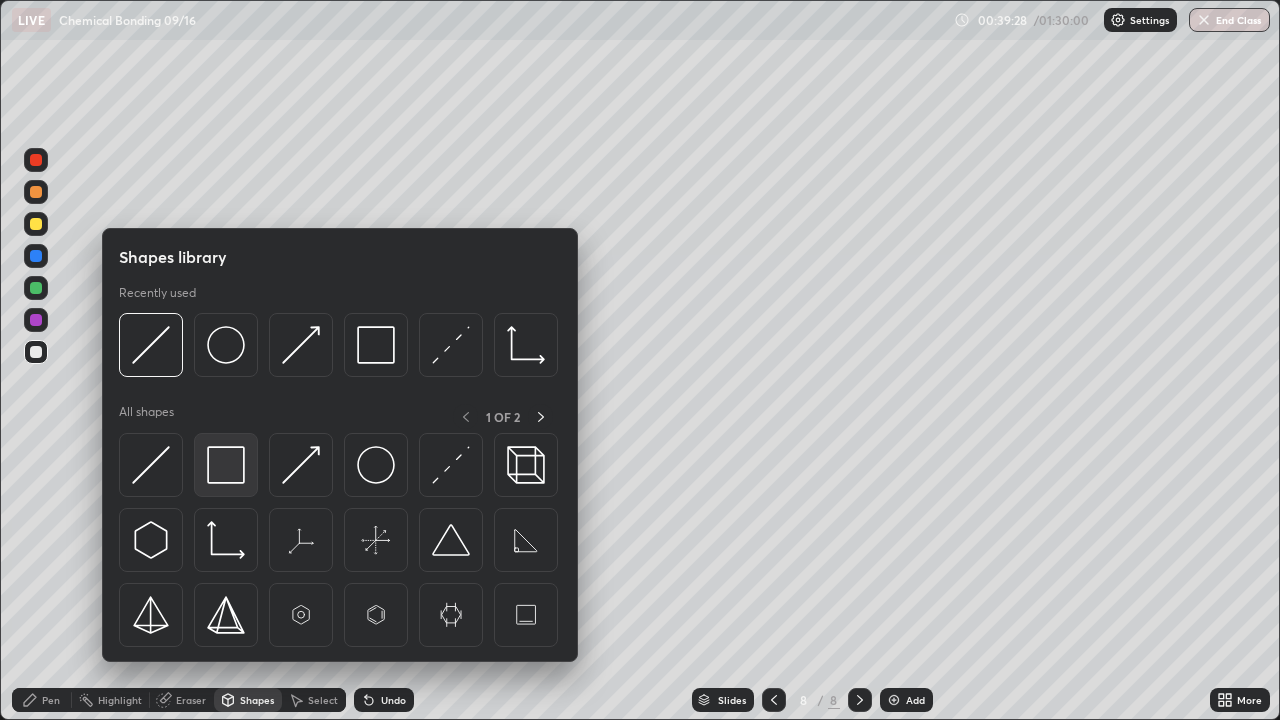 click at bounding box center (226, 465) 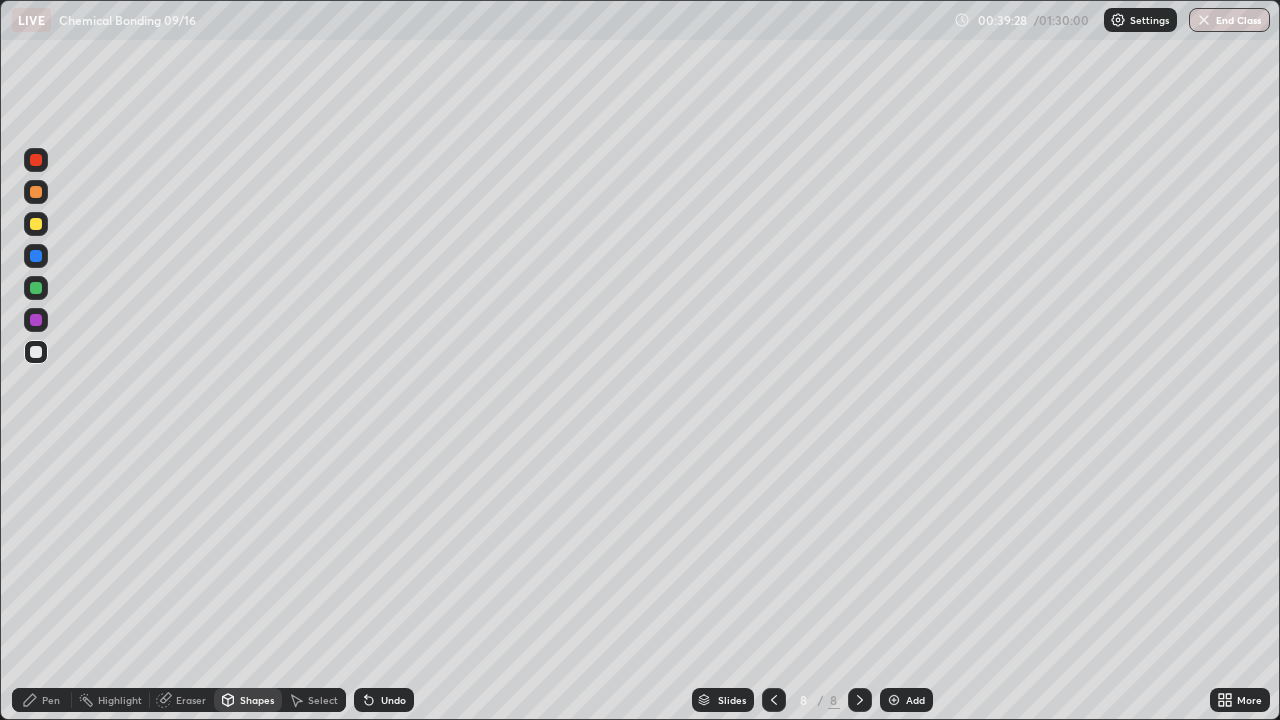 click at bounding box center (36, 288) 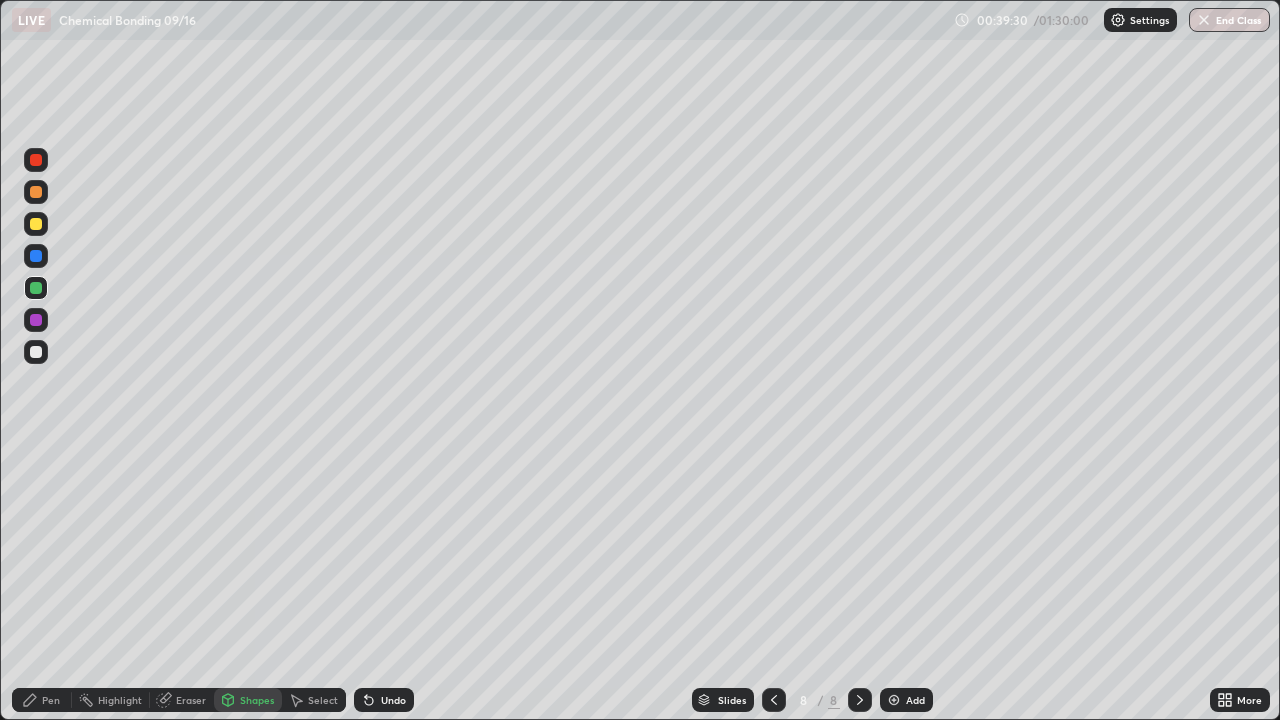 click on "Pen" at bounding box center (51, 700) 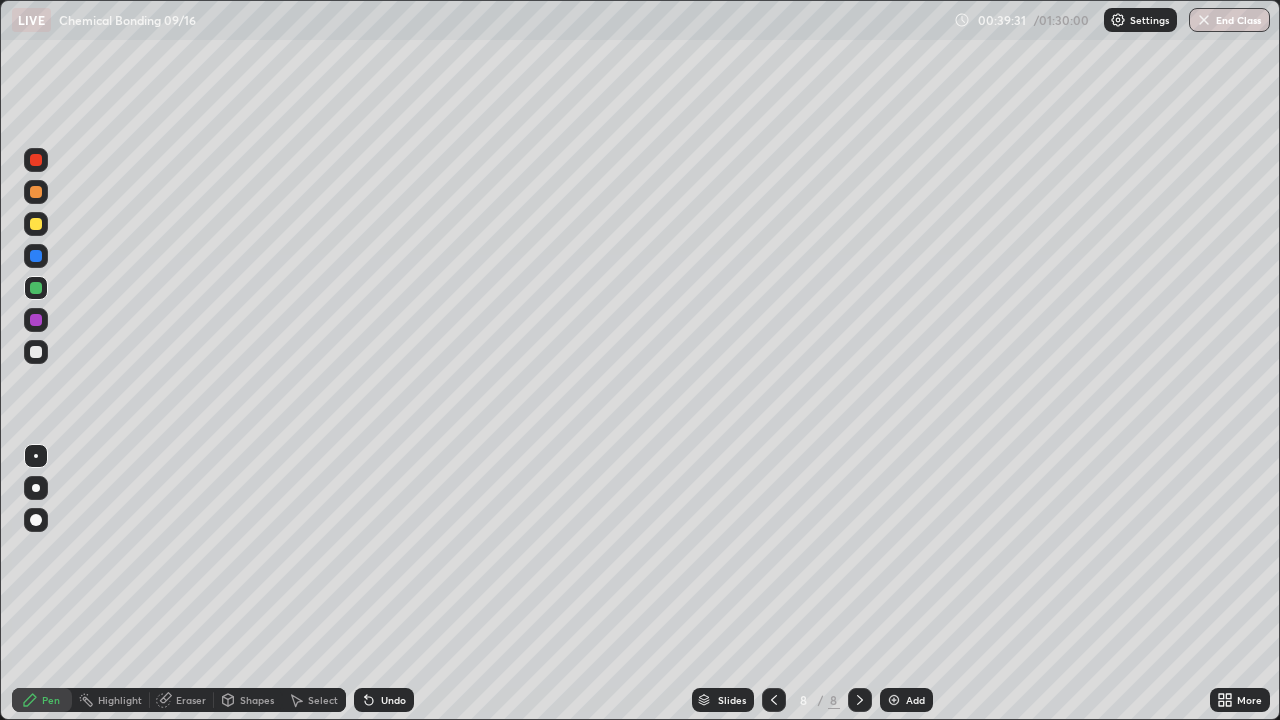 click on "Shapes" at bounding box center (257, 700) 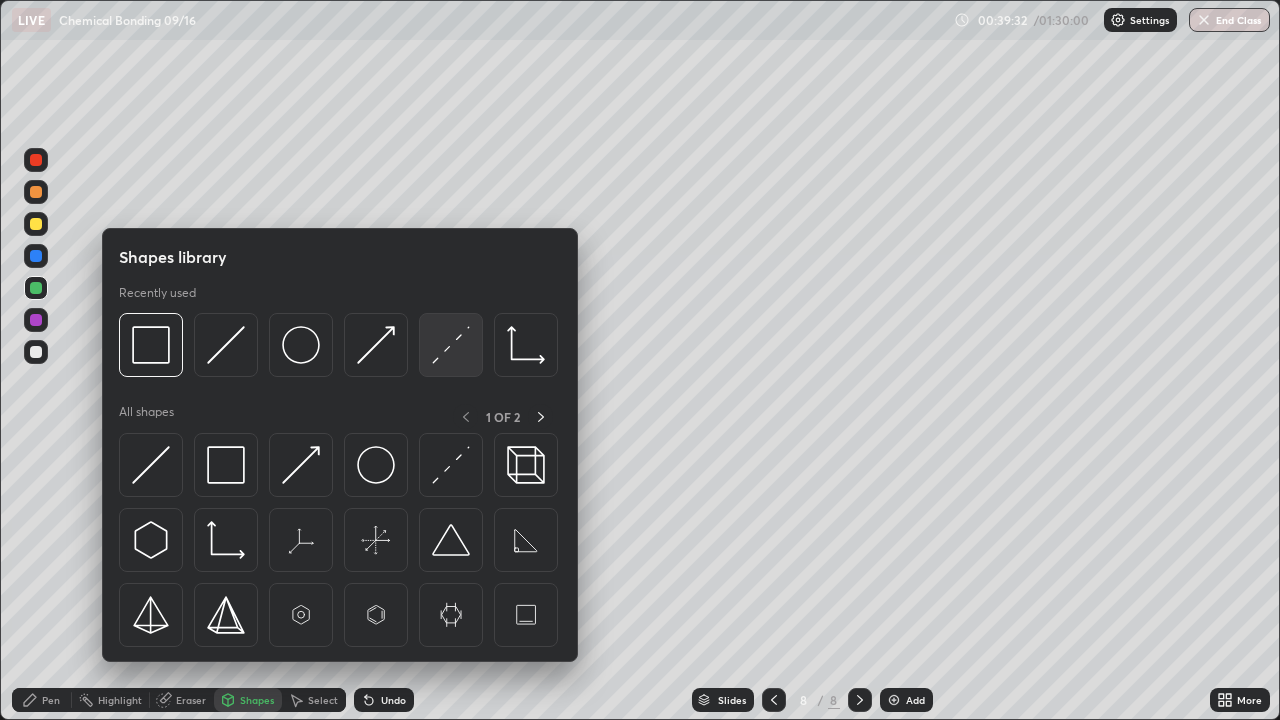 click at bounding box center [451, 345] 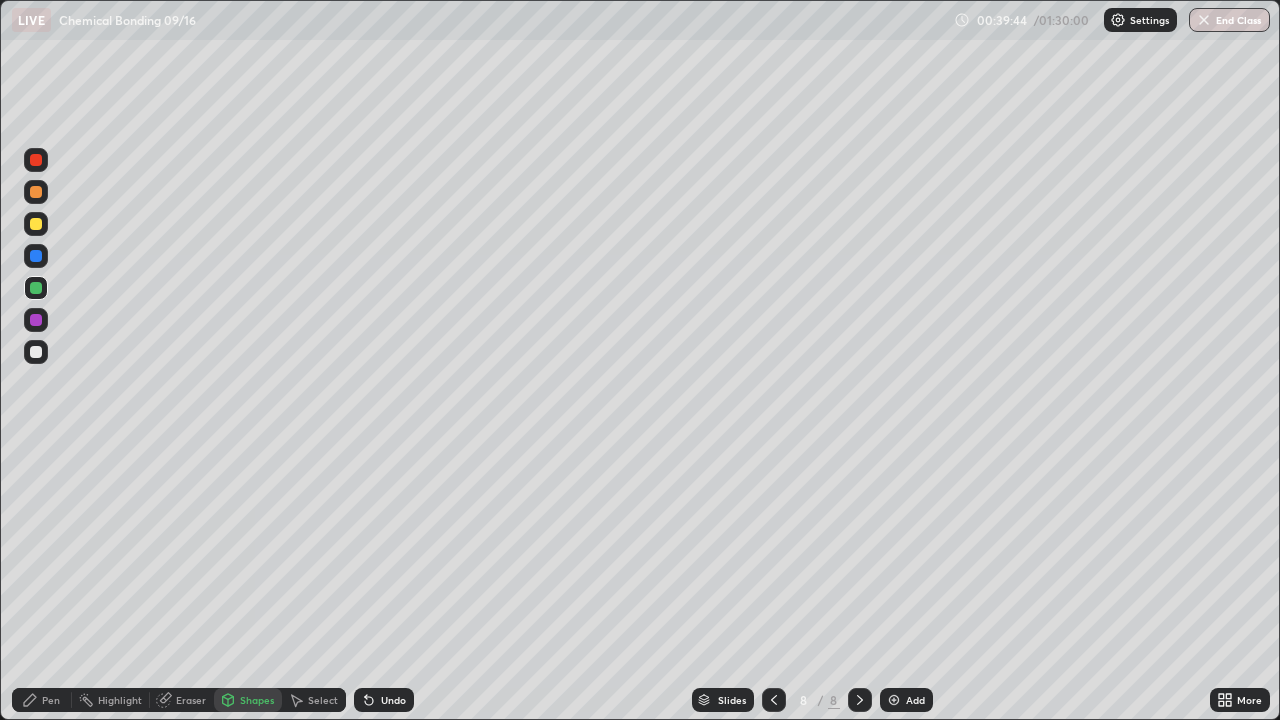 click on "Pen" at bounding box center (42, 700) 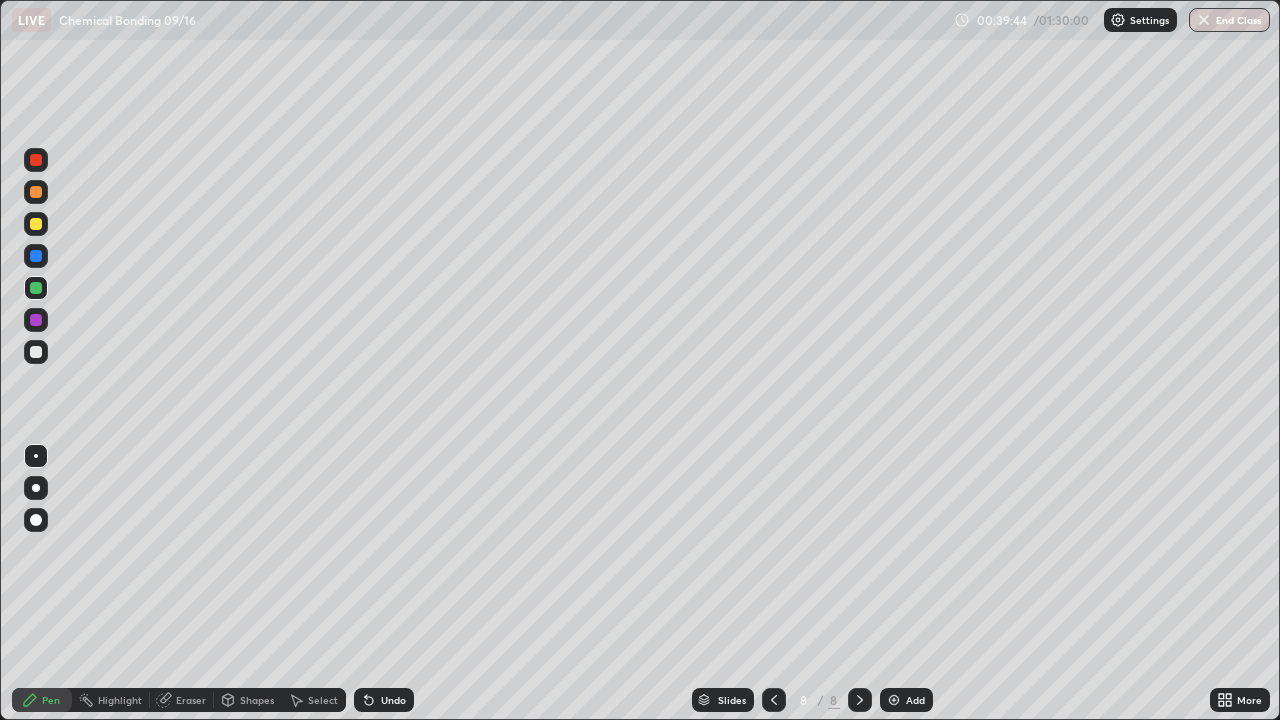 click at bounding box center (36, 224) 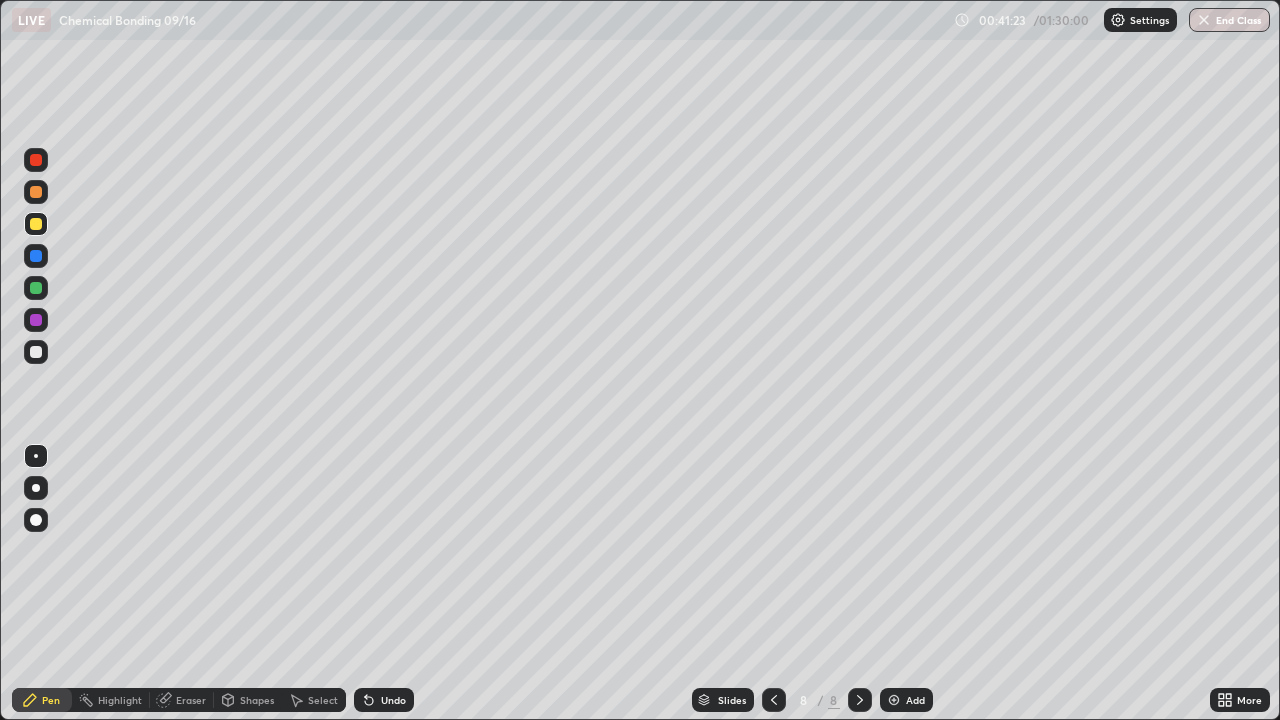 click at bounding box center [36, 288] 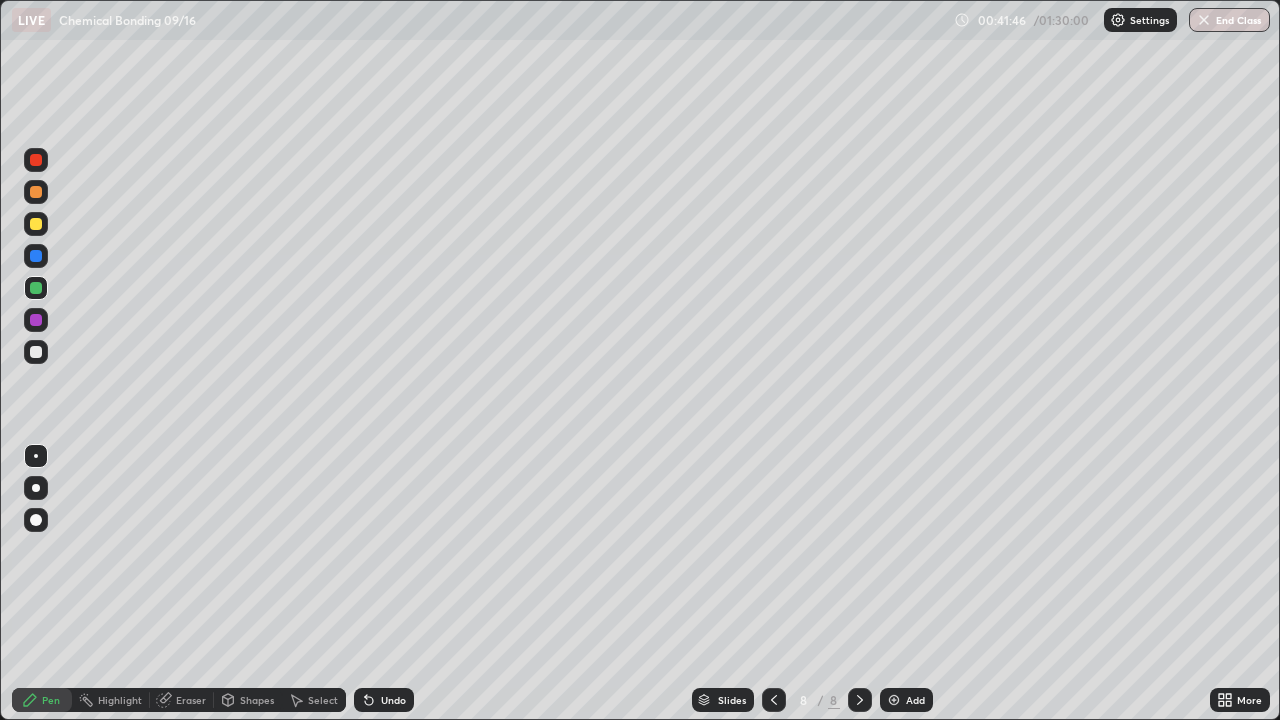 click on "Shapes" at bounding box center [257, 700] 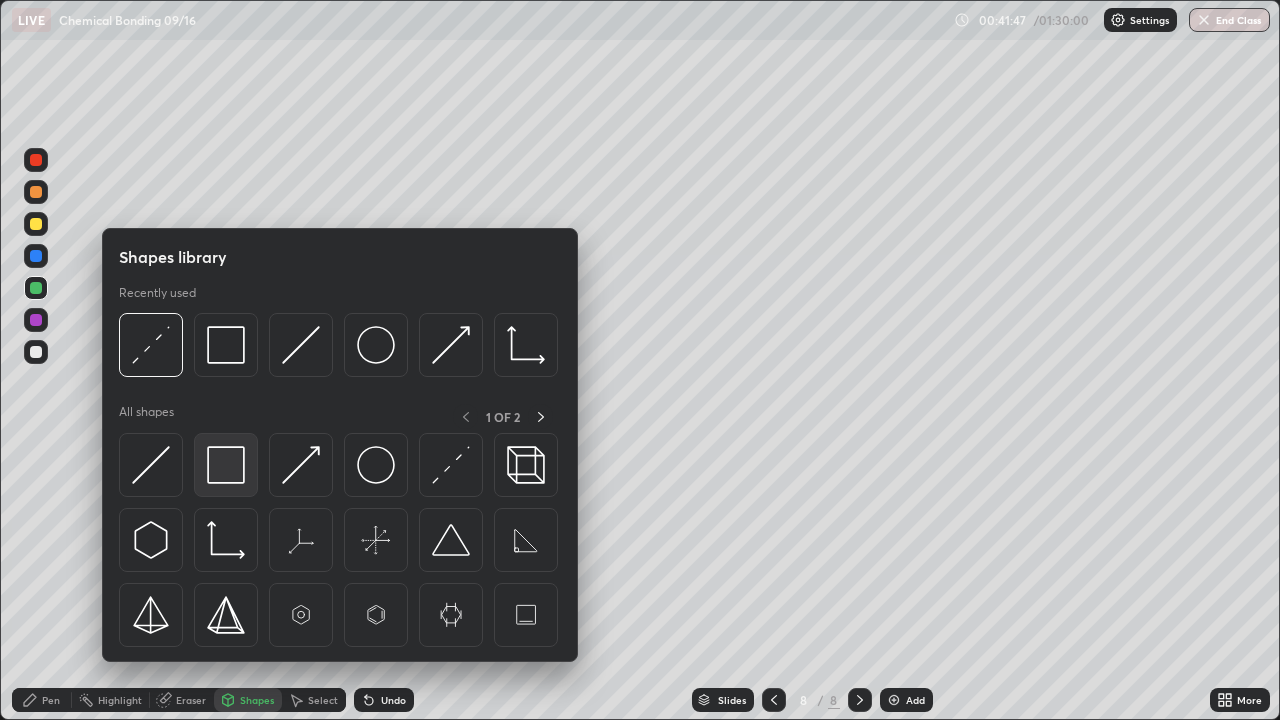 click at bounding box center (226, 465) 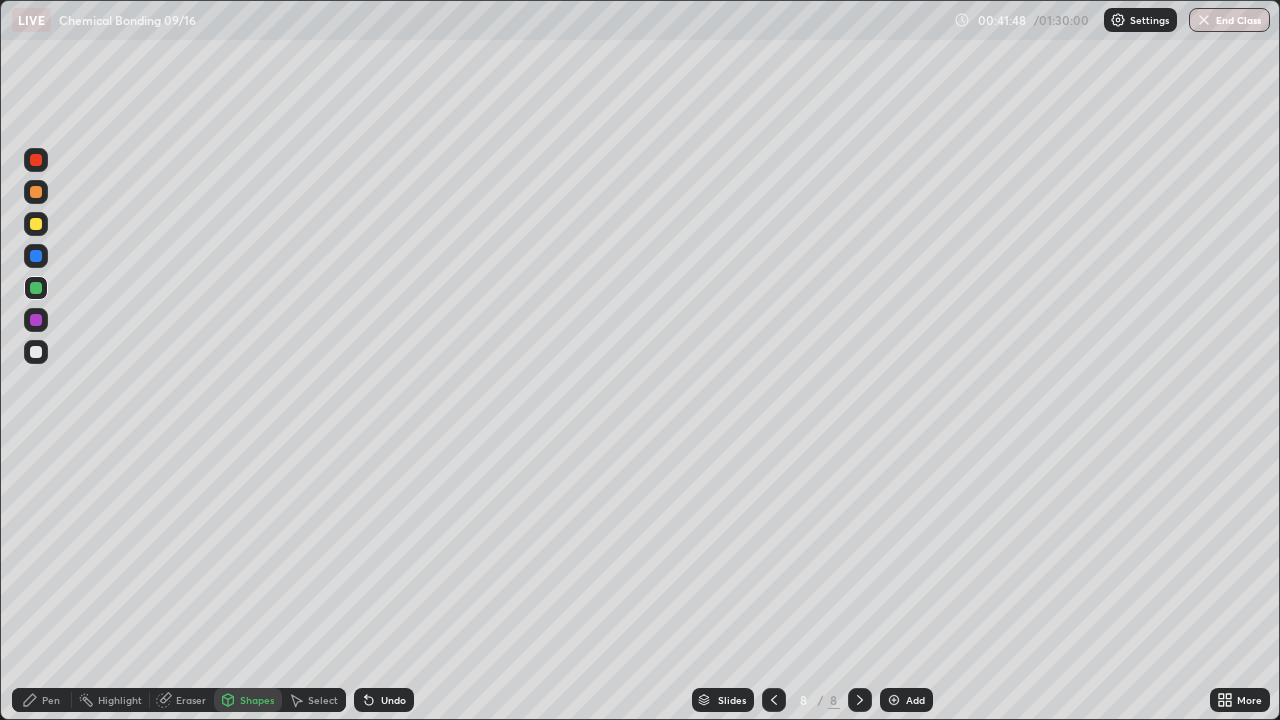 click at bounding box center (36, 320) 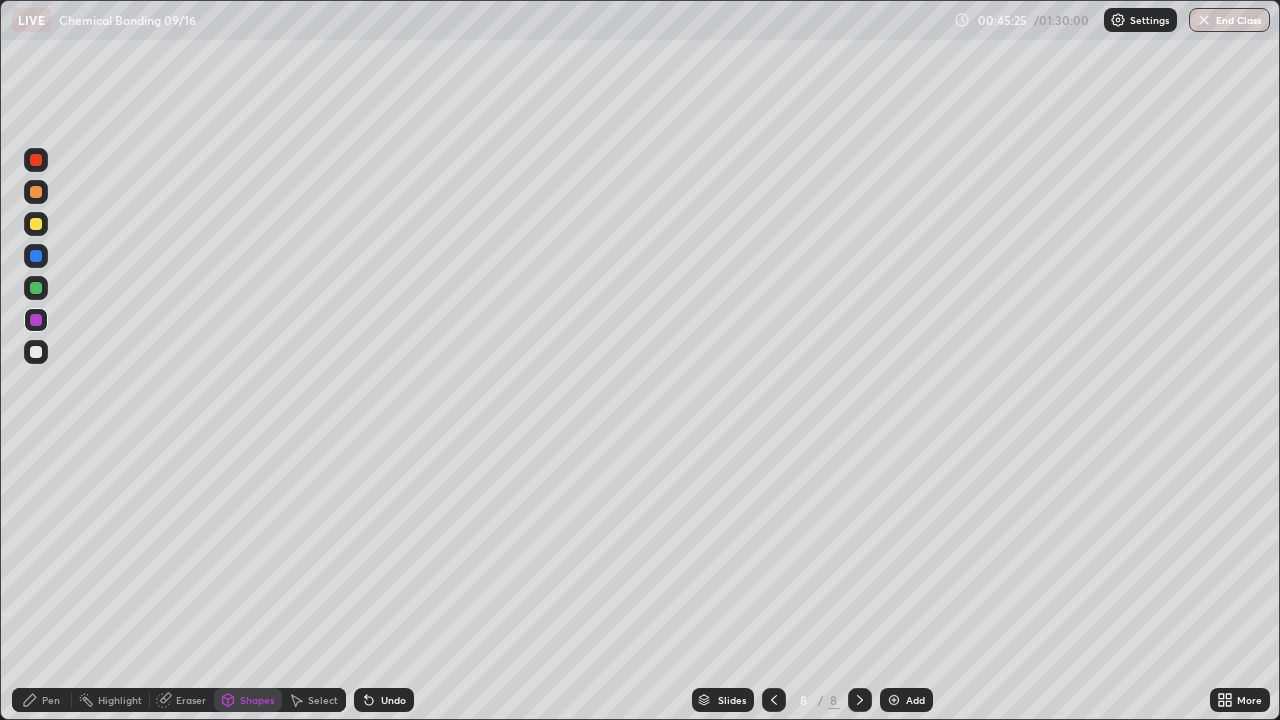 click on "Add" at bounding box center (906, 700) 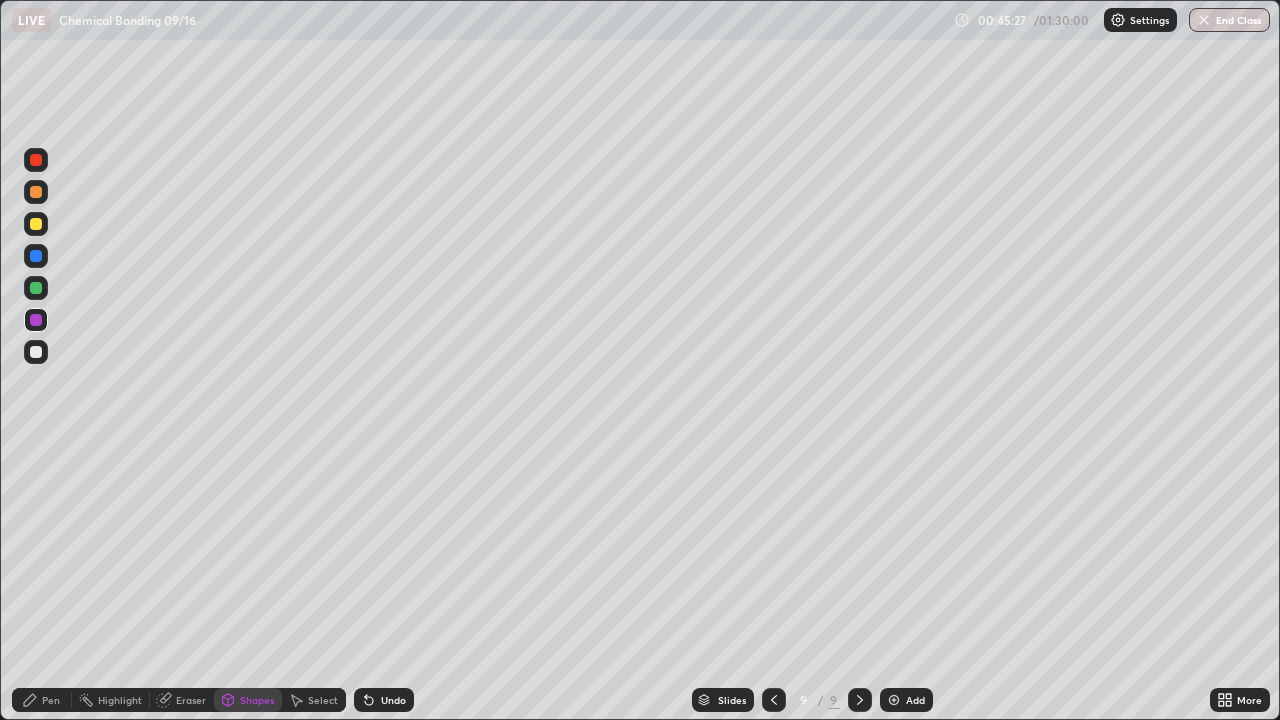 click on "Pen" at bounding box center (42, 700) 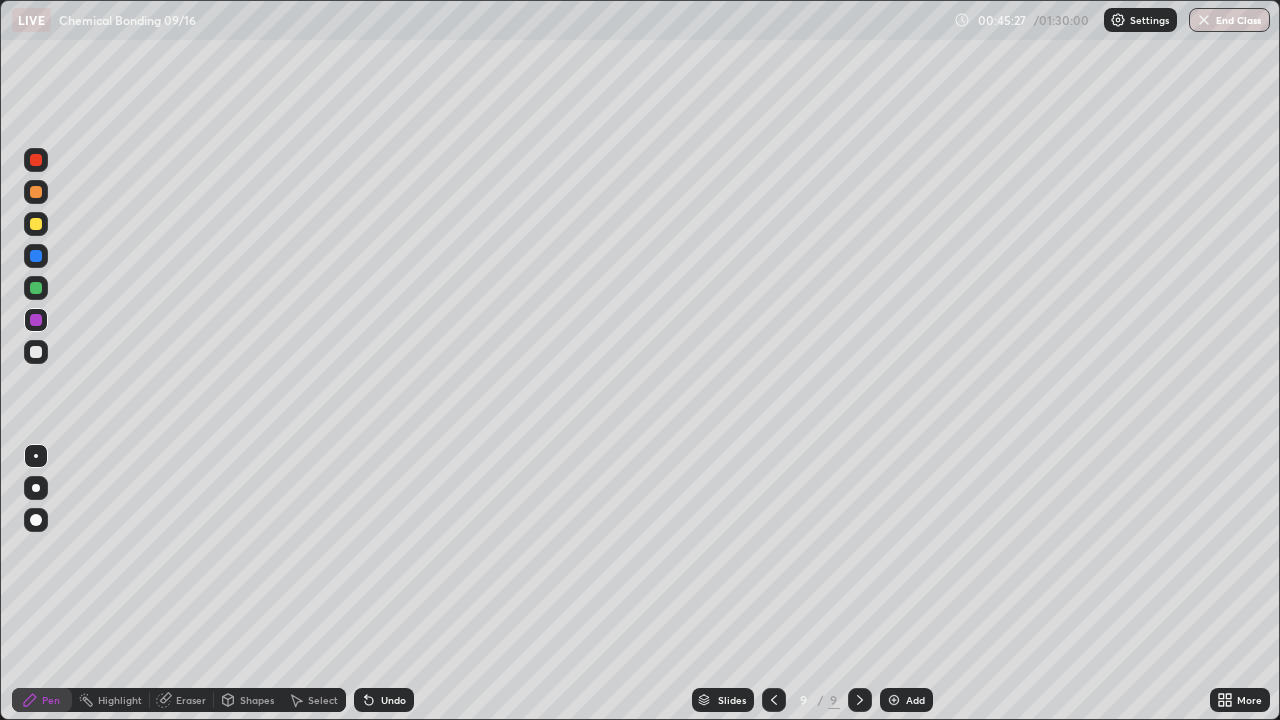 click at bounding box center (36, 352) 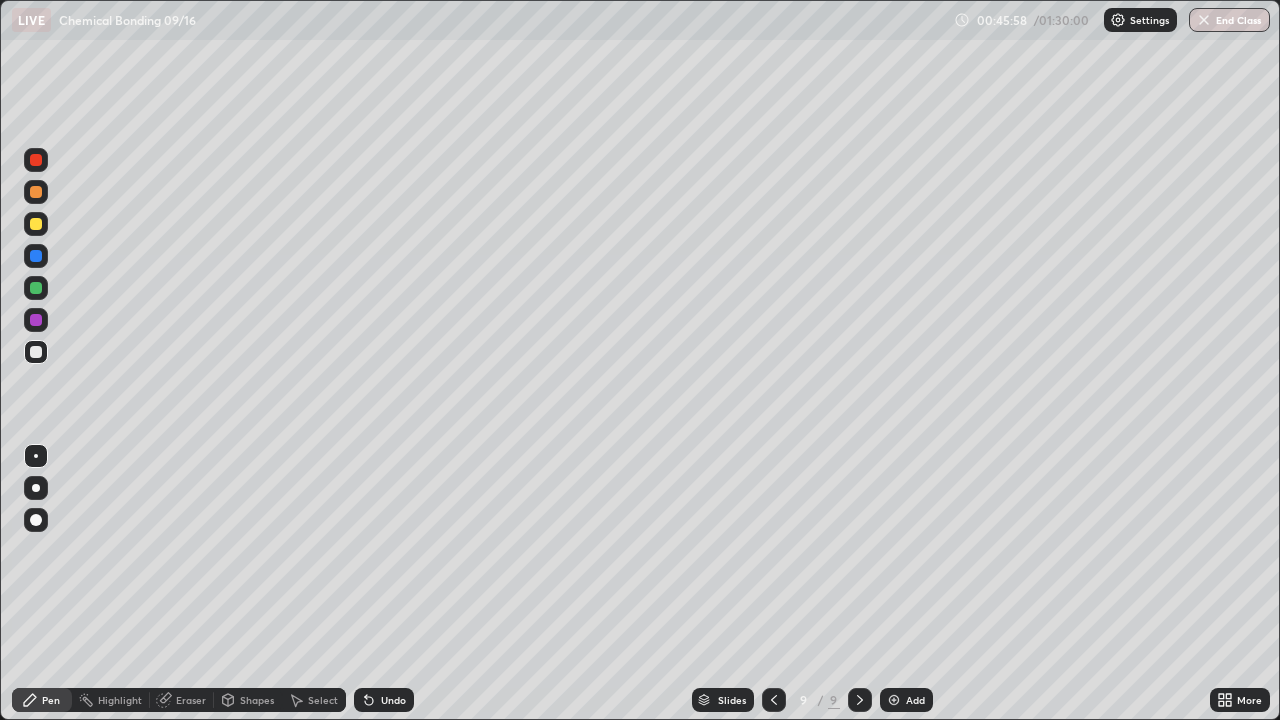 click at bounding box center (36, 288) 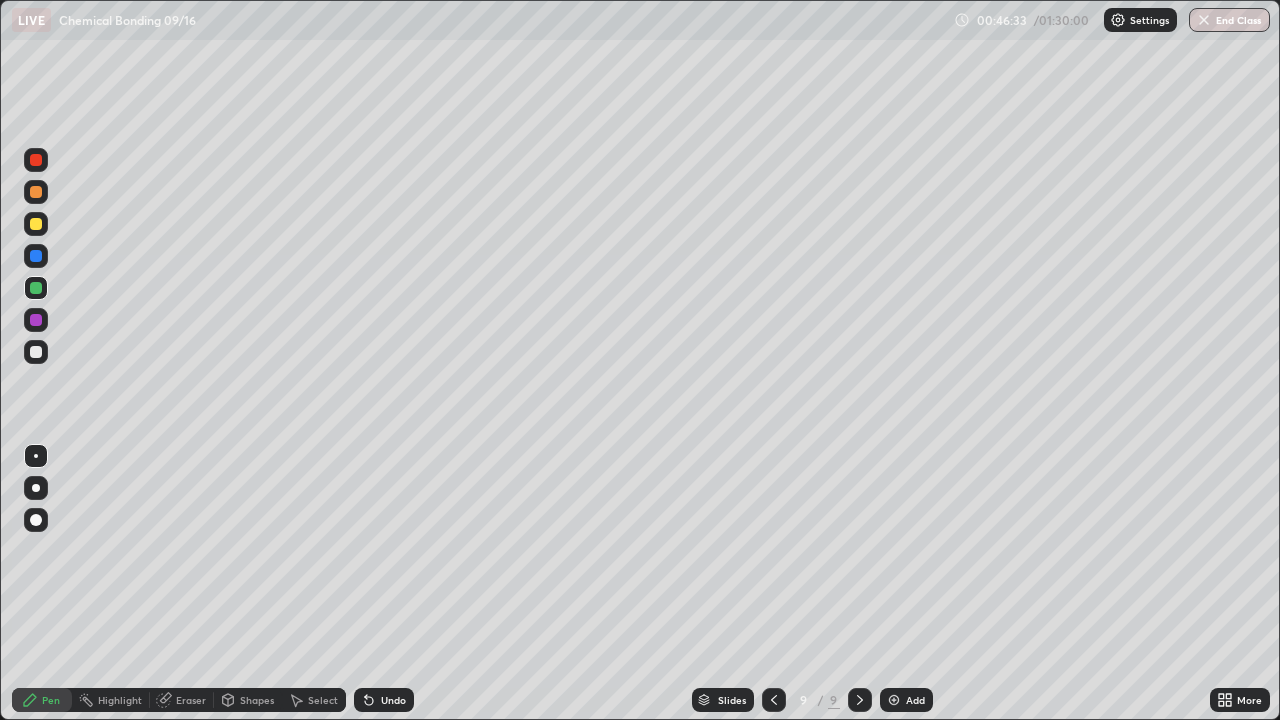 click 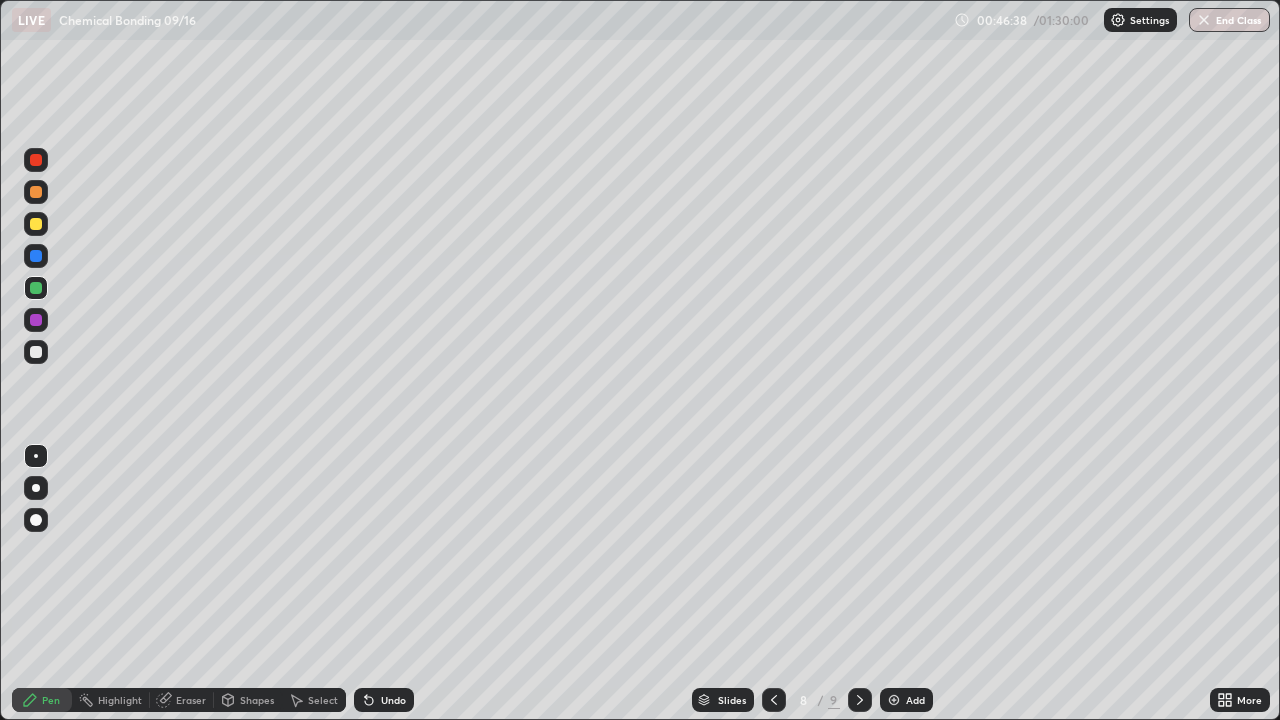 click 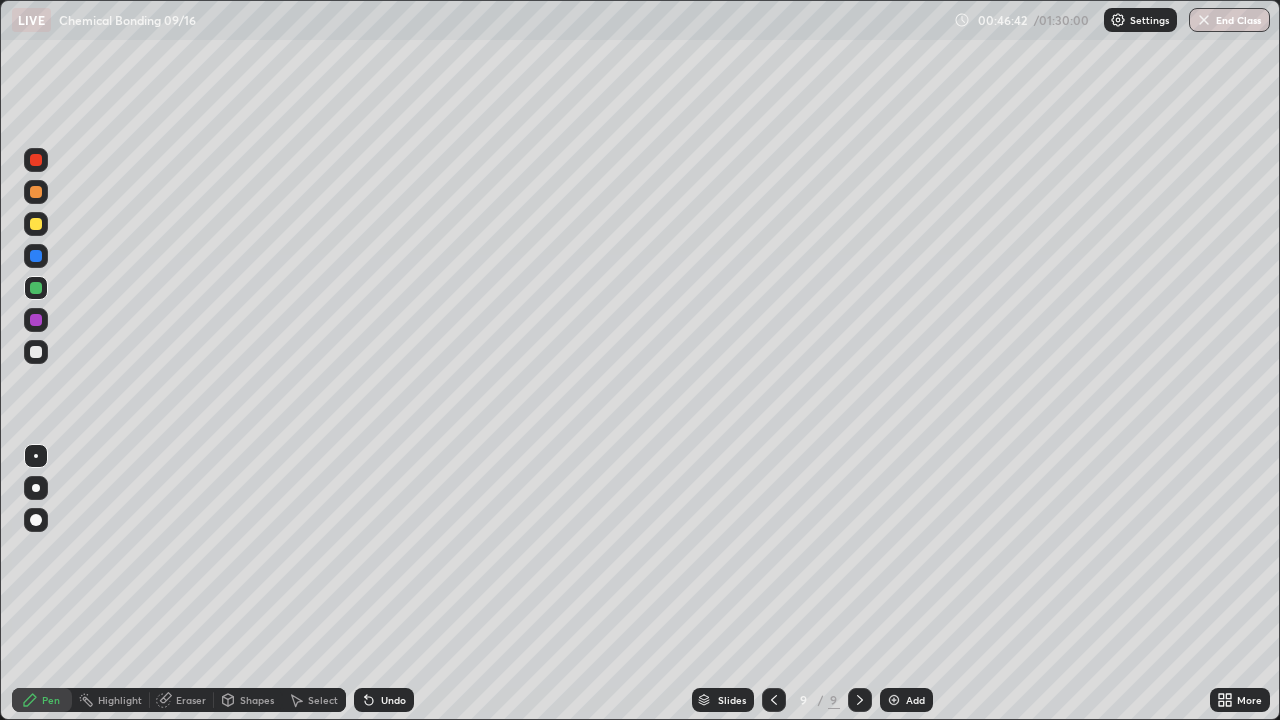 click at bounding box center [36, 352] 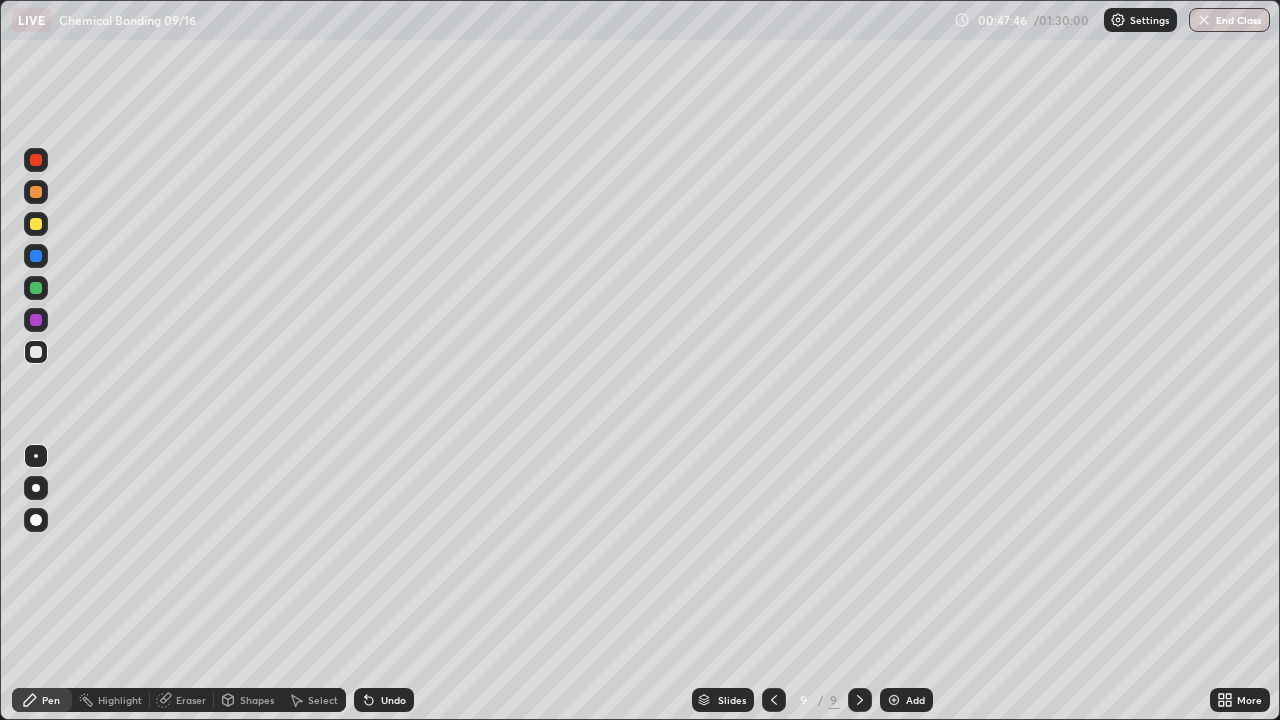 click at bounding box center (36, 288) 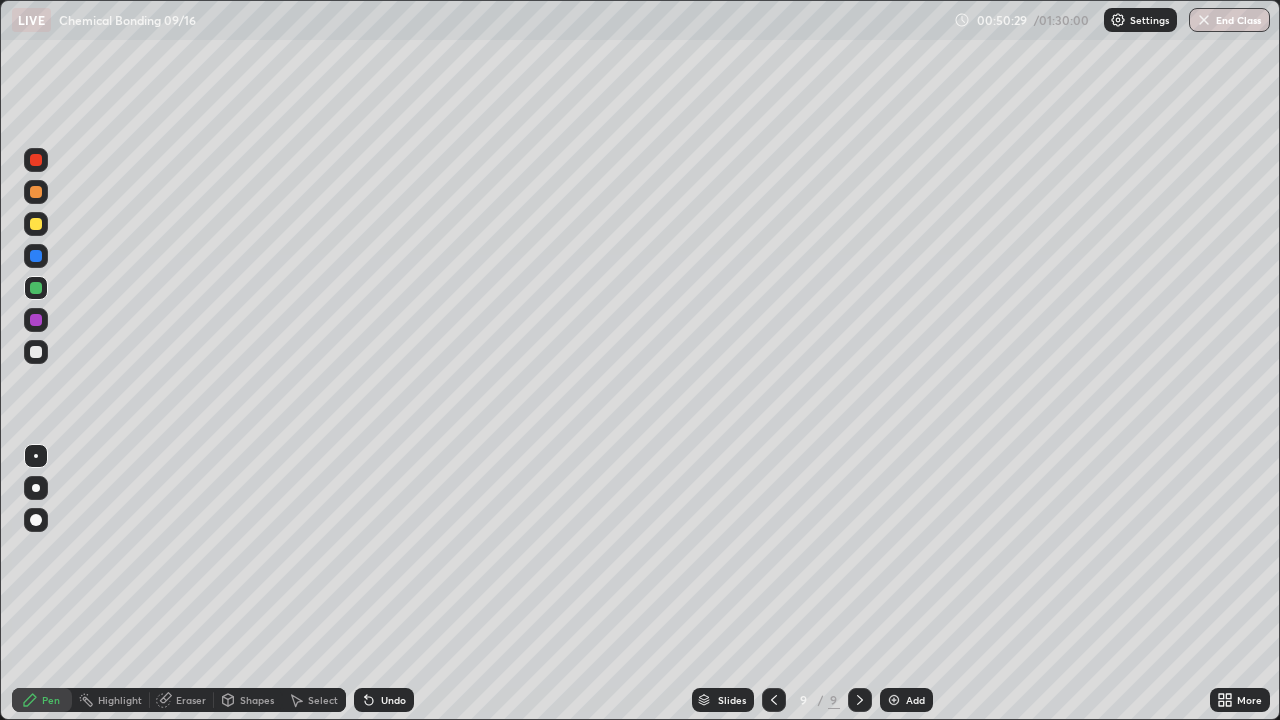 click at bounding box center [36, 320] 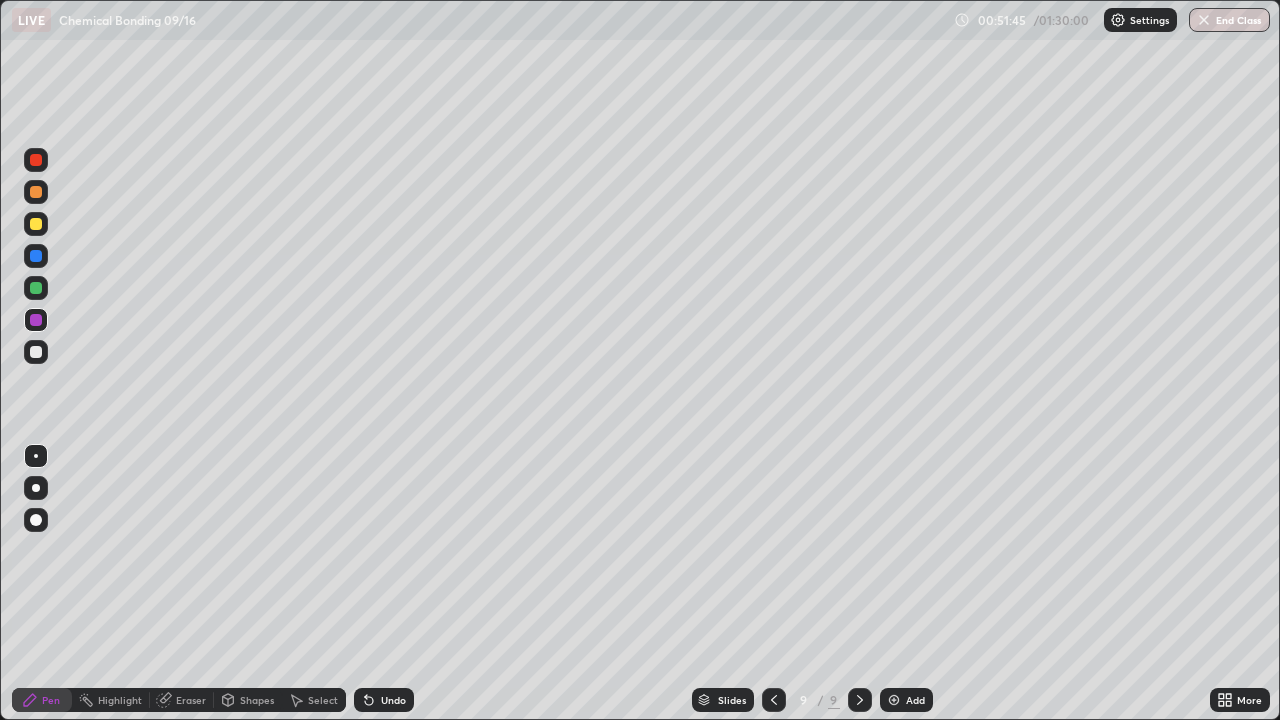 click on "Undo" at bounding box center (384, 700) 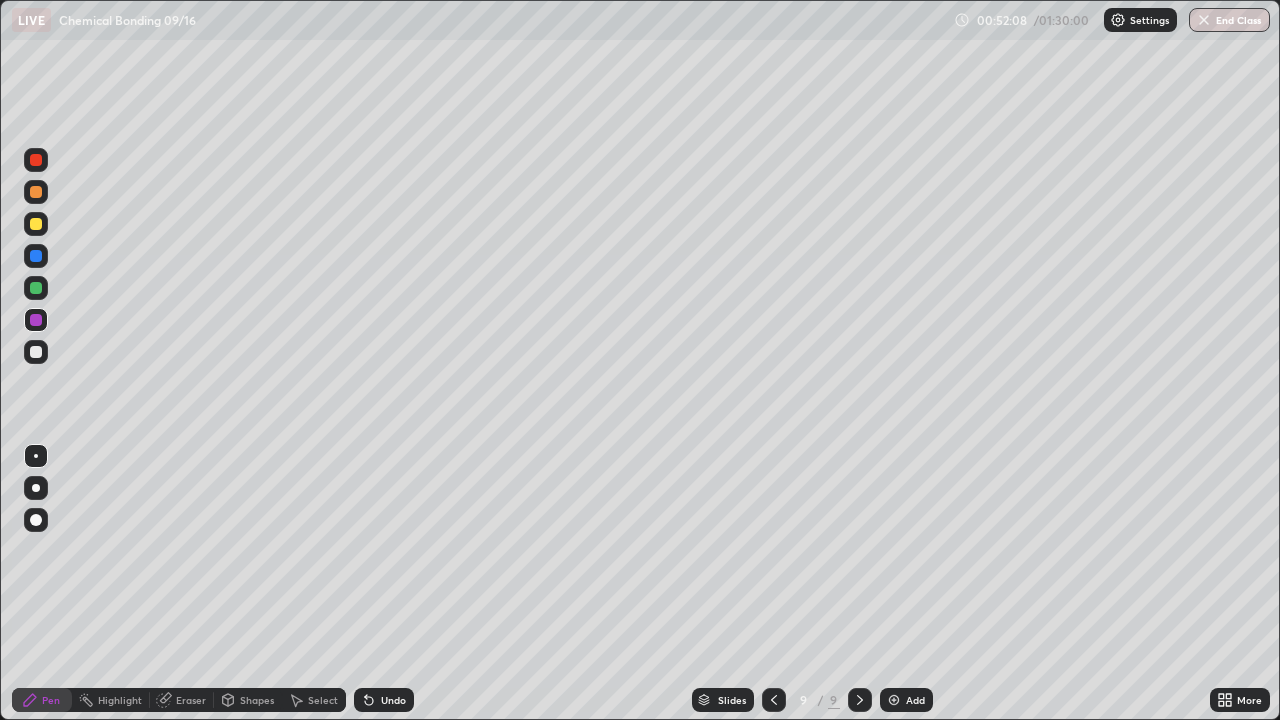click on "Shapes" at bounding box center (257, 700) 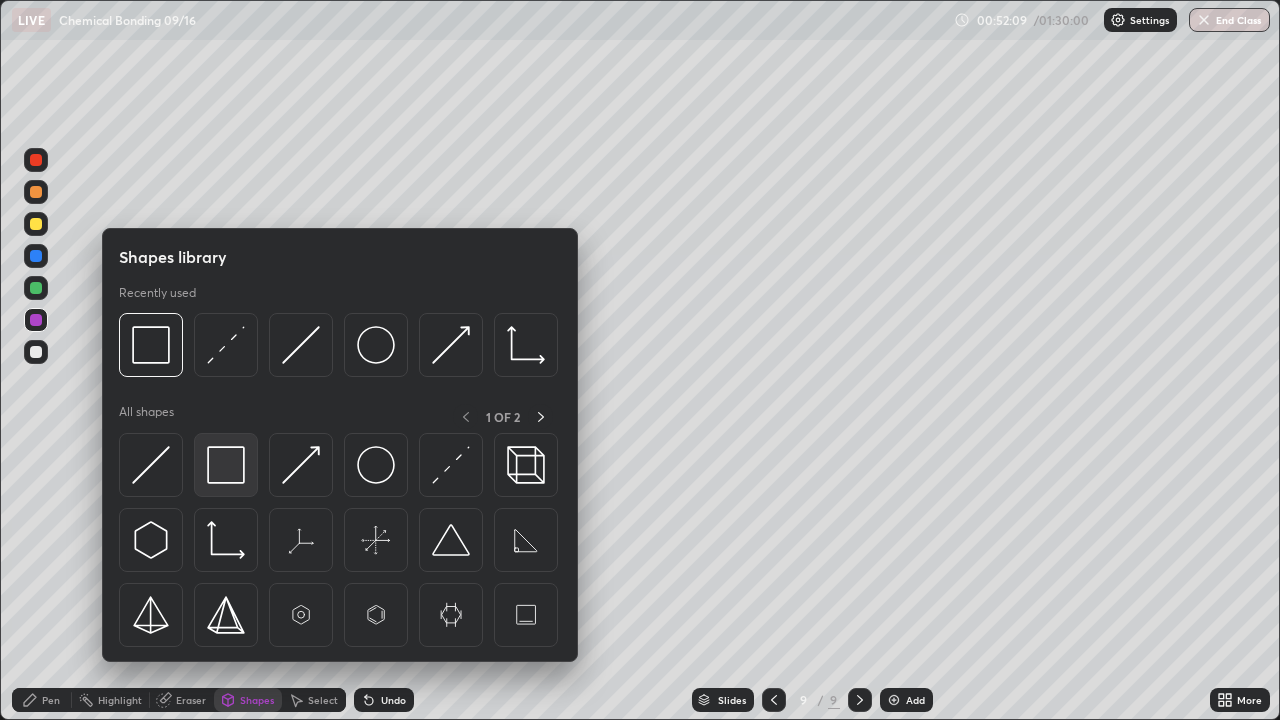 click at bounding box center (226, 465) 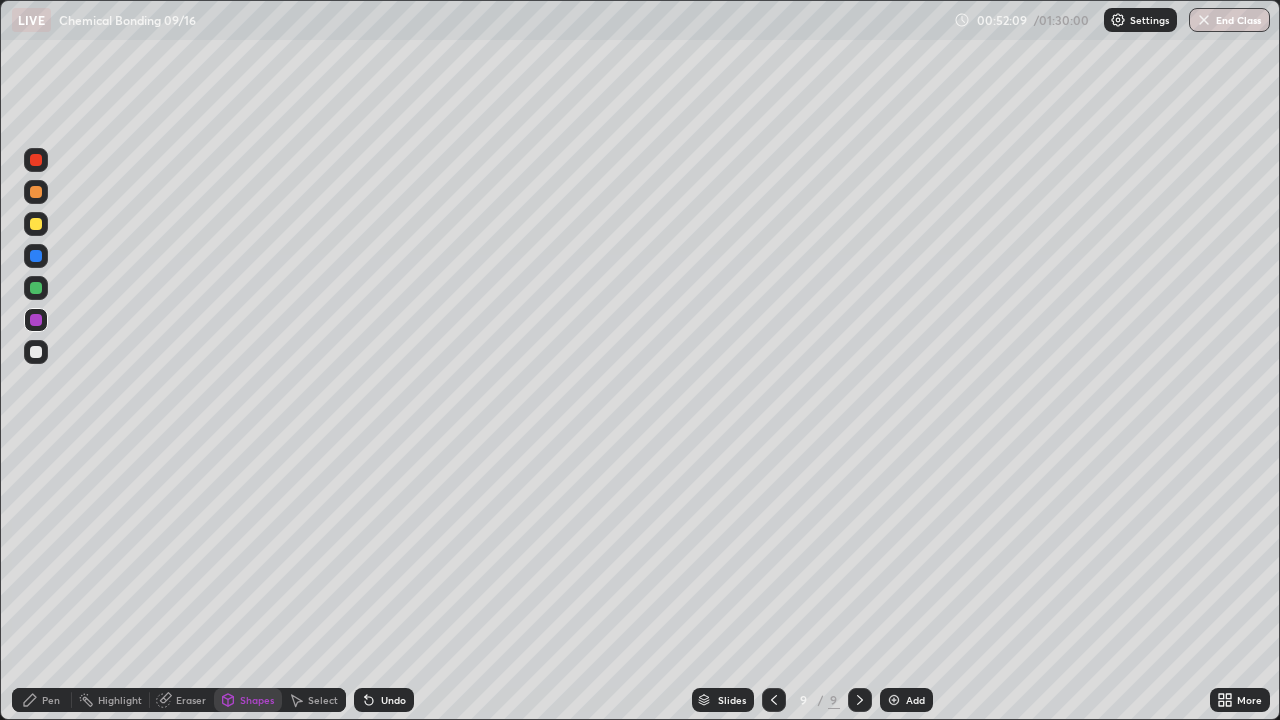 click at bounding box center (36, 224) 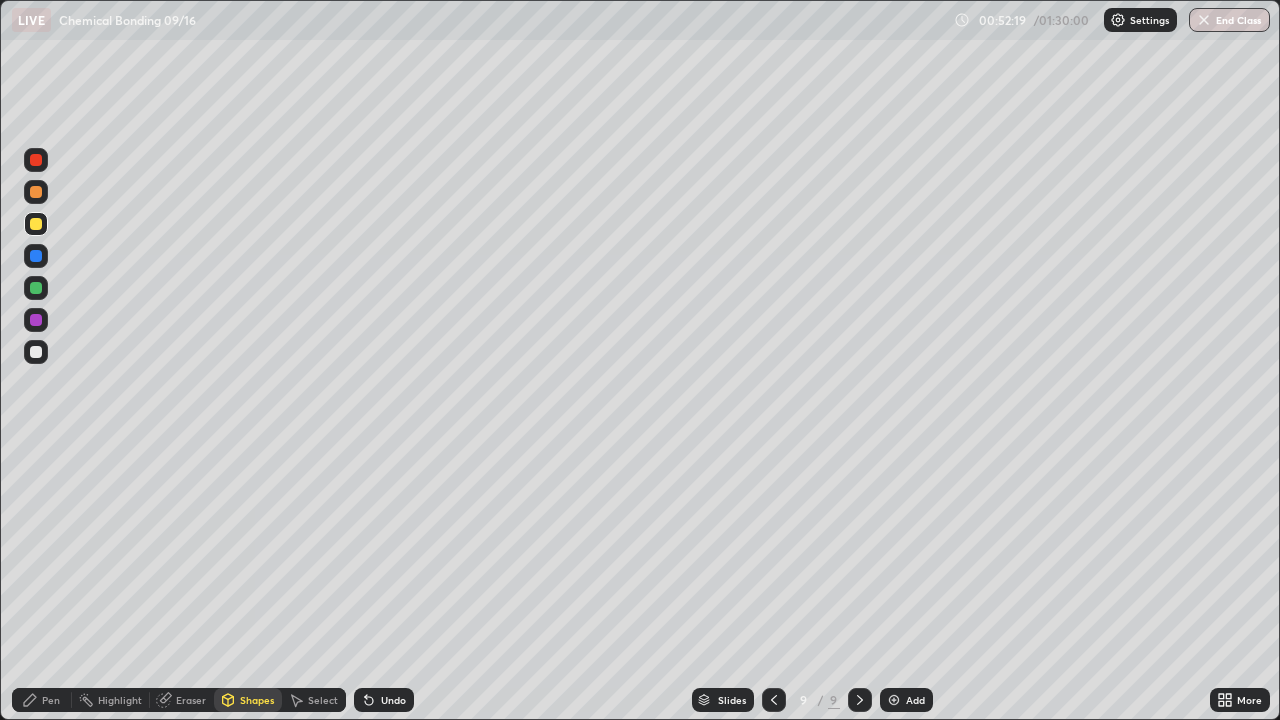 click on "Select" at bounding box center (314, 700) 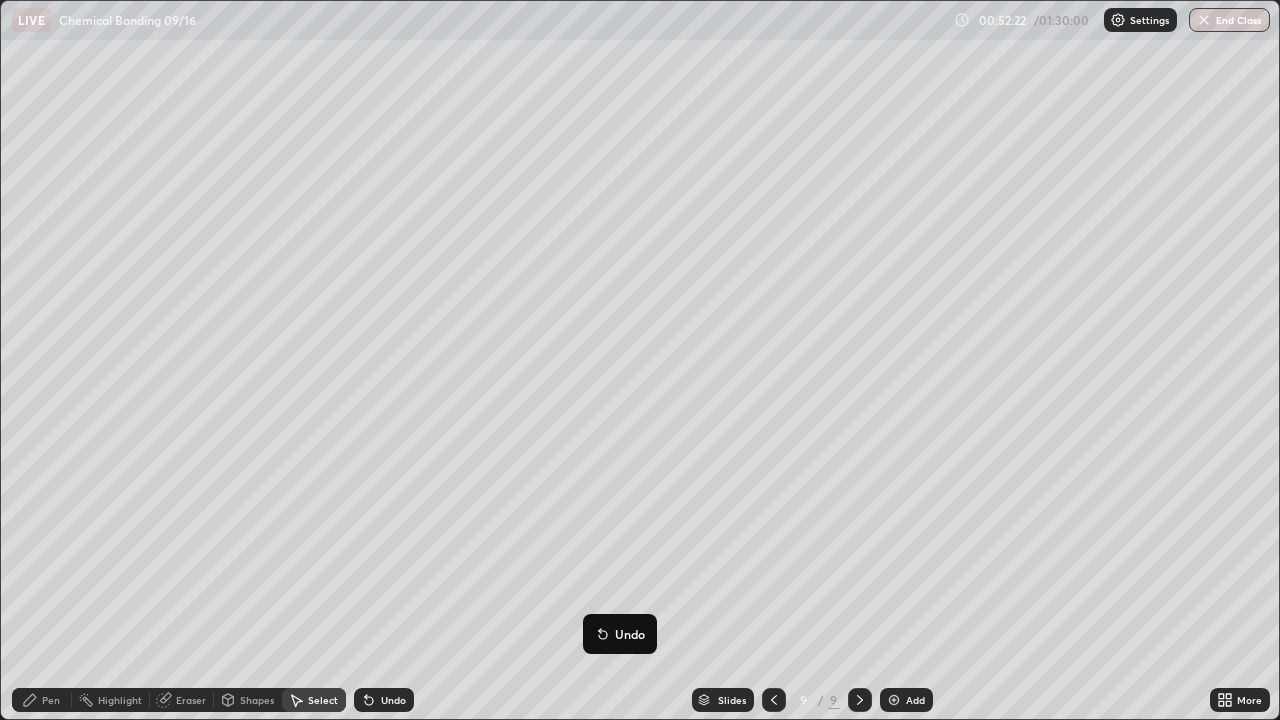click on "0 ° Undo Copy Duplicate Duplicate to new slide Delete" at bounding box center [640, 360] 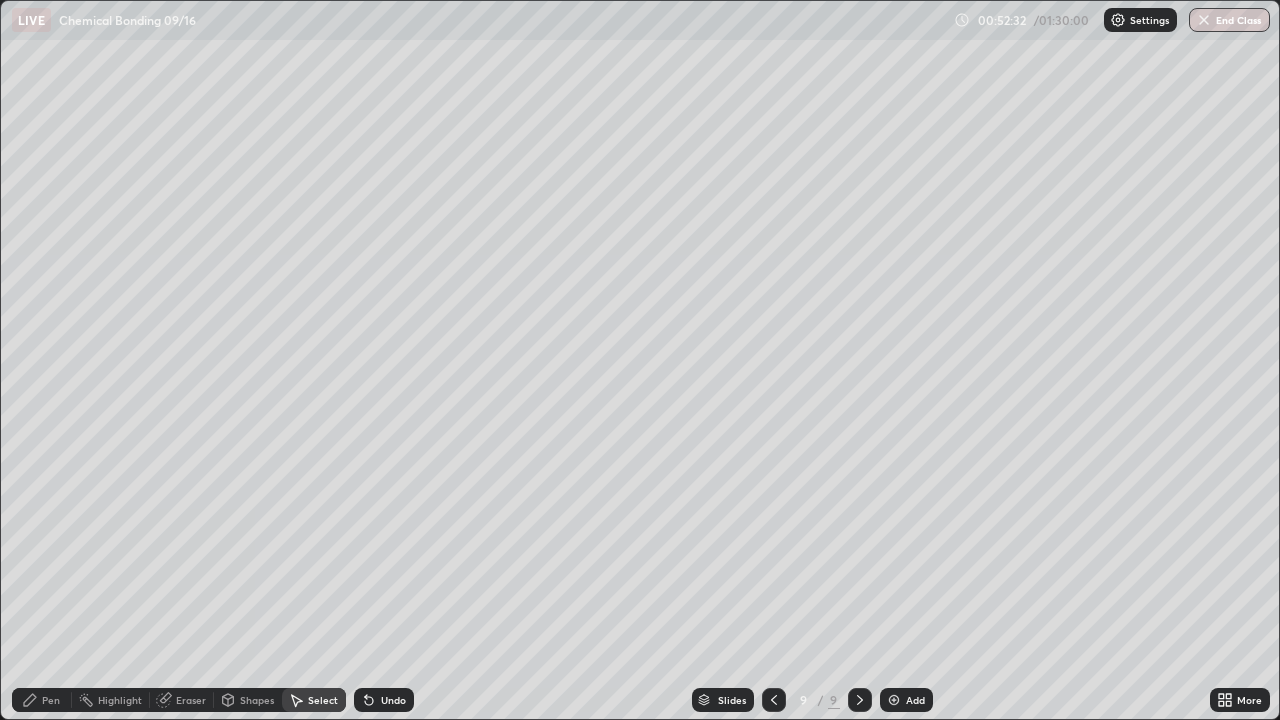 click 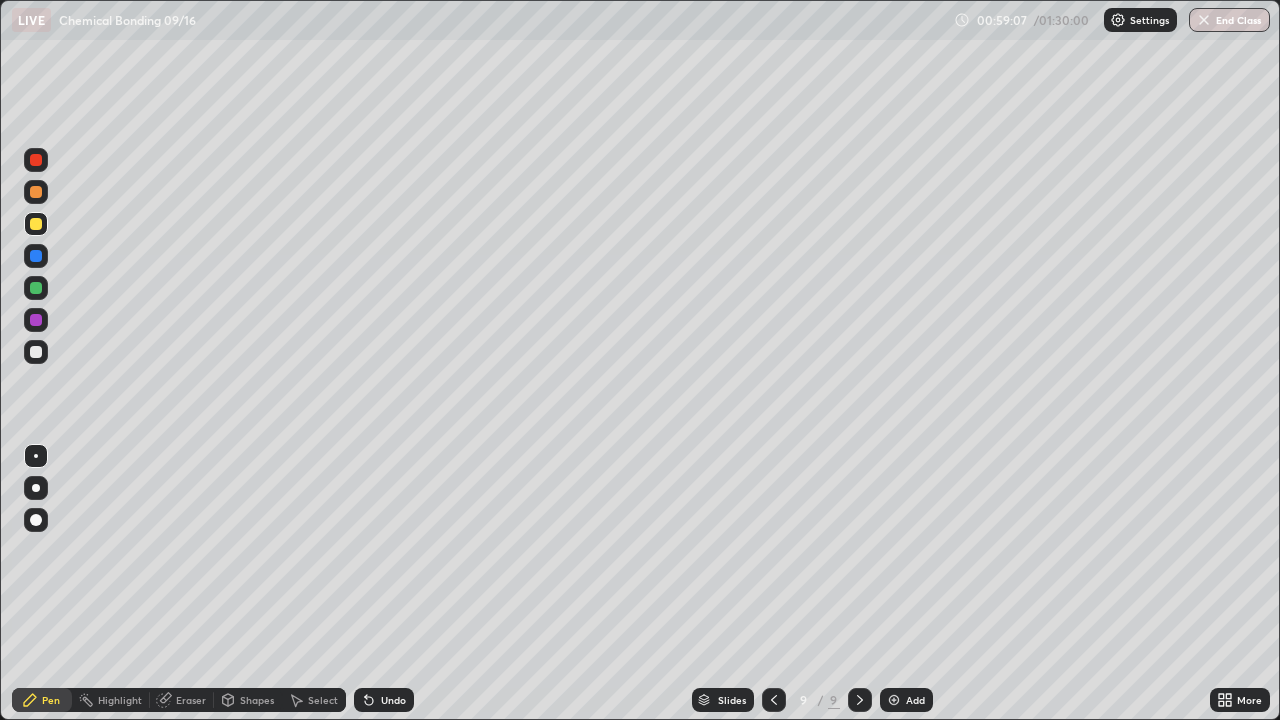 click on "Add" at bounding box center [915, 700] 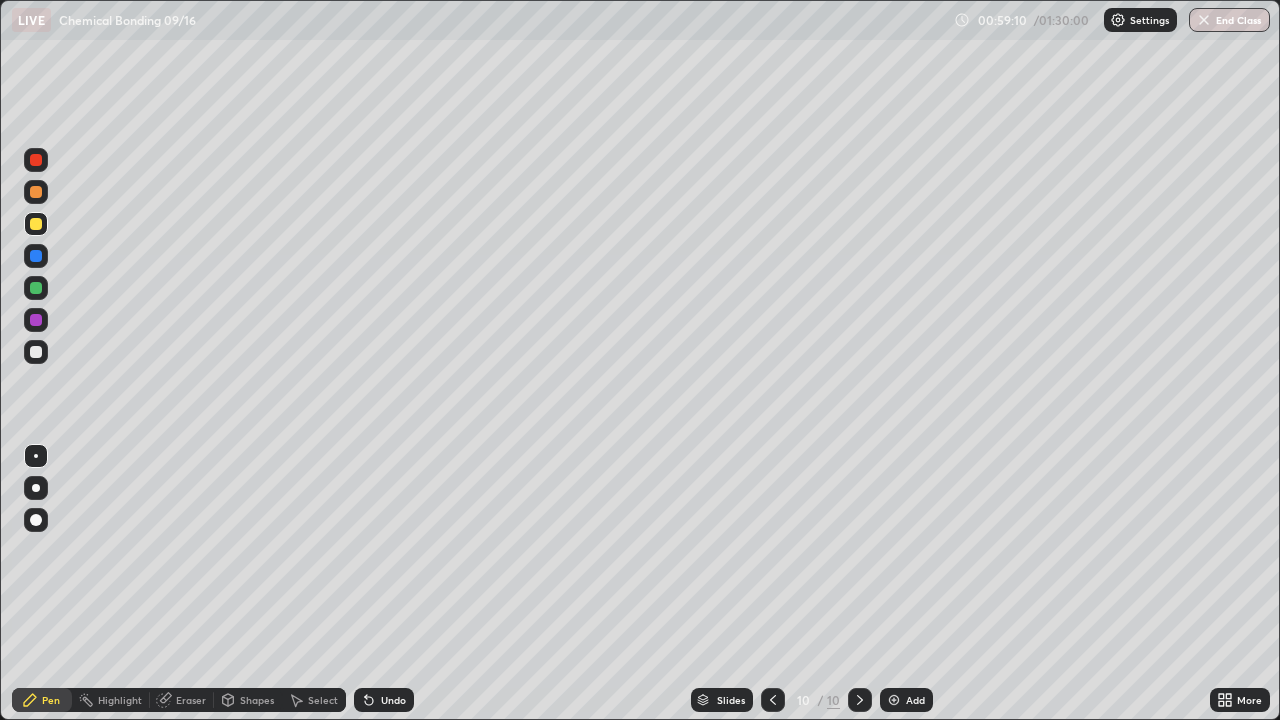 click at bounding box center (36, 352) 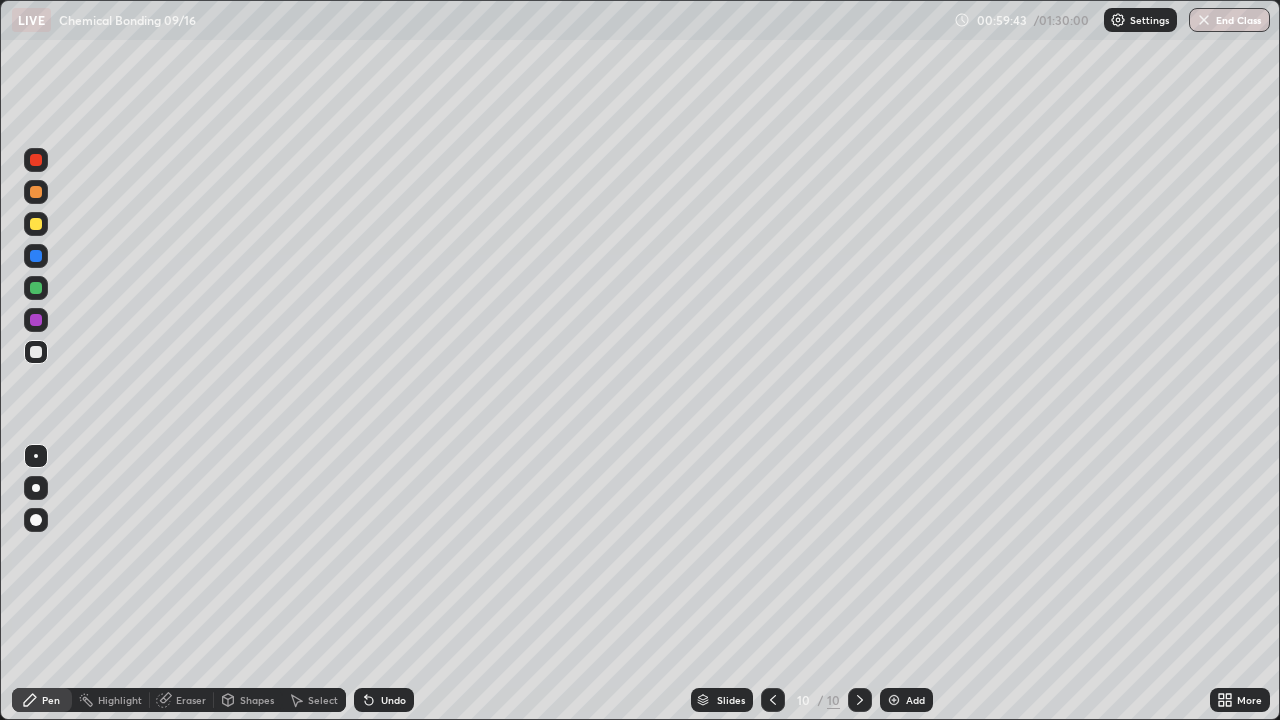 click at bounding box center [36, 288] 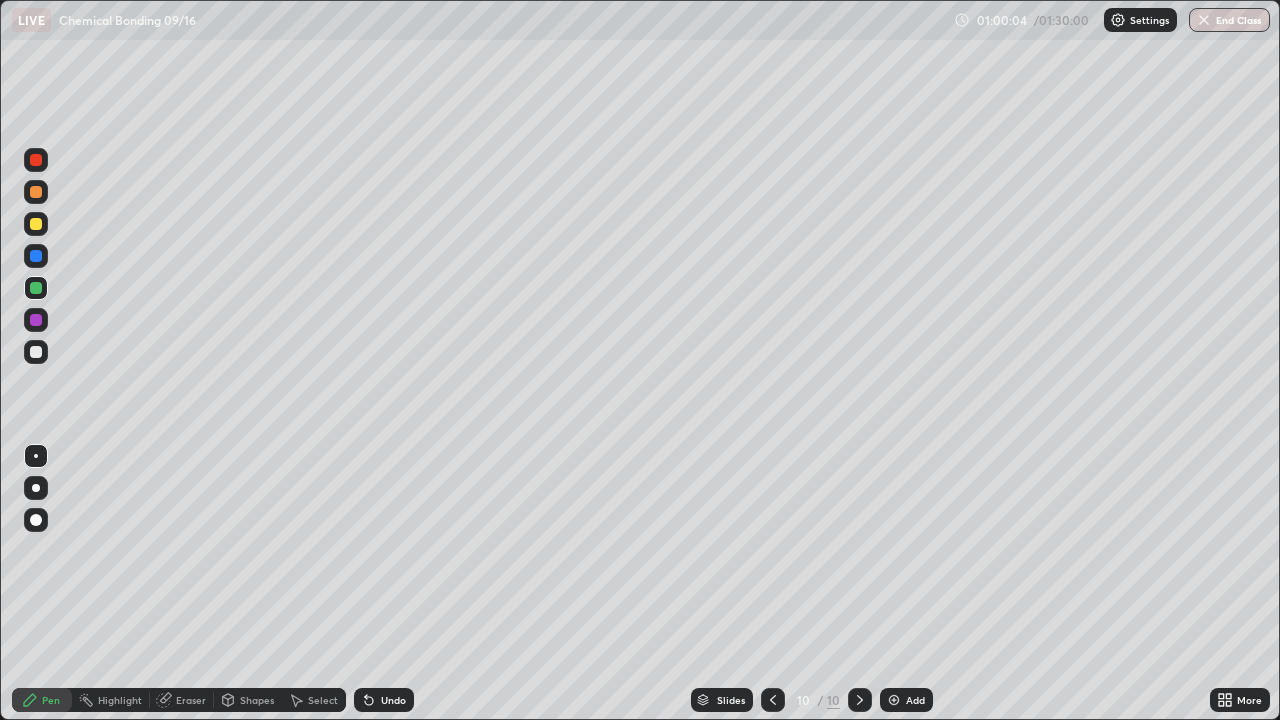 click at bounding box center (36, 224) 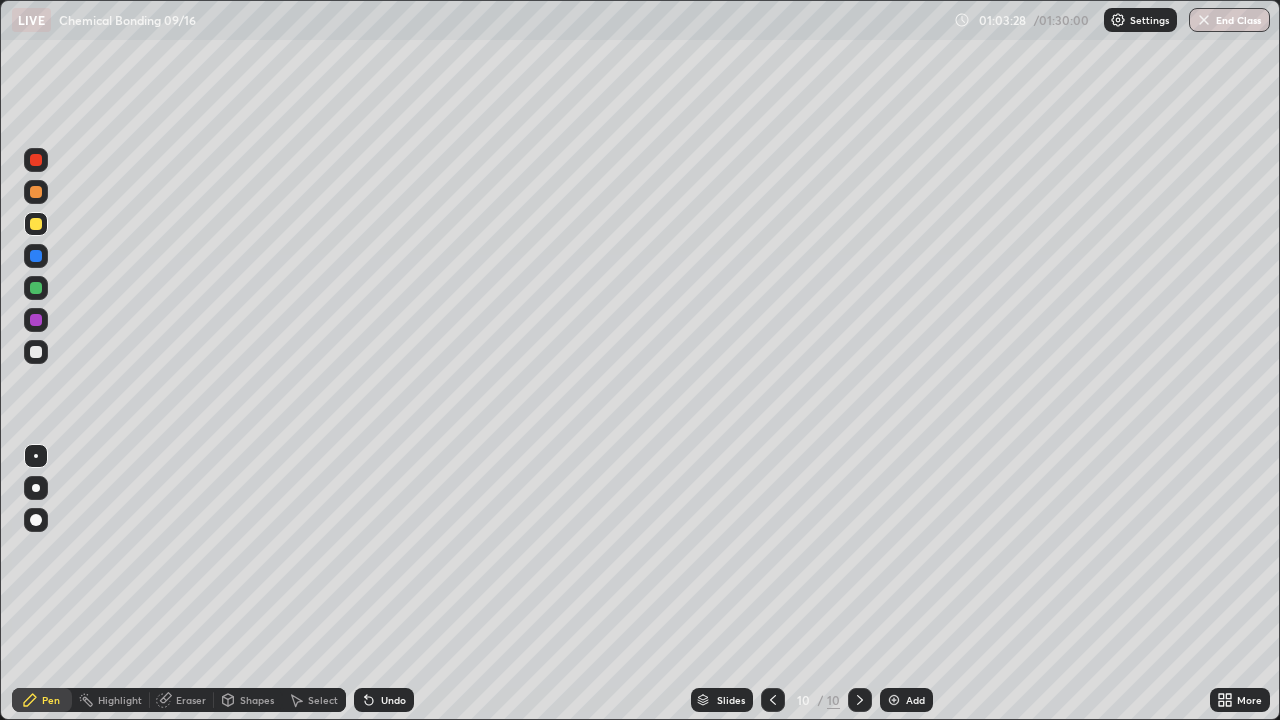 click on "Add" at bounding box center [906, 700] 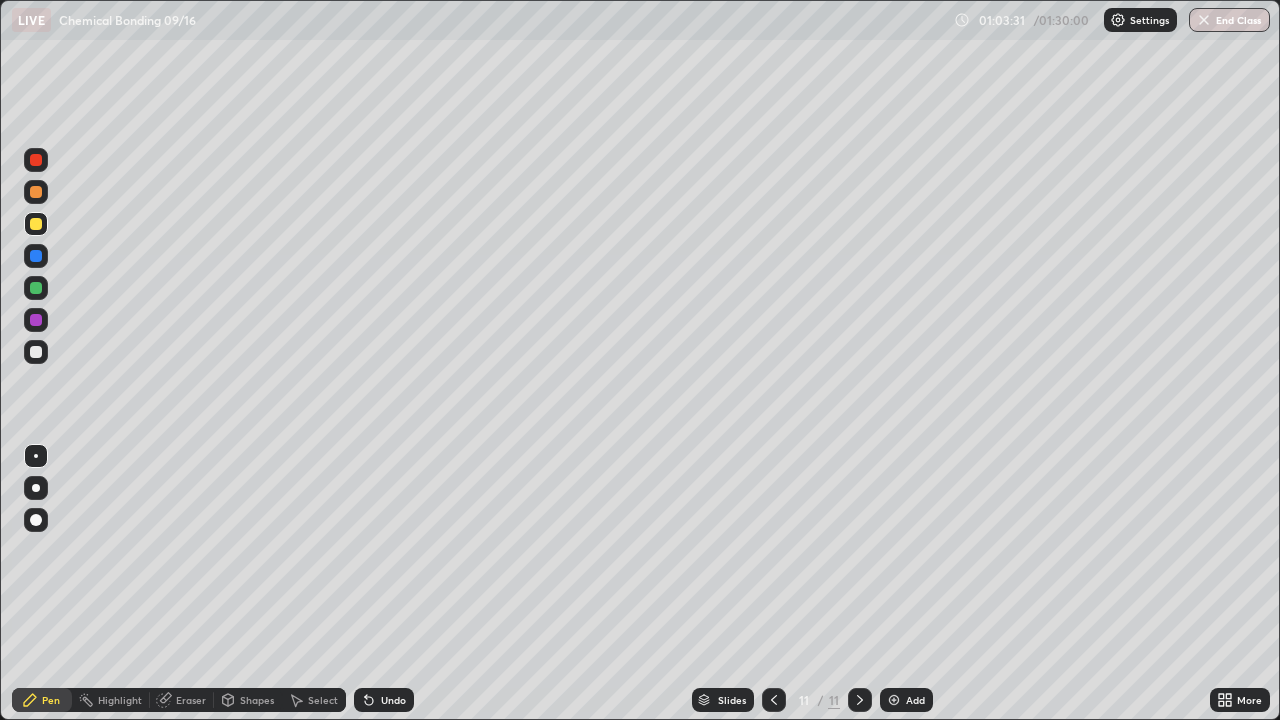 click at bounding box center [36, 288] 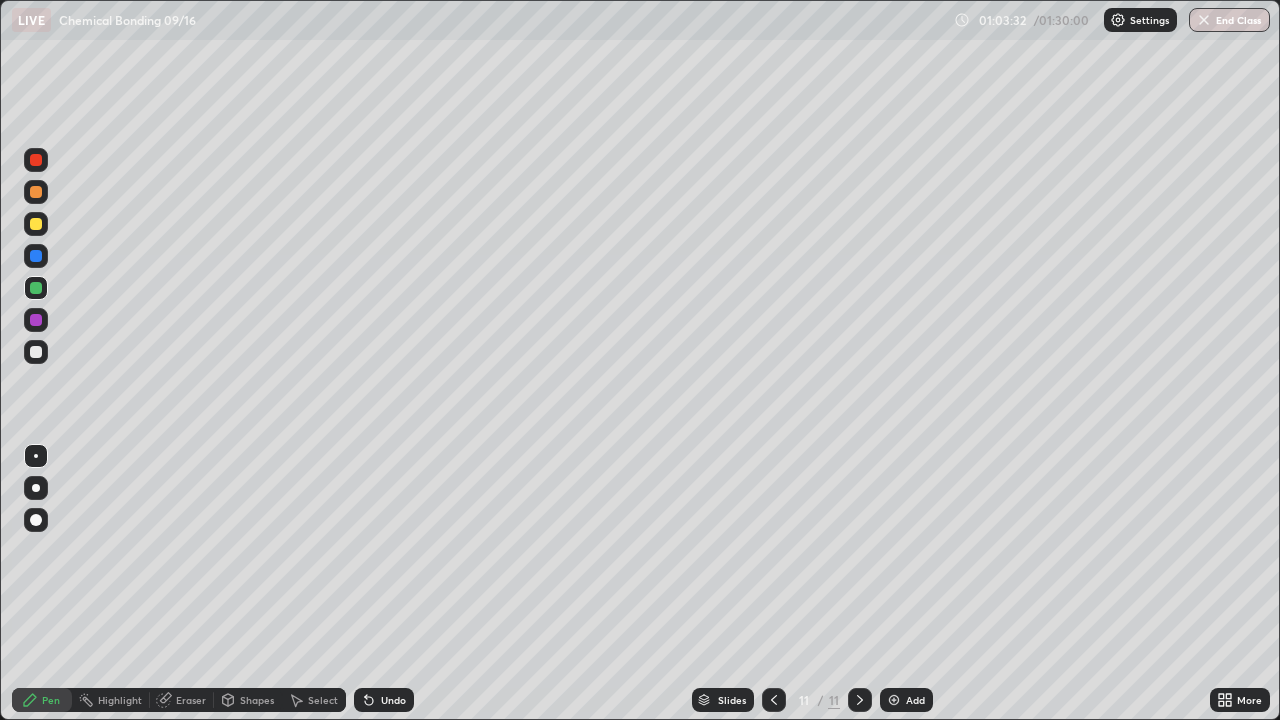click at bounding box center (36, 288) 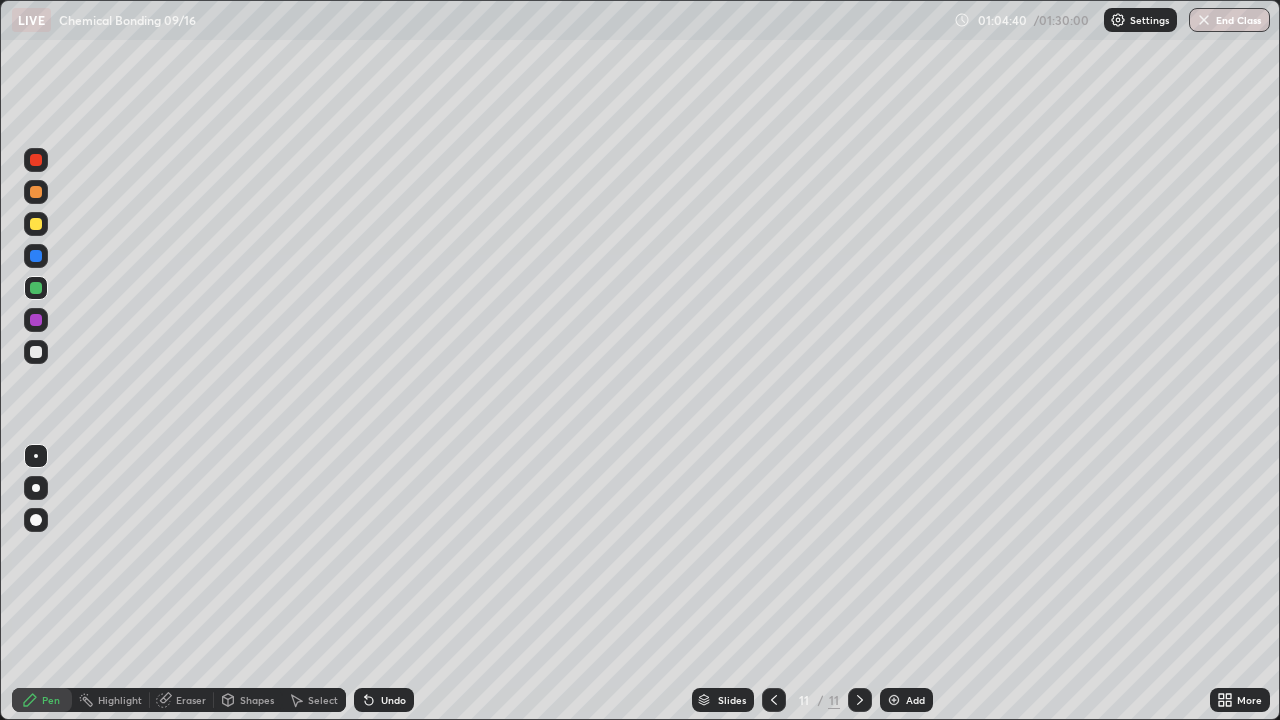 click at bounding box center (36, 352) 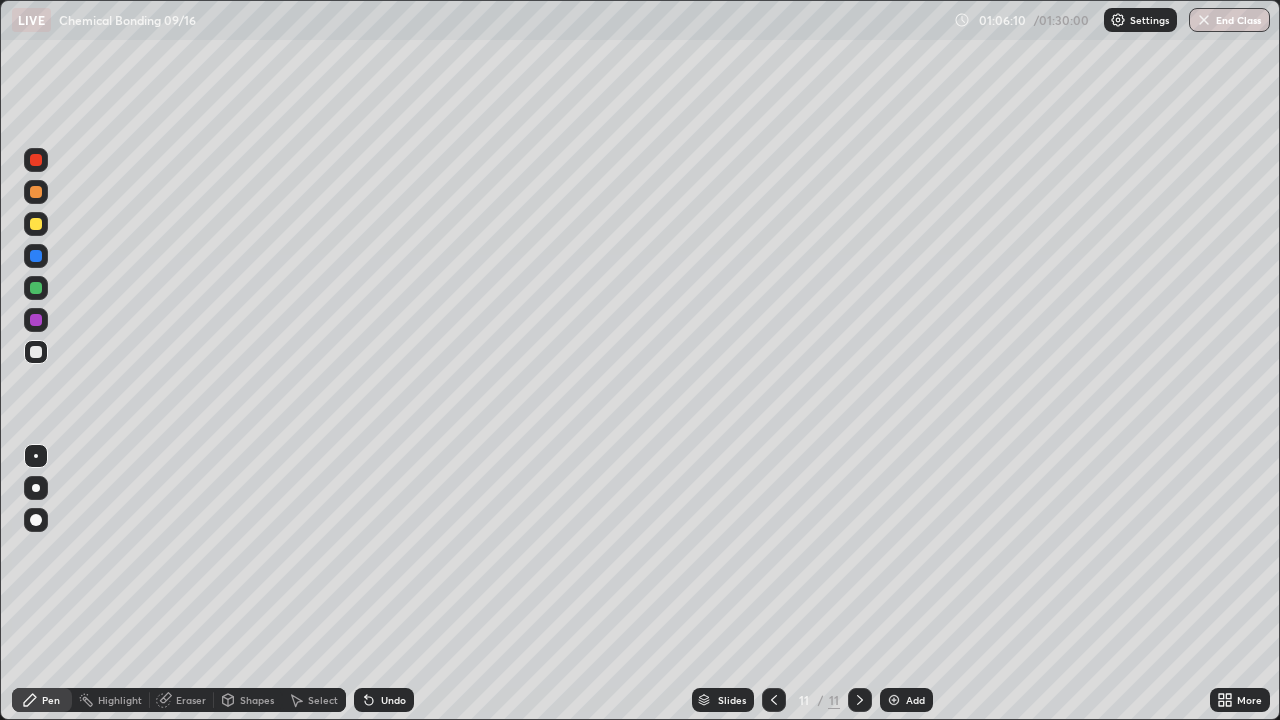 click at bounding box center (36, 352) 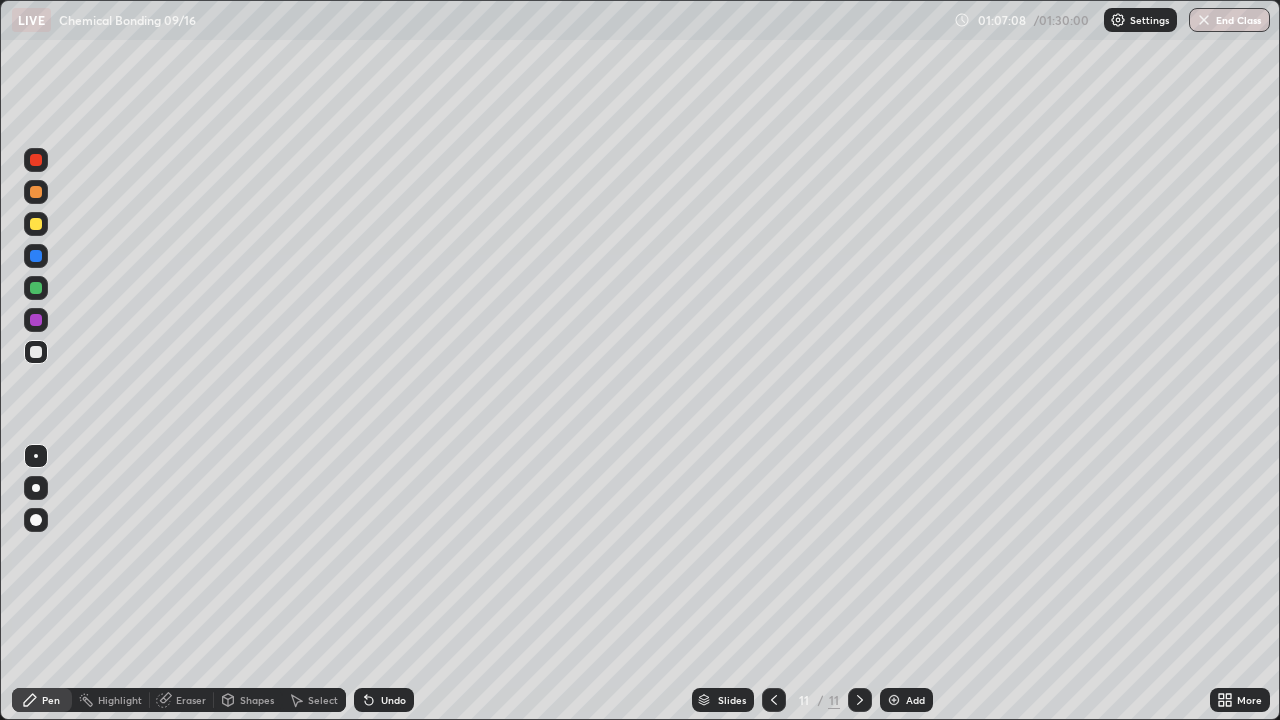 click at bounding box center [36, 224] 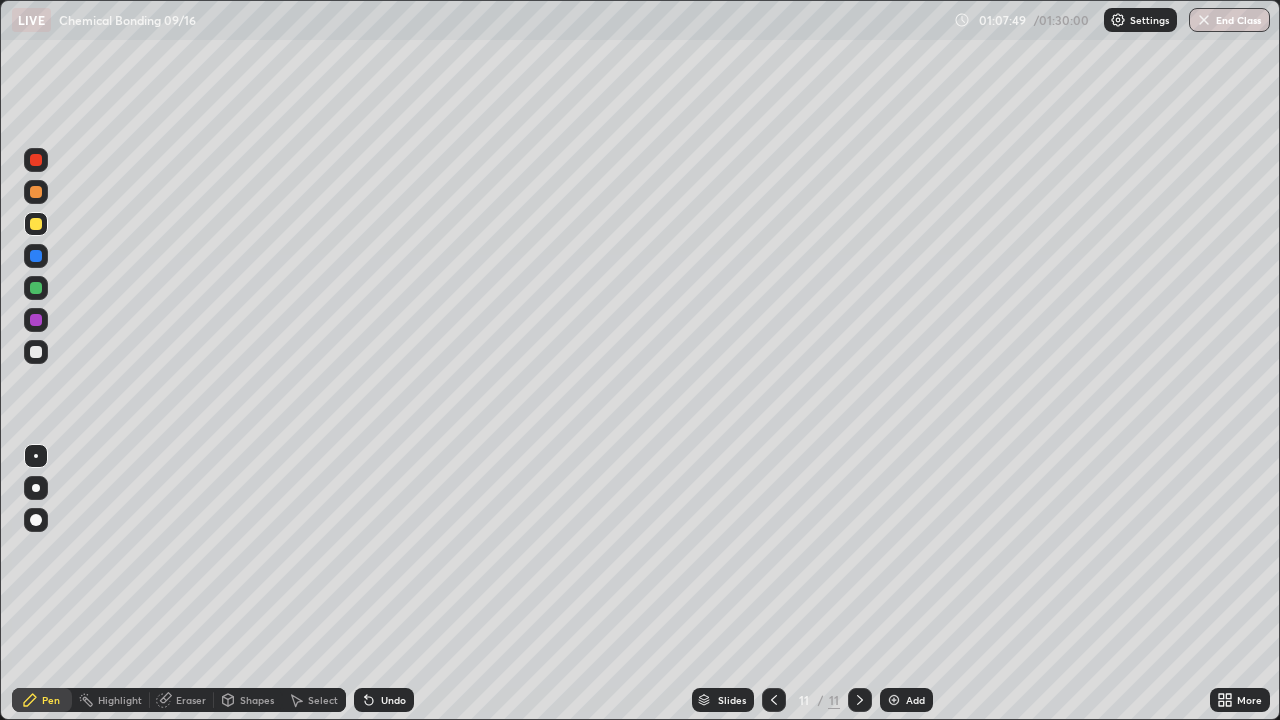 click on "Add" at bounding box center [906, 700] 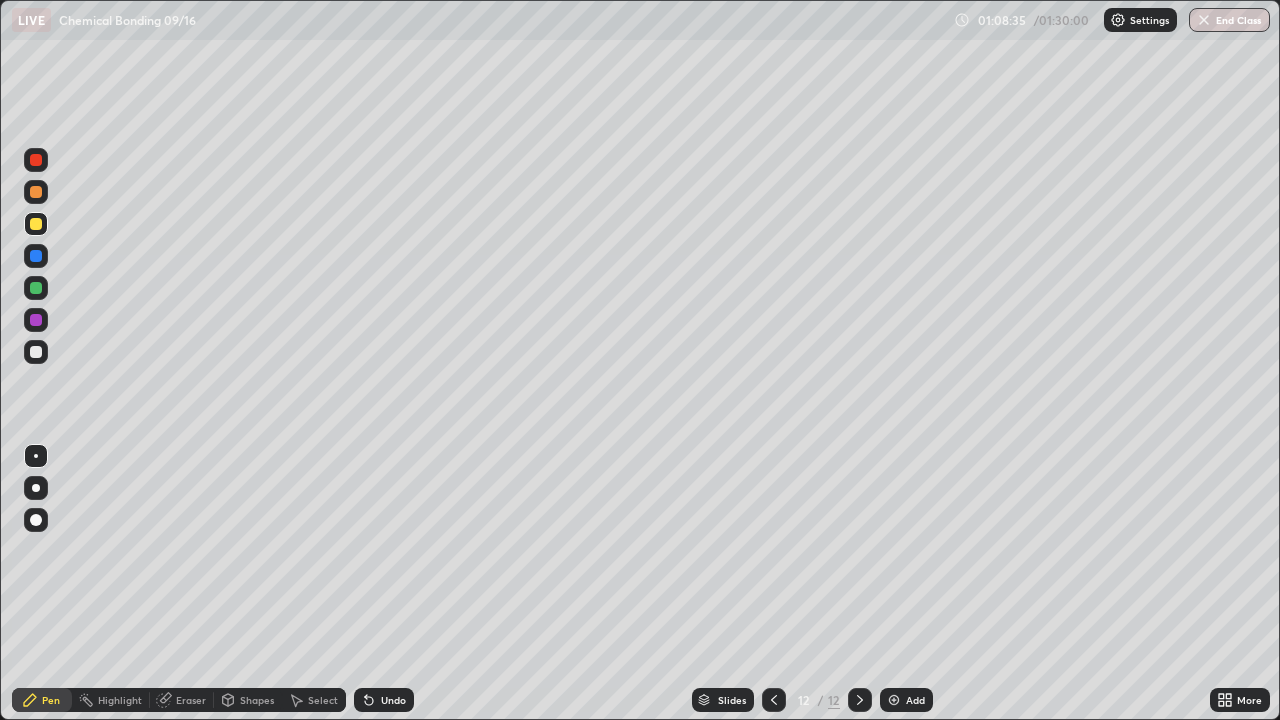 click on "Eraser" at bounding box center [191, 700] 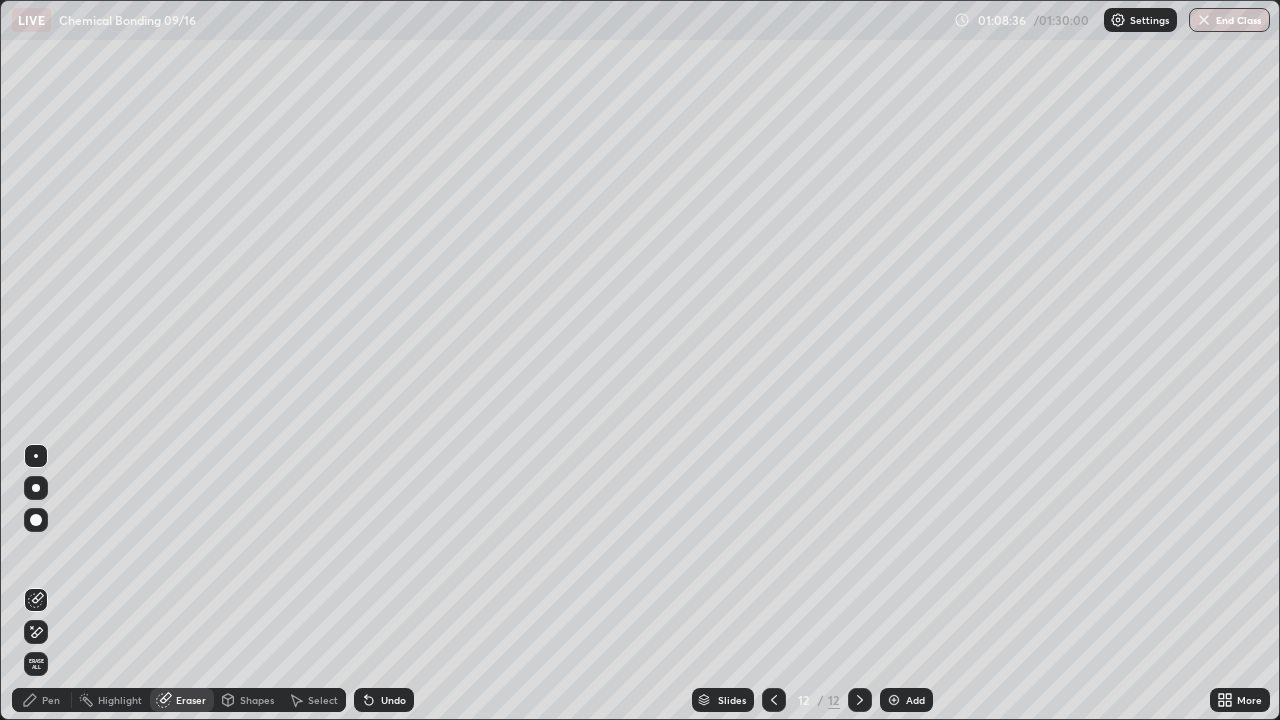 click on "Select" at bounding box center (323, 700) 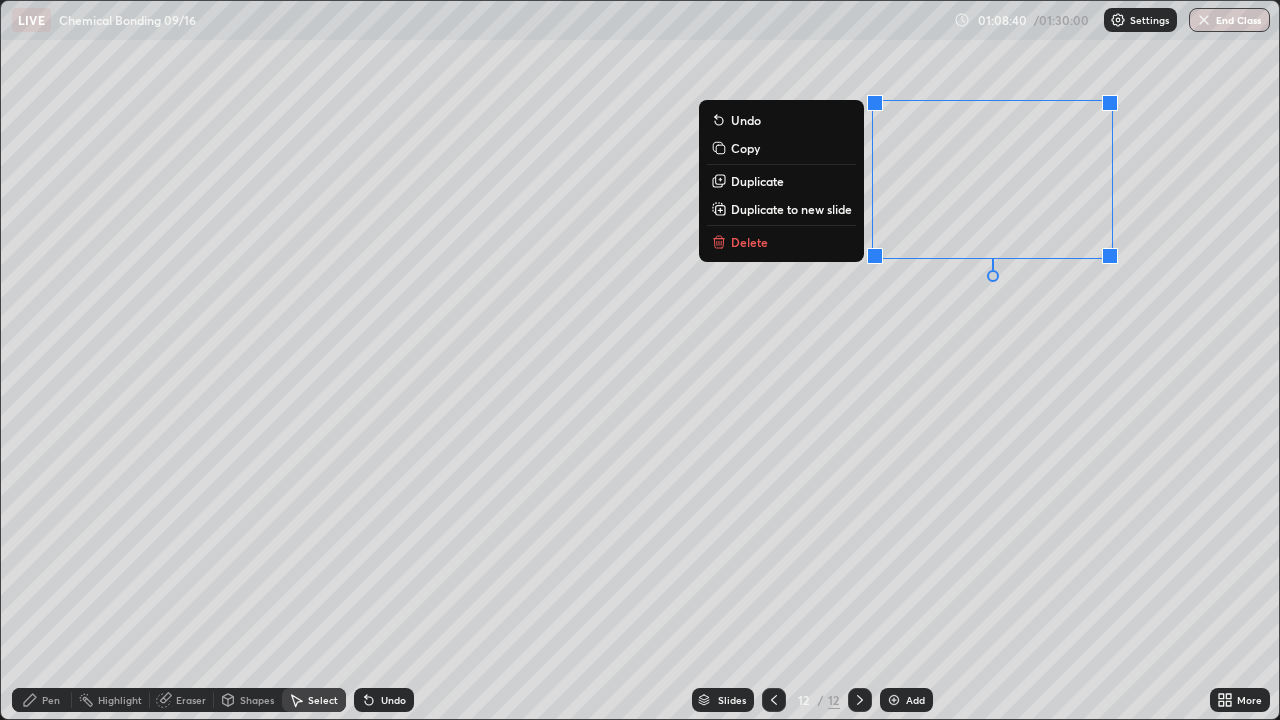 click on "Delete" at bounding box center (781, 242) 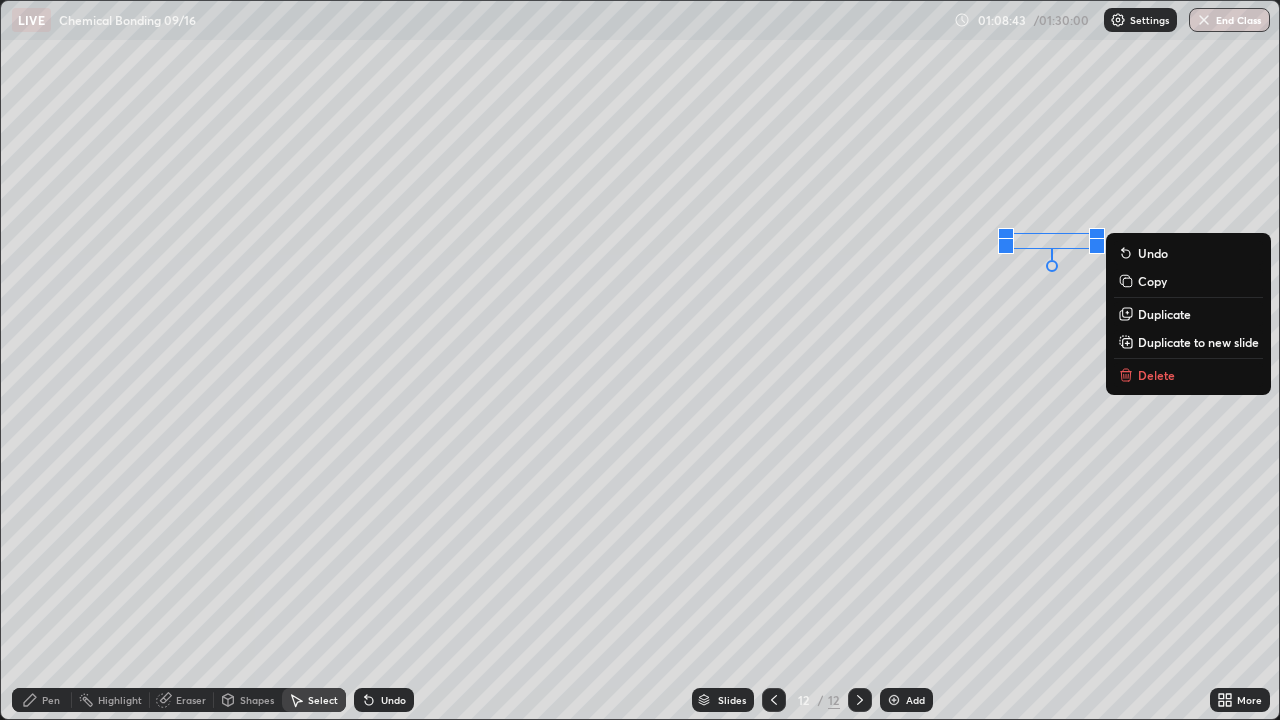 click 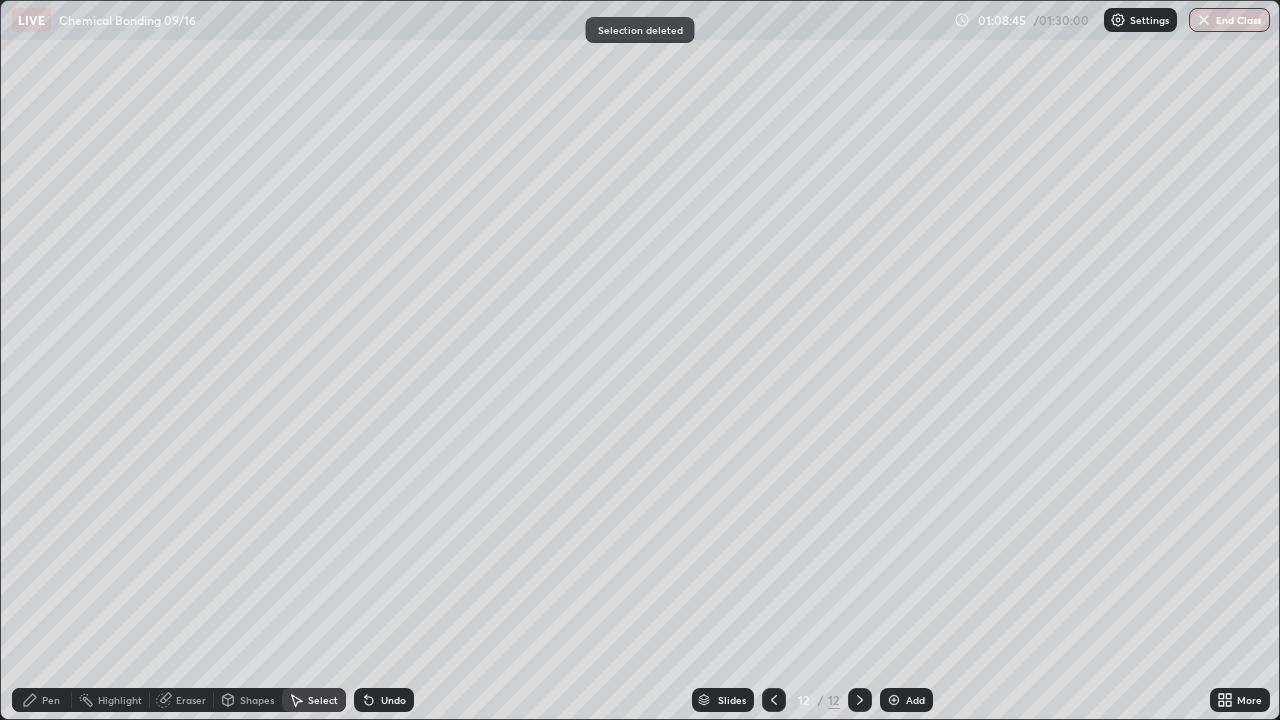 click on "Pen" at bounding box center (51, 700) 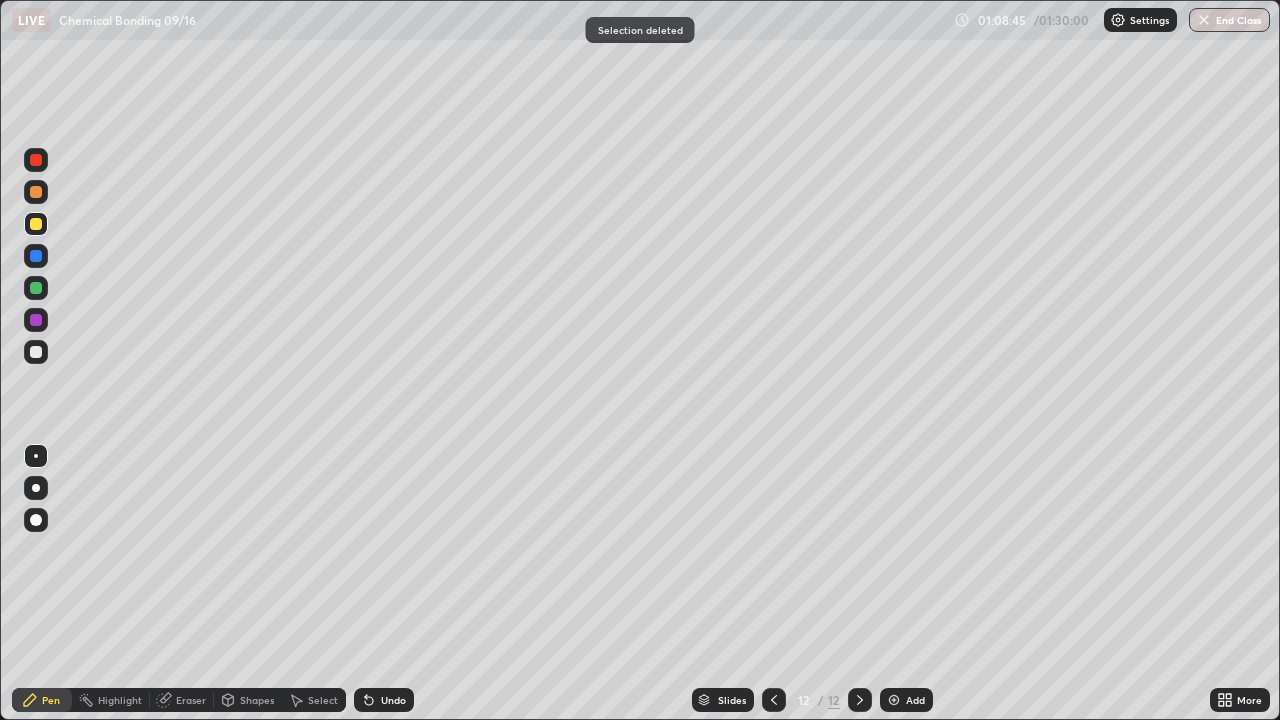 click at bounding box center (36, 288) 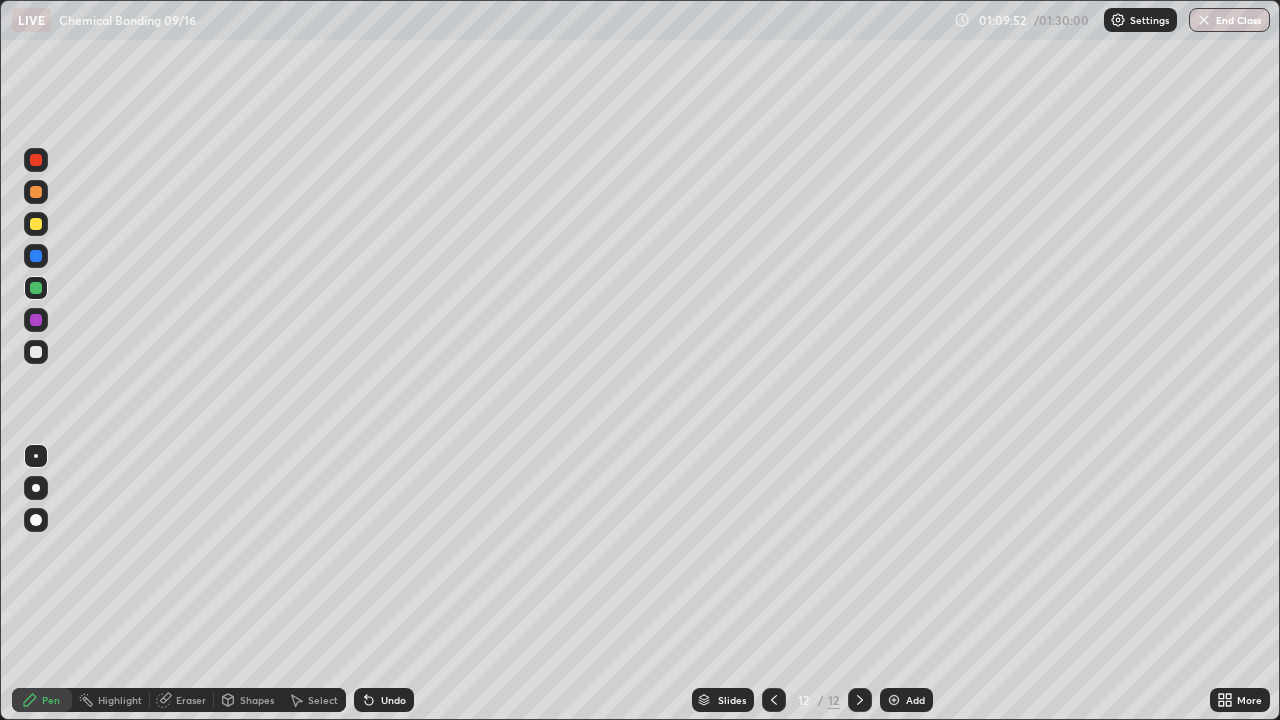 click at bounding box center [36, 352] 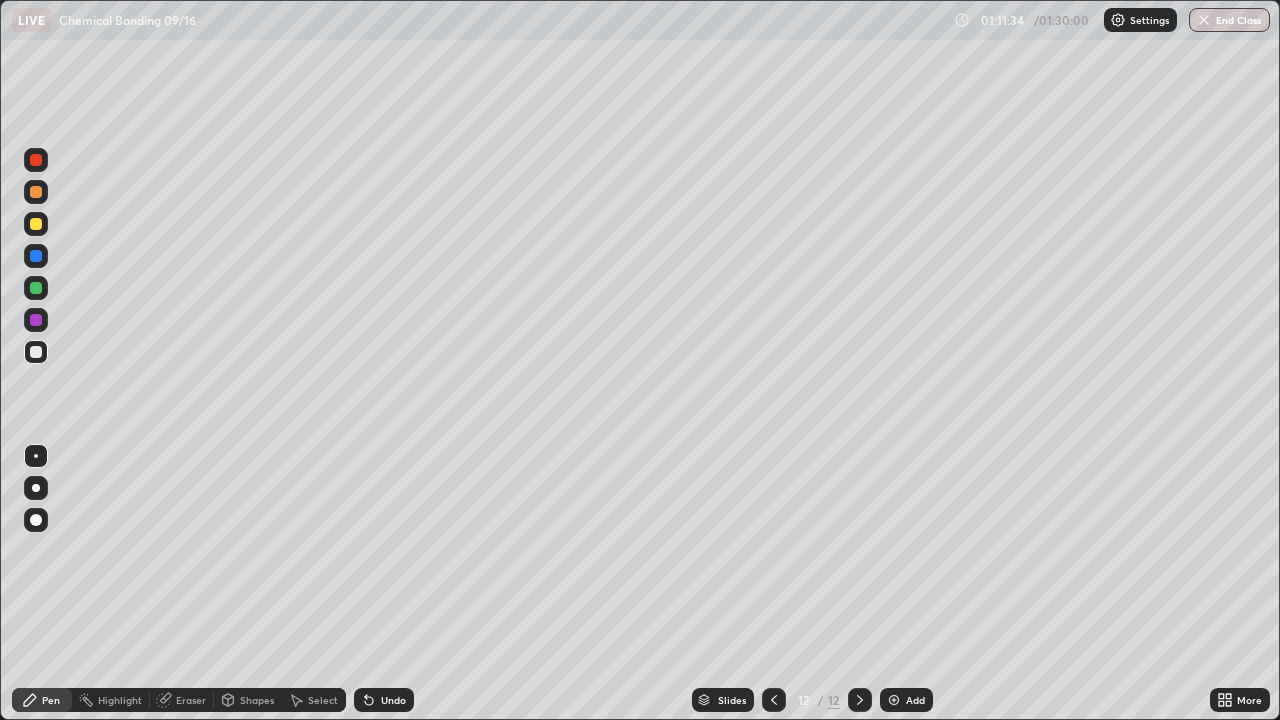 click at bounding box center (36, 160) 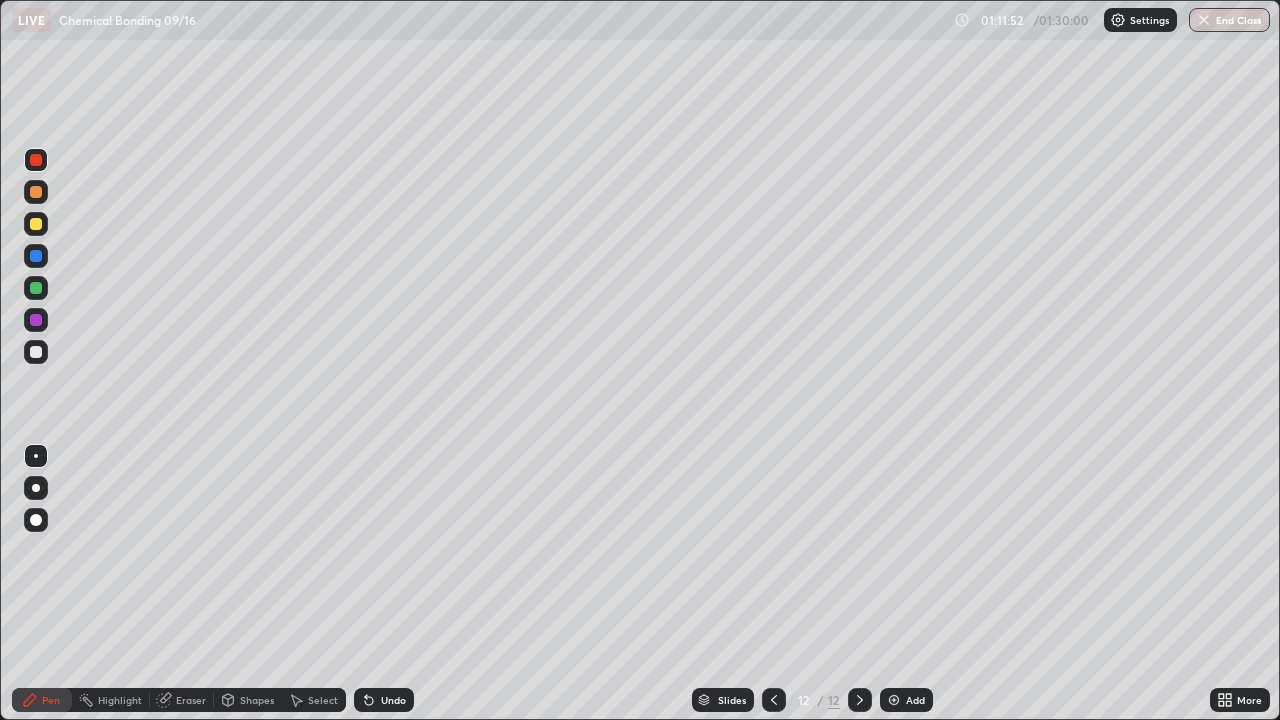 click on "Undo" at bounding box center [393, 700] 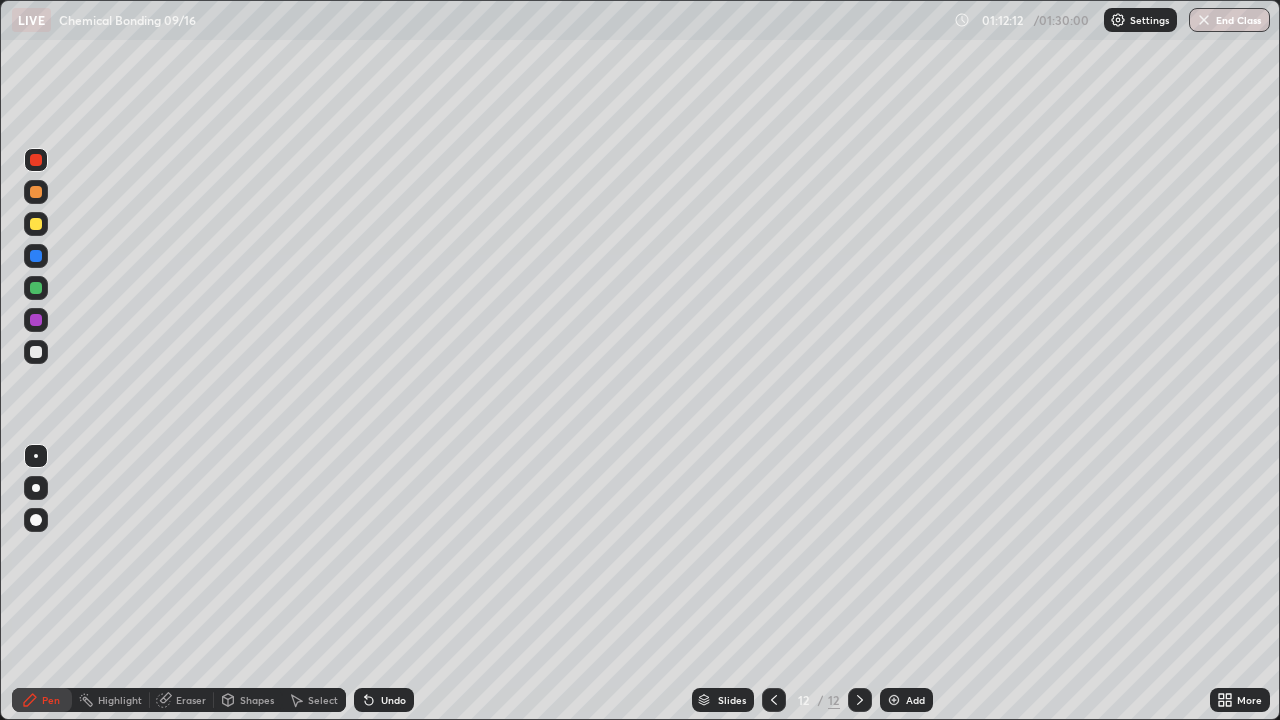 click at bounding box center [36, 352] 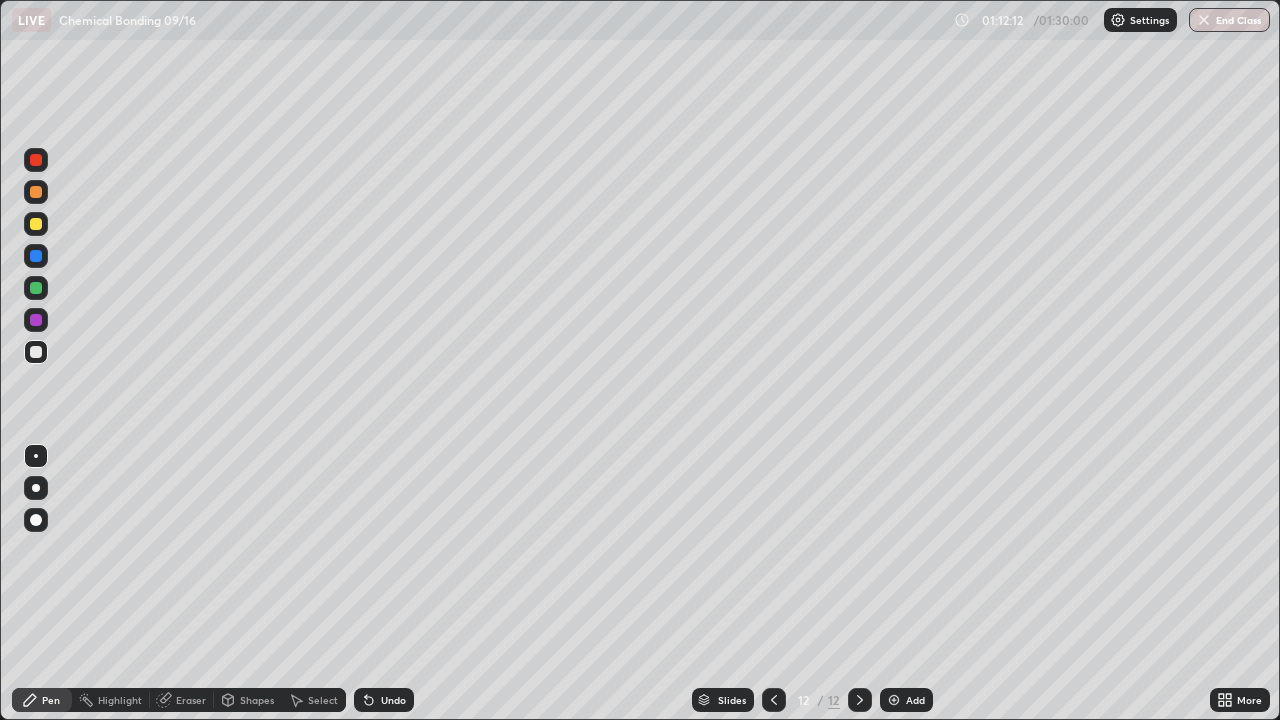click at bounding box center [36, 224] 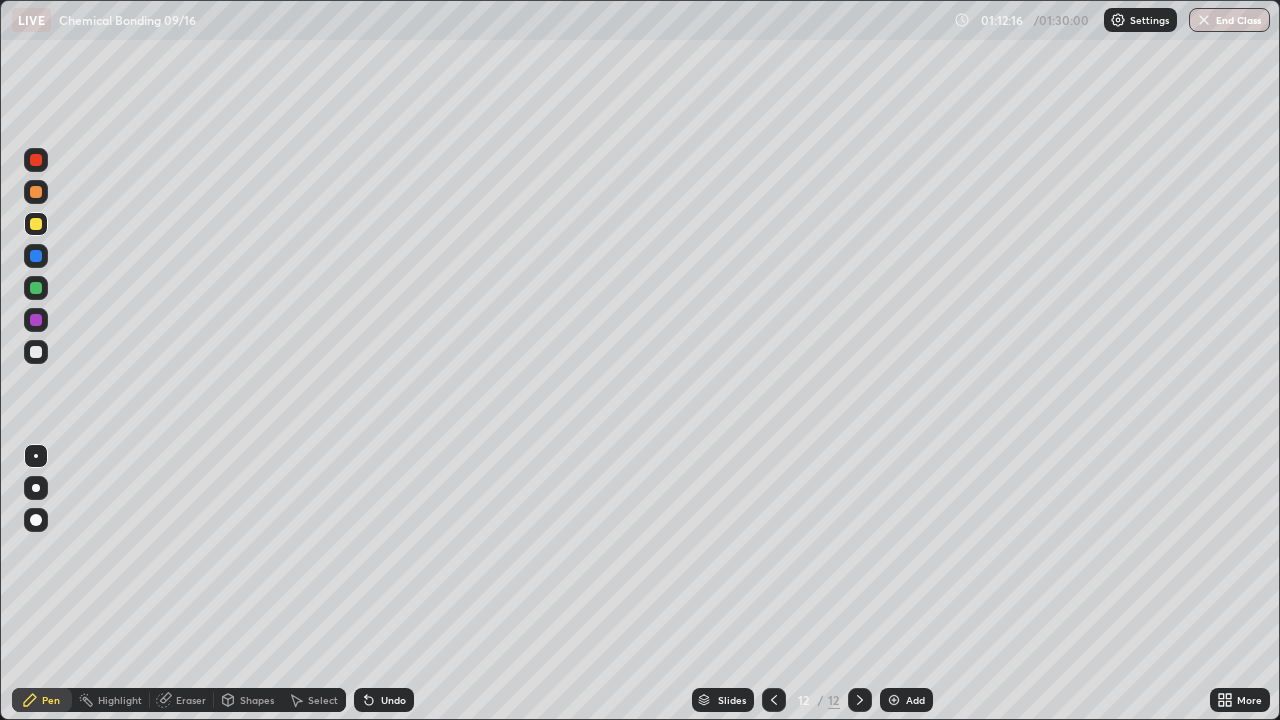click on "Undo" at bounding box center (393, 700) 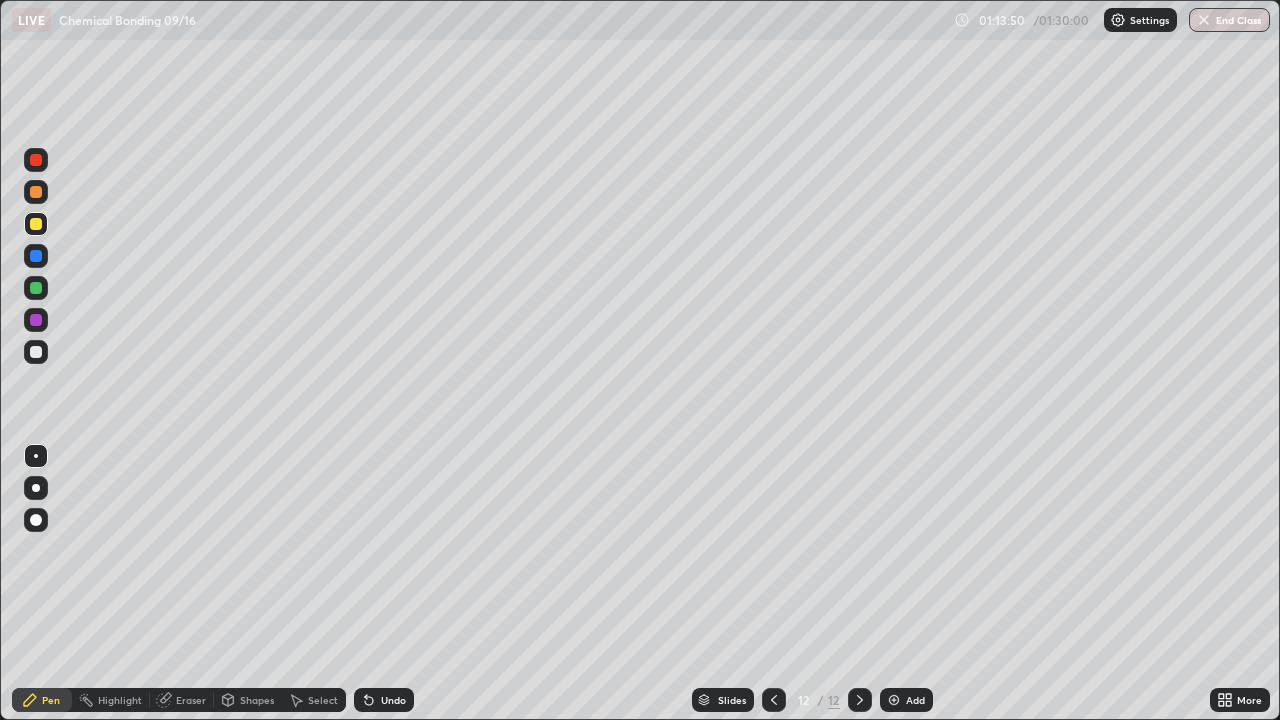 click at bounding box center [36, 192] 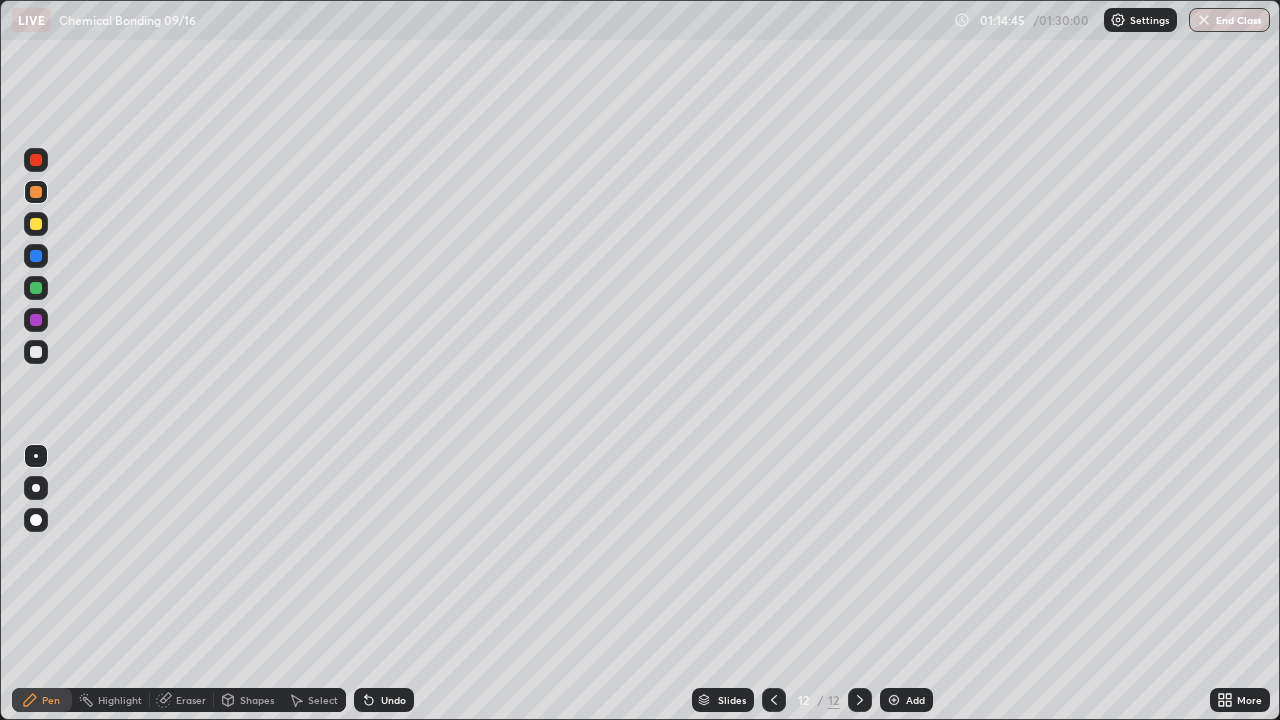 click at bounding box center (894, 700) 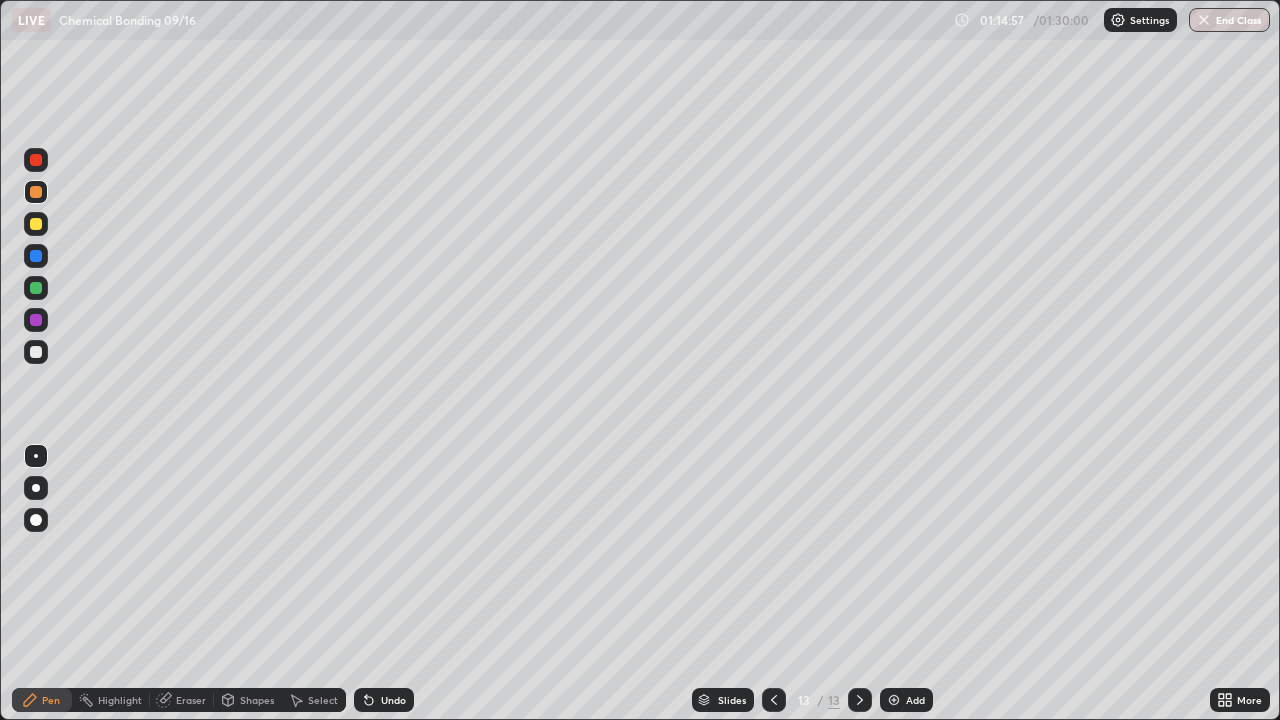 click on "Shapes" at bounding box center [257, 700] 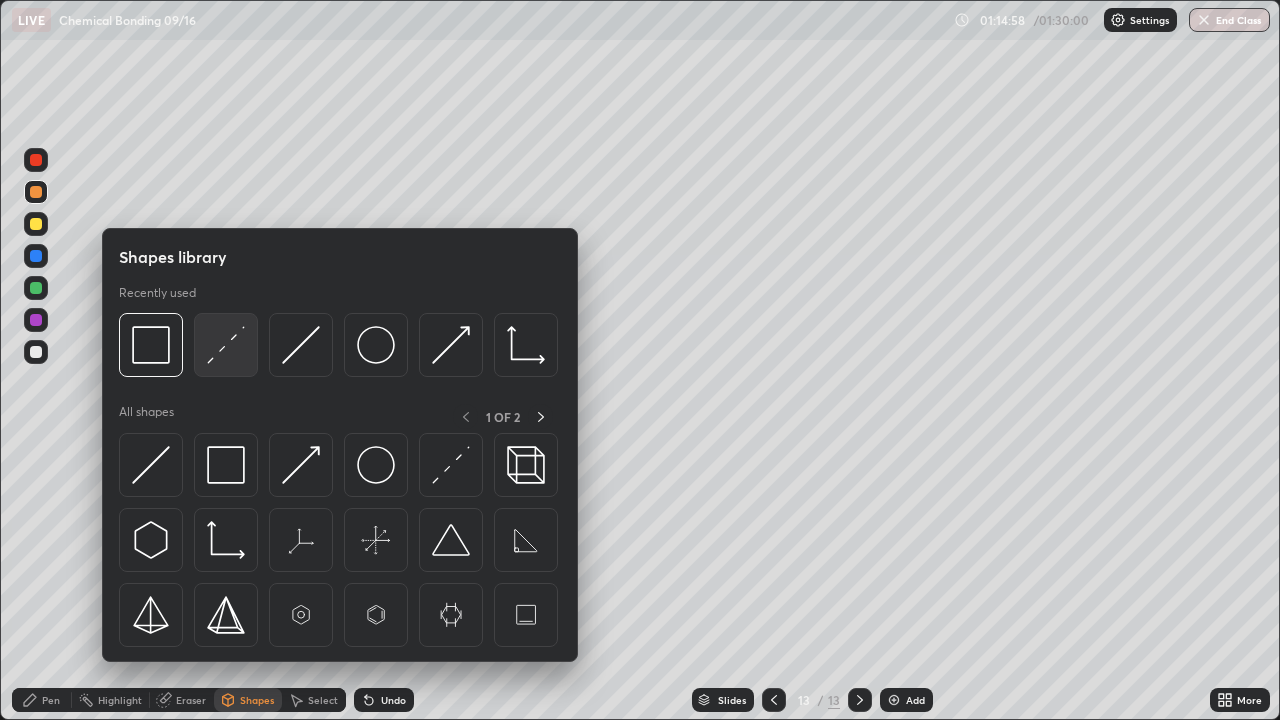 click at bounding box center (226, 345) 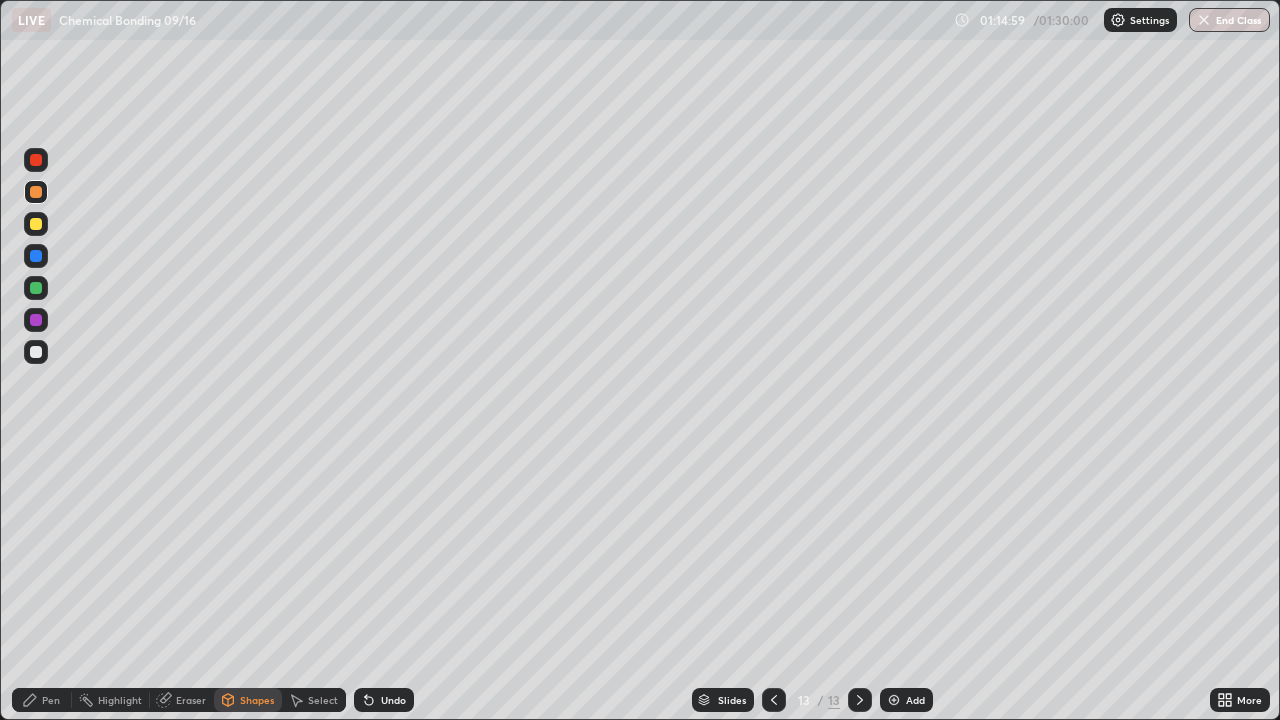 click at bounding box center (36, 288) 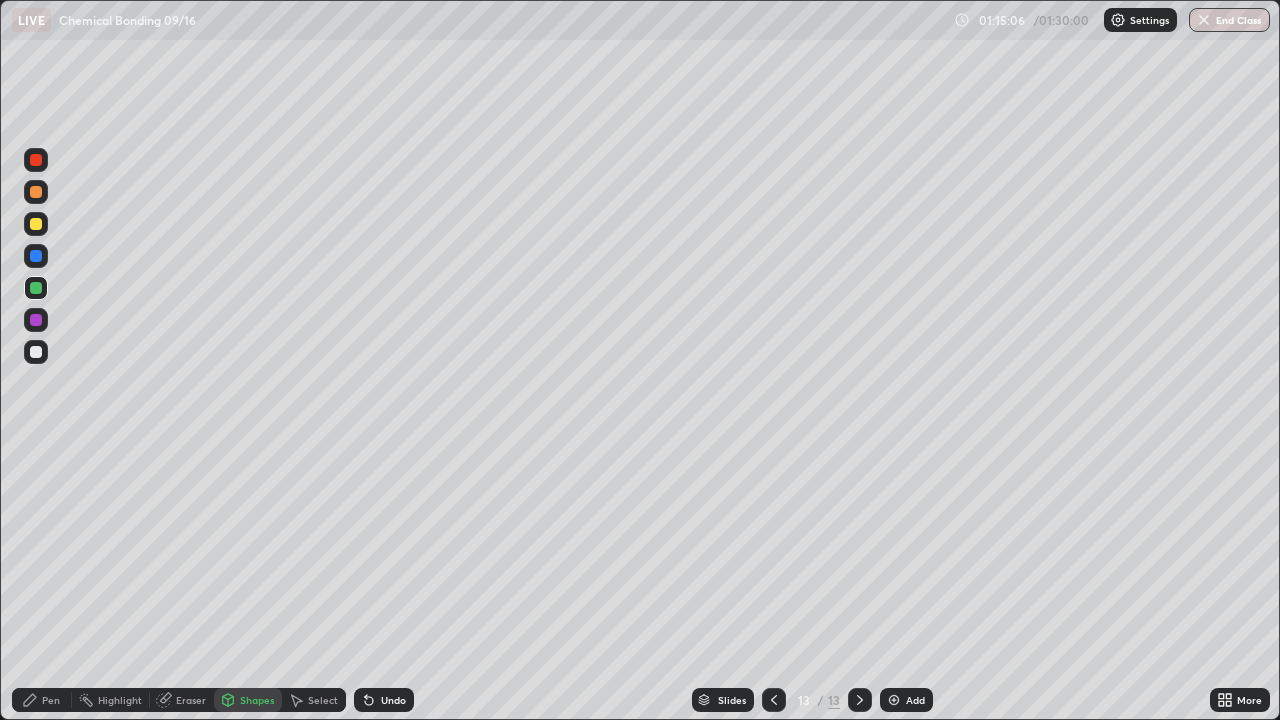 click on "Eraser" at bounding box center (191, 700) 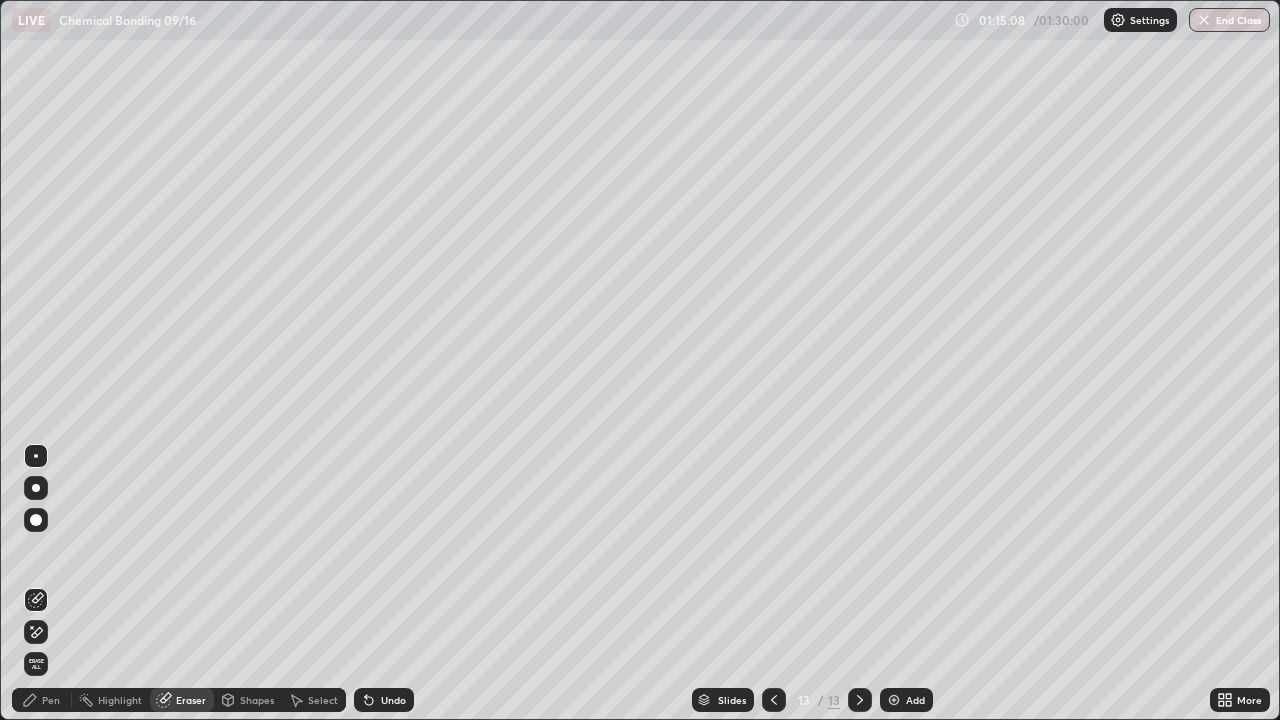 click 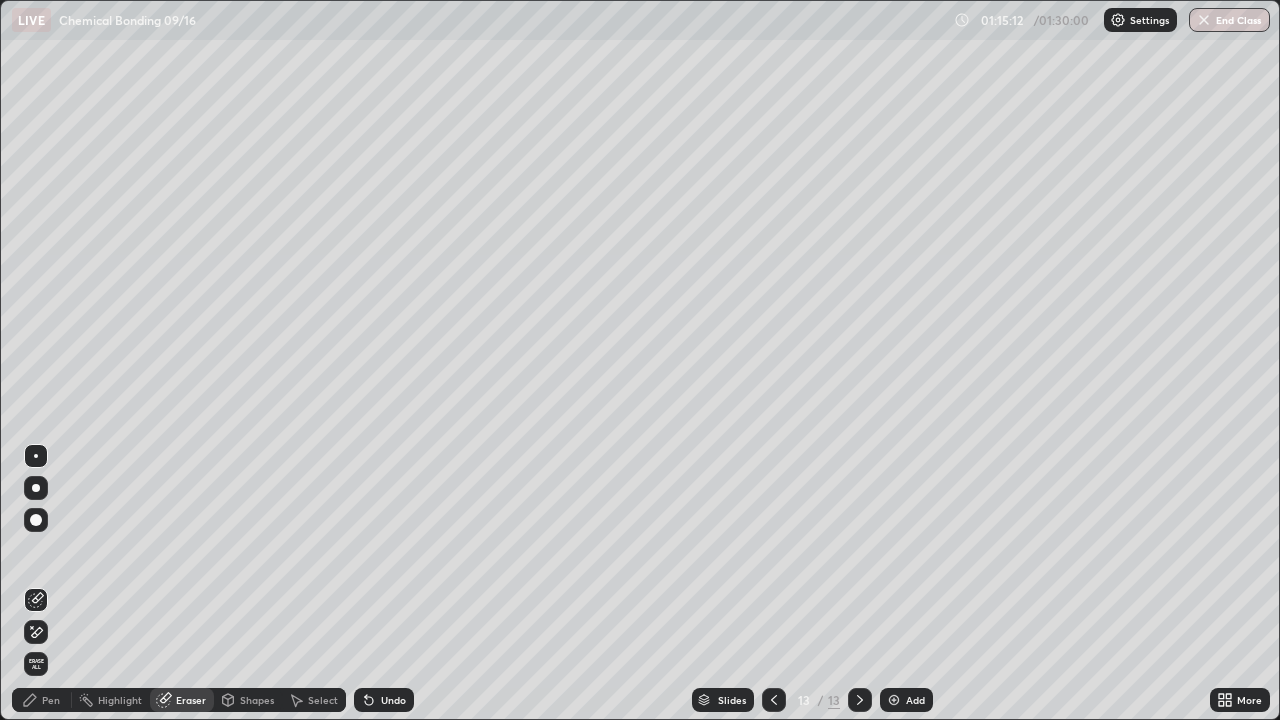 click on "Pen" at bounding box center (42, 700) 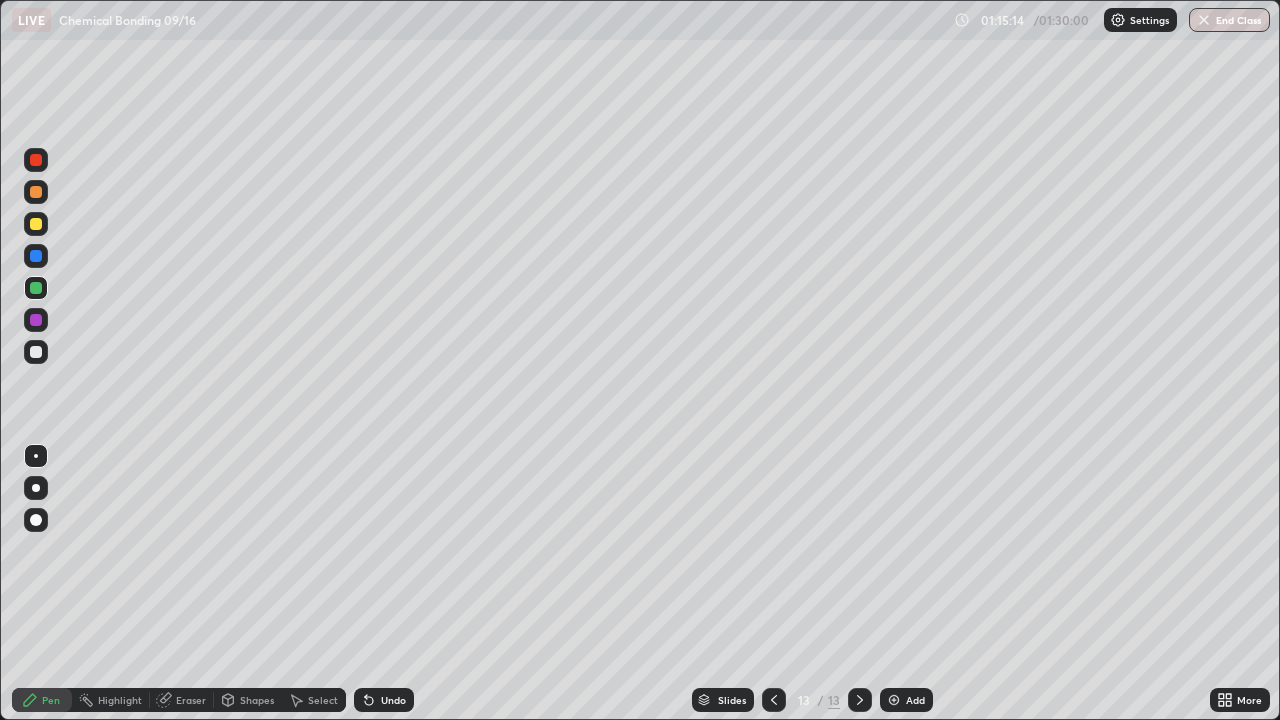 click at bounding box center (36, 352) 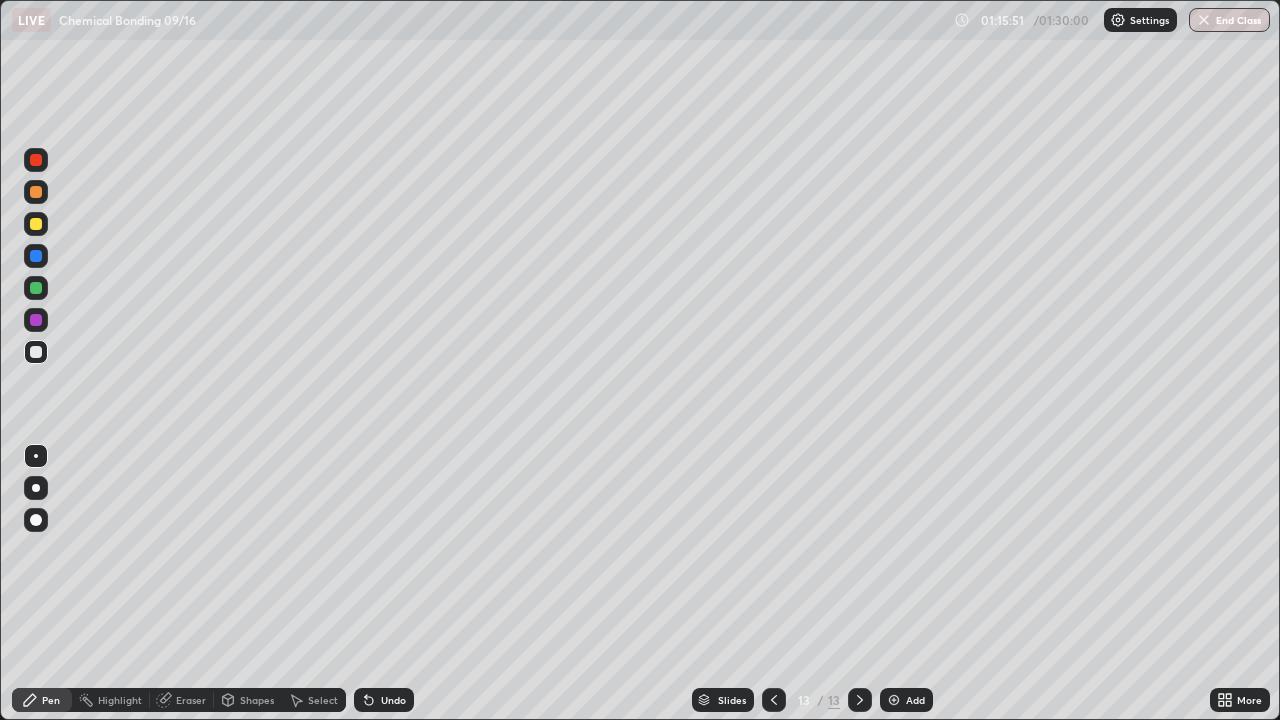 click on "Undo" at bounding box center (393, 700) 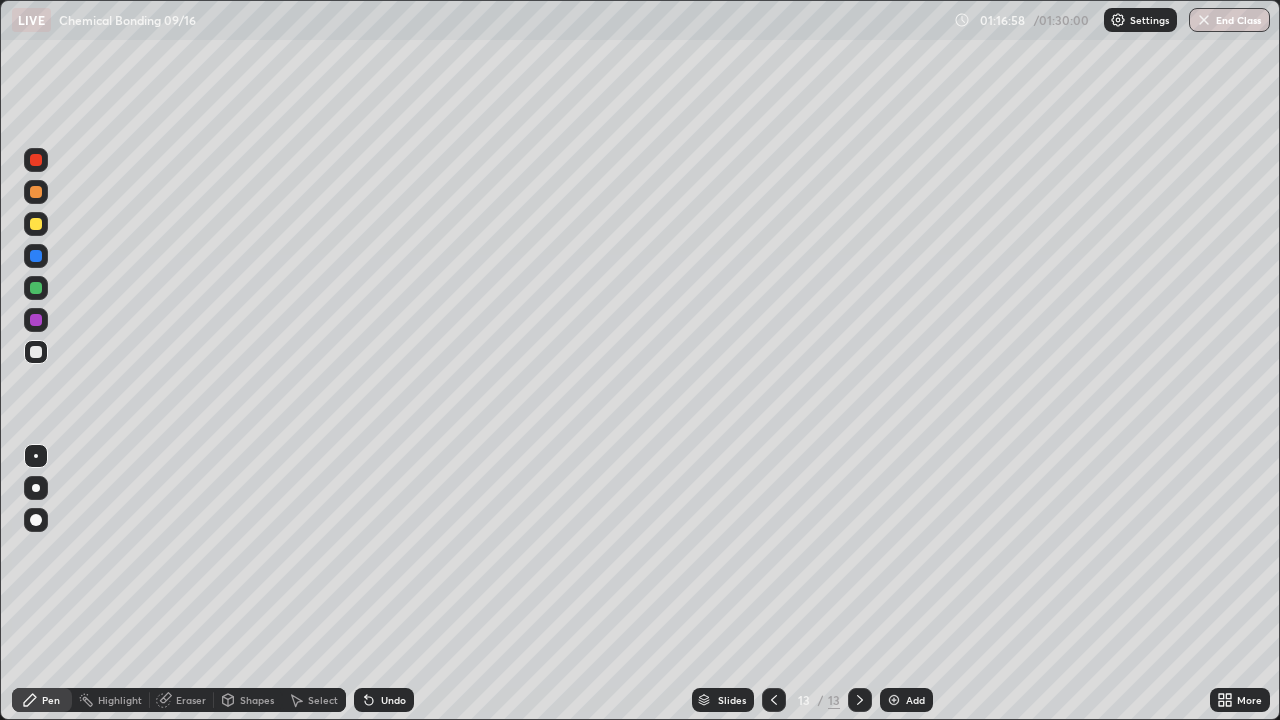 click on "Pen" at bounding box center (51, 700) 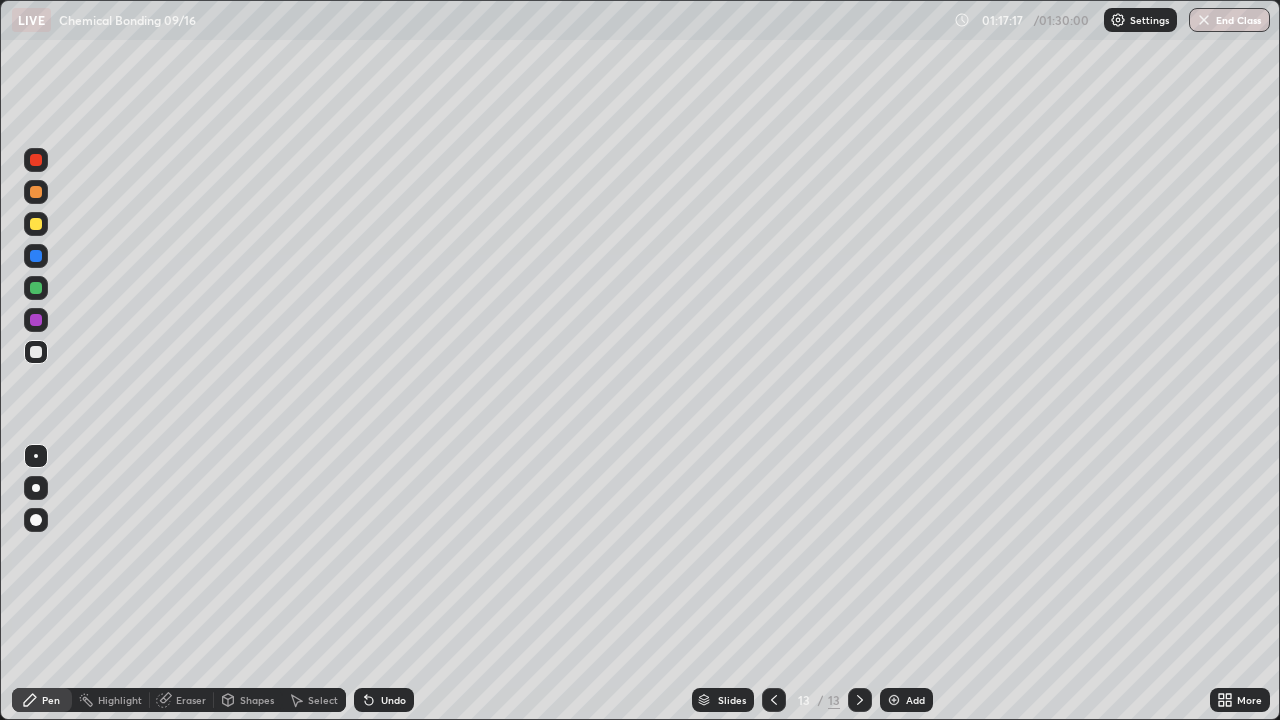 click on "Shapes" at bounding box center (248, 700) 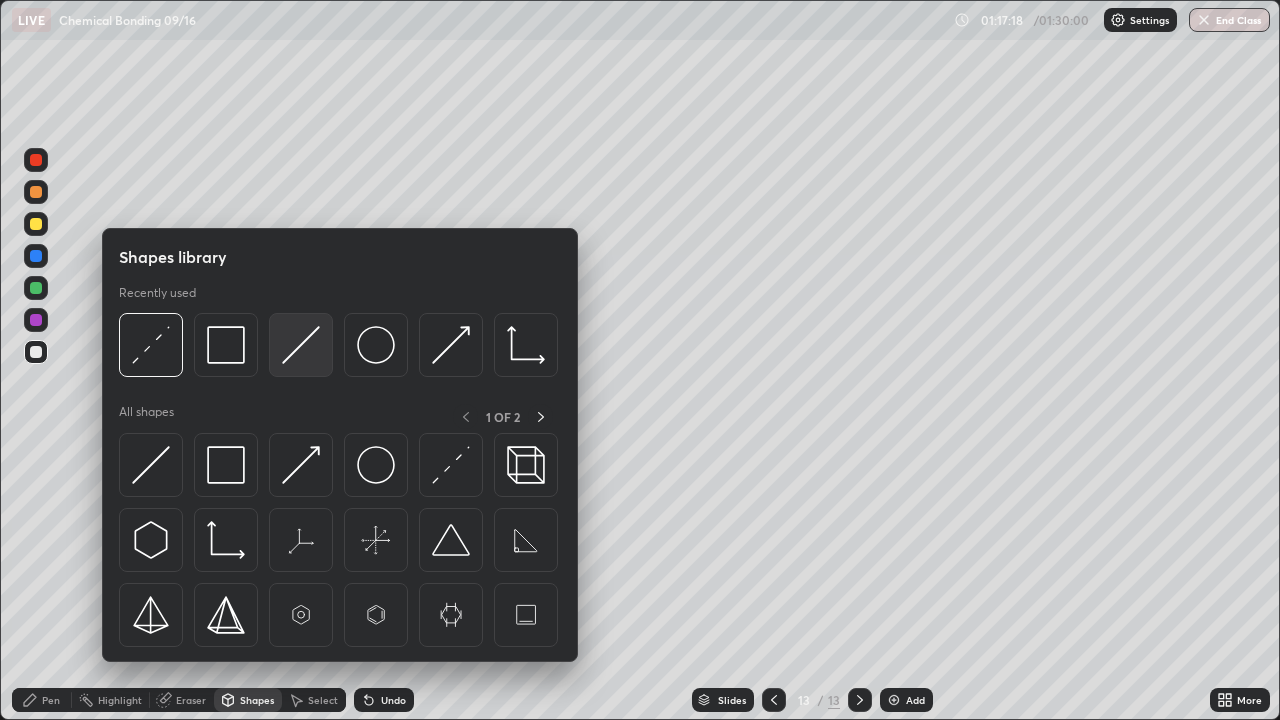 click at bounding box center (301, 345) 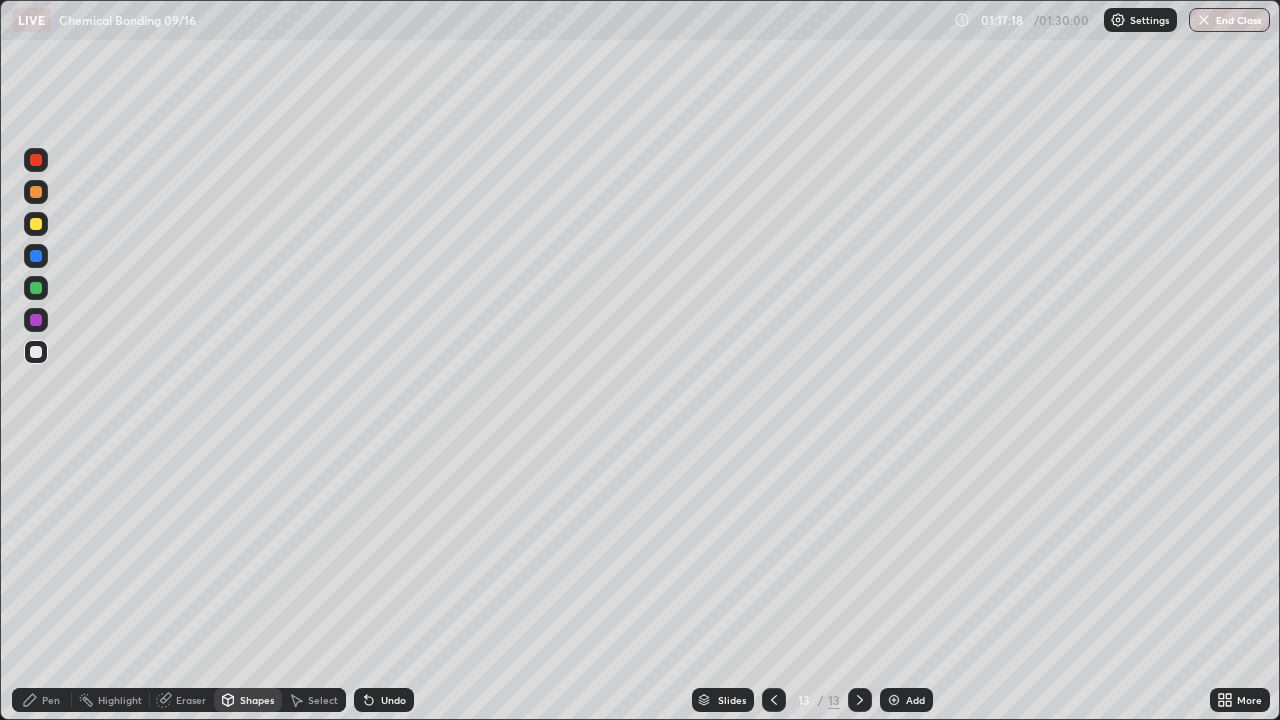 click at bounding box center (36, 288) 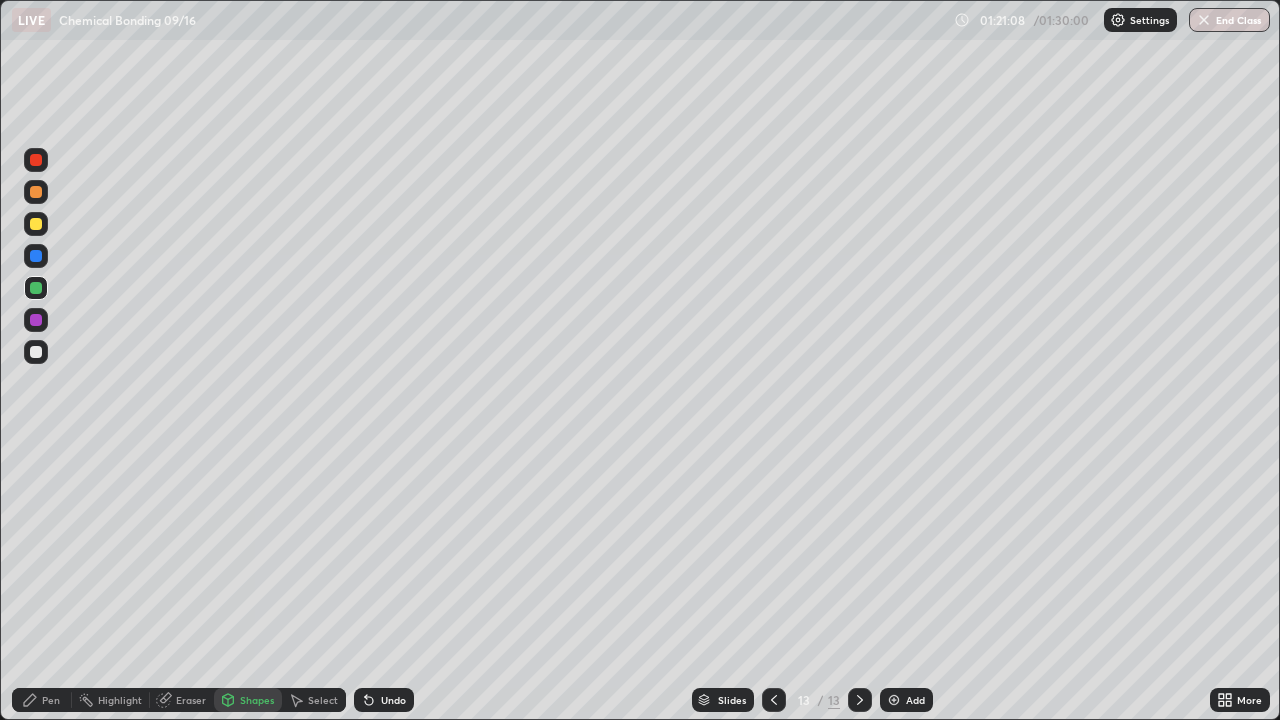 click on "End Class" at bounding box center [1229, 20] 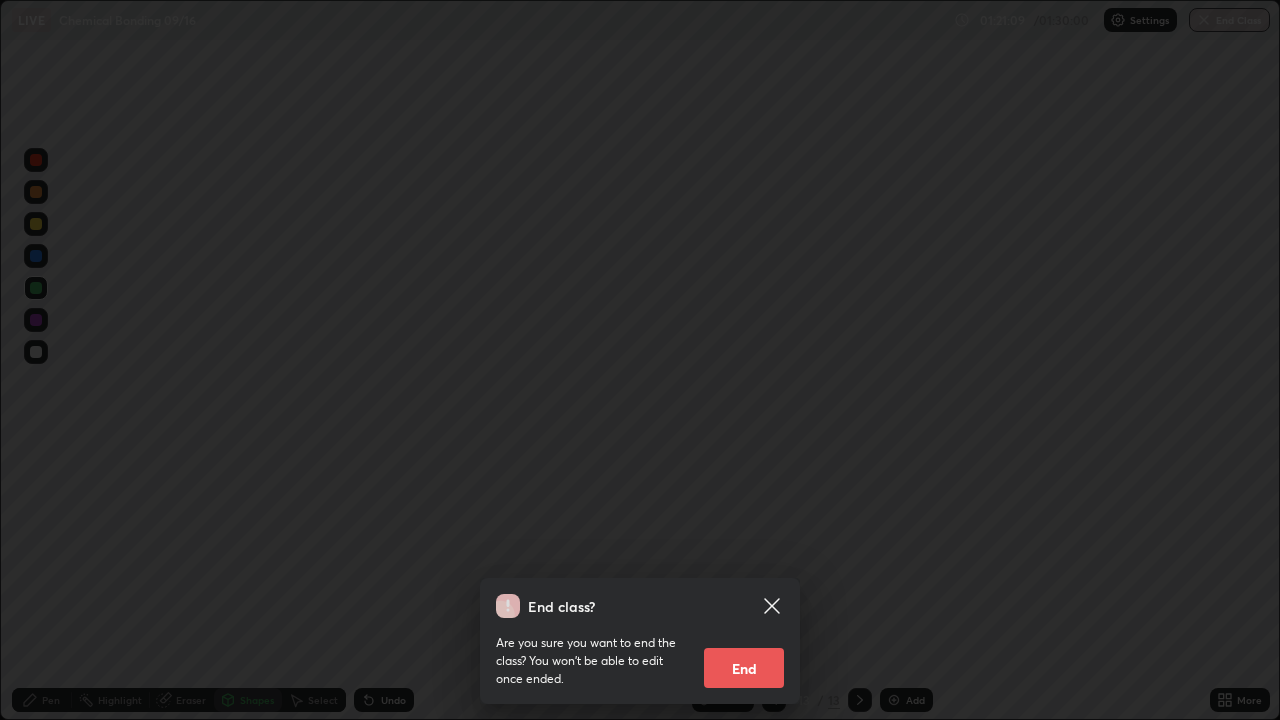 click on "End" at bounding box center [744, 668] 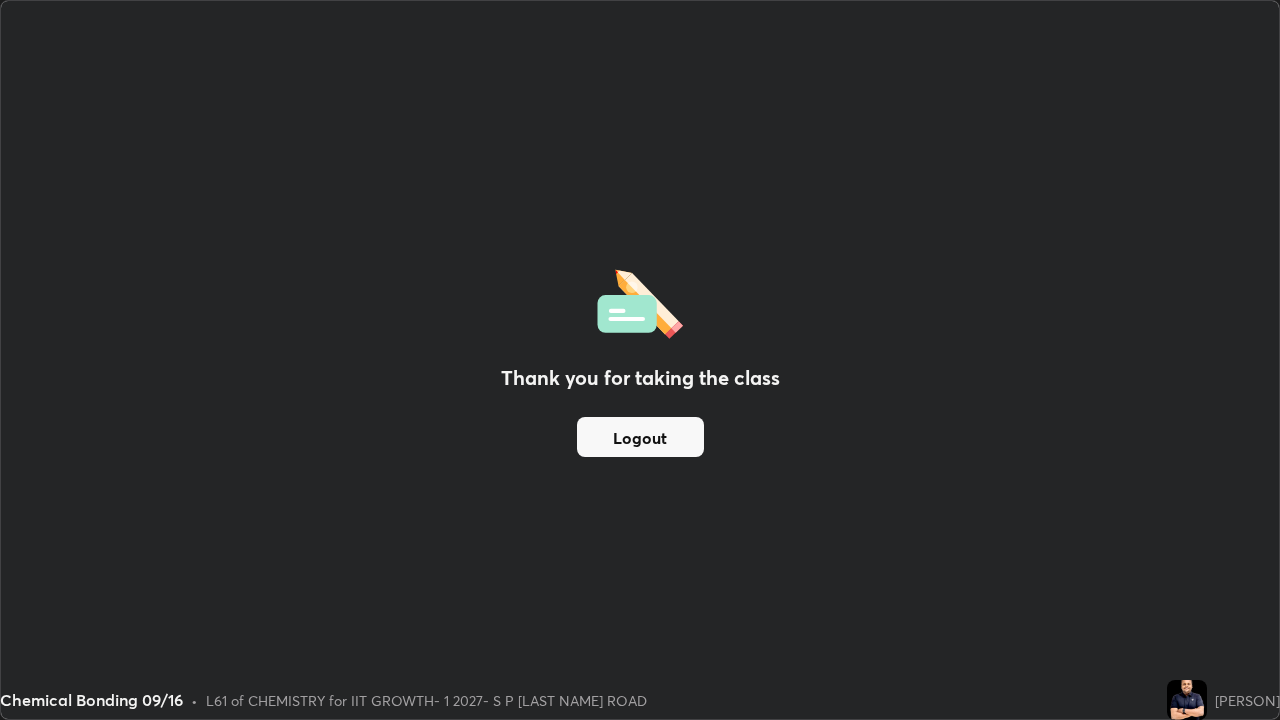 click on "Logout" at bounding box center (640, 437) 